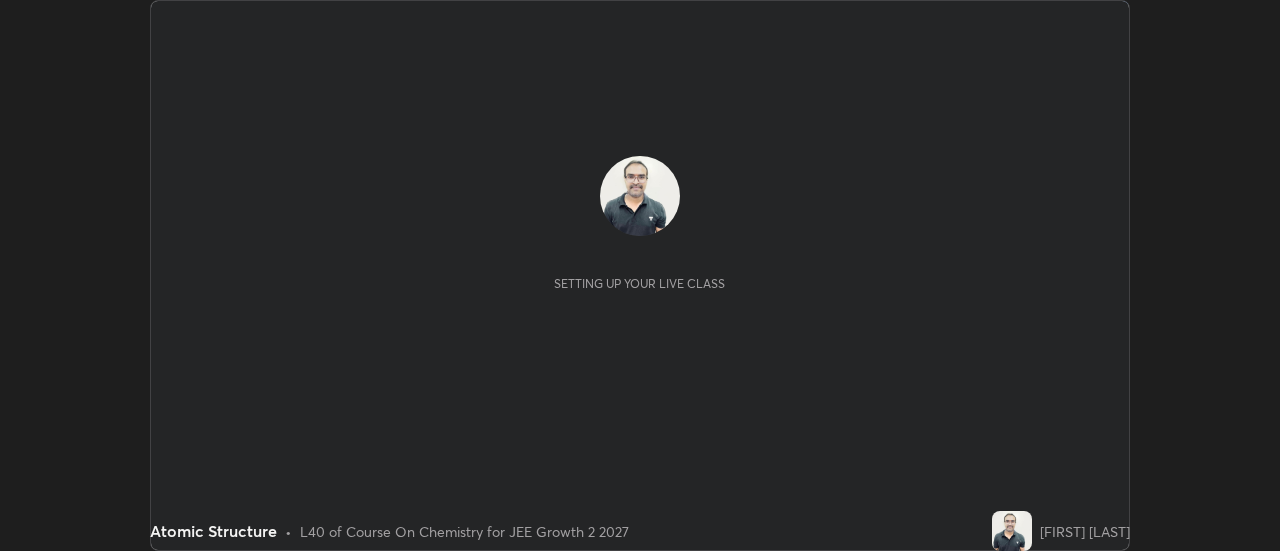 scroll, scrollTop: 0, scrollLeft: 0, axis: both 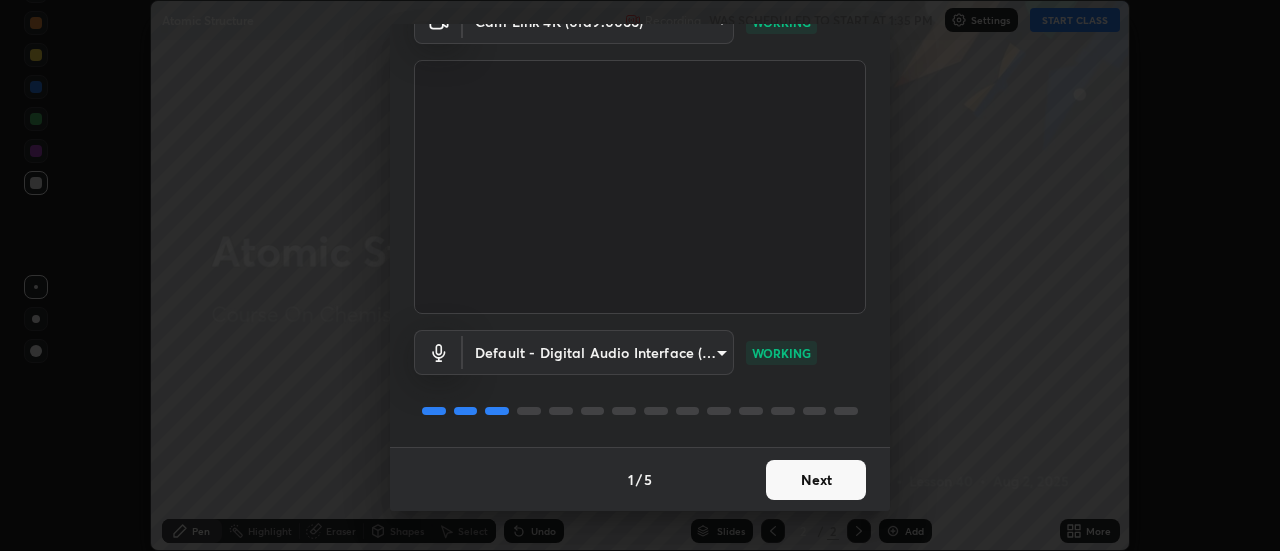 click on "Next" at bounding box center (816, 480) 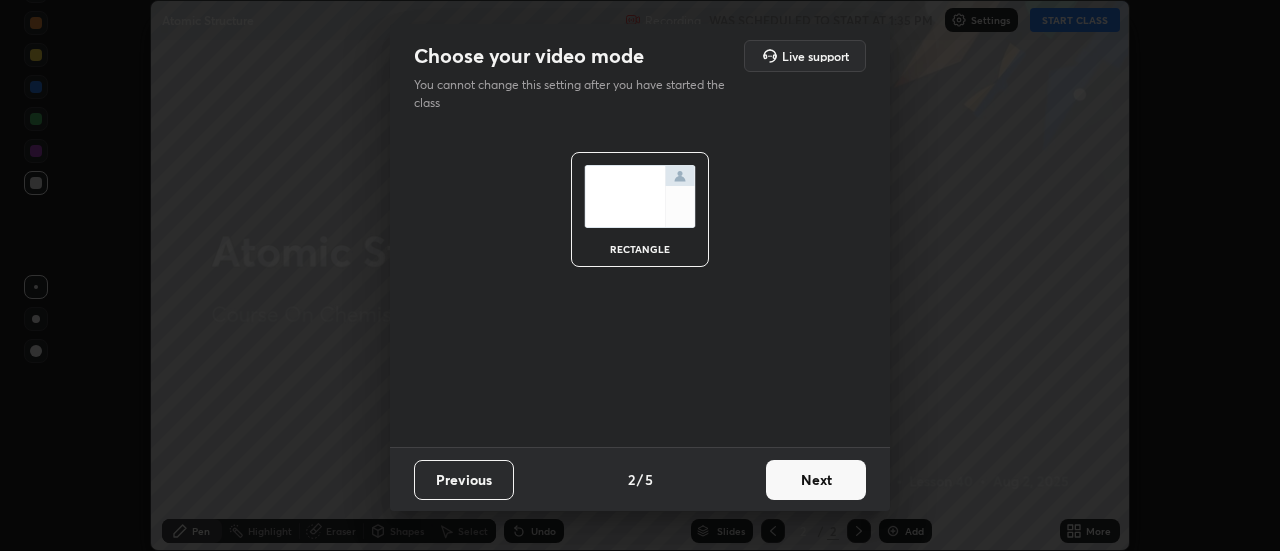 click on "Next" at bounding box center [816, 480] 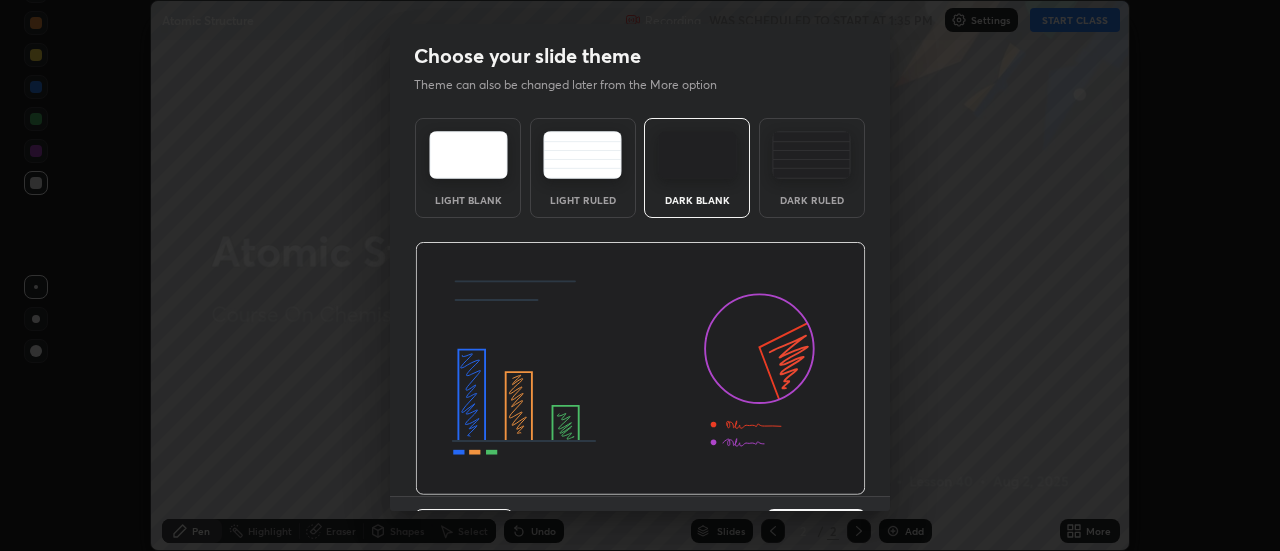 scroll, scrollTop: 49, scrollLeft: 0, axis: vertical 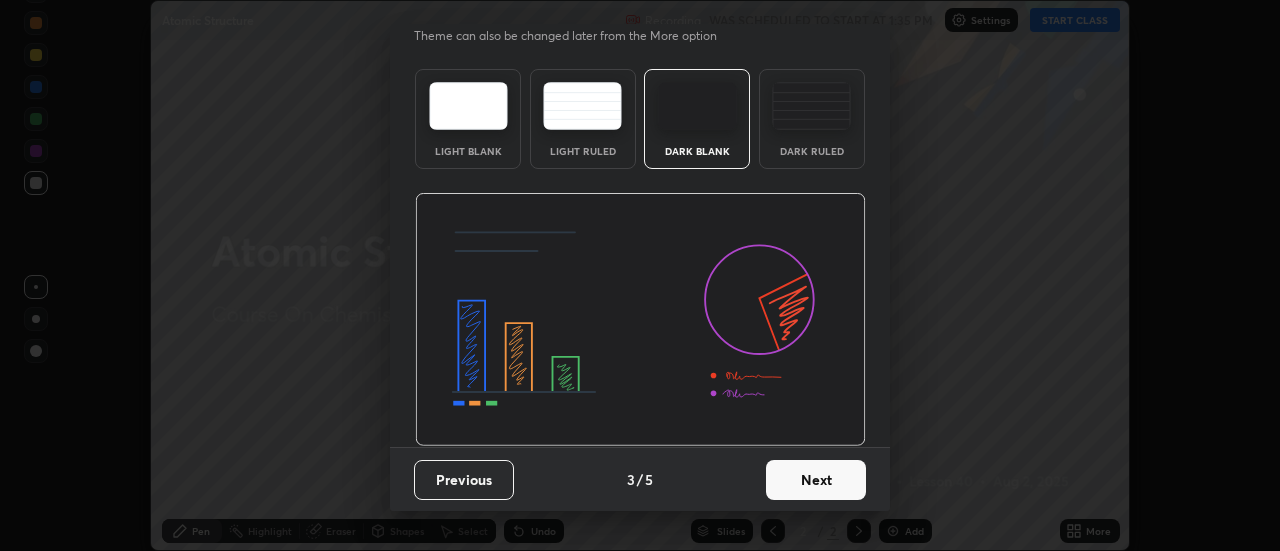 click on "Next" at bounding box center (816, 480) 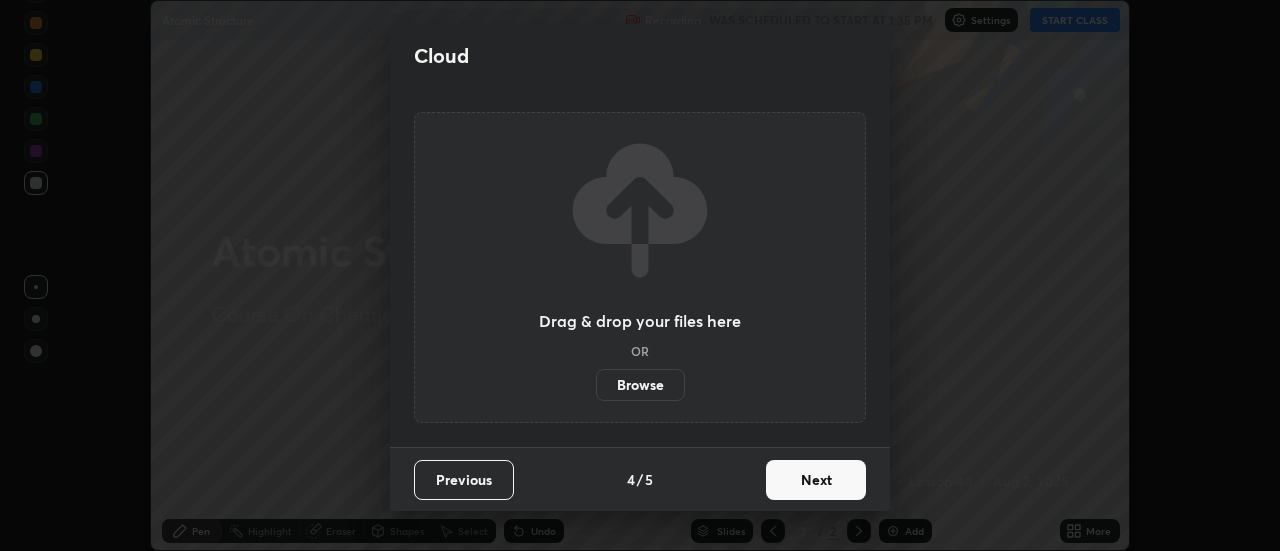 click on "Next" at bounding box center [816, 480] 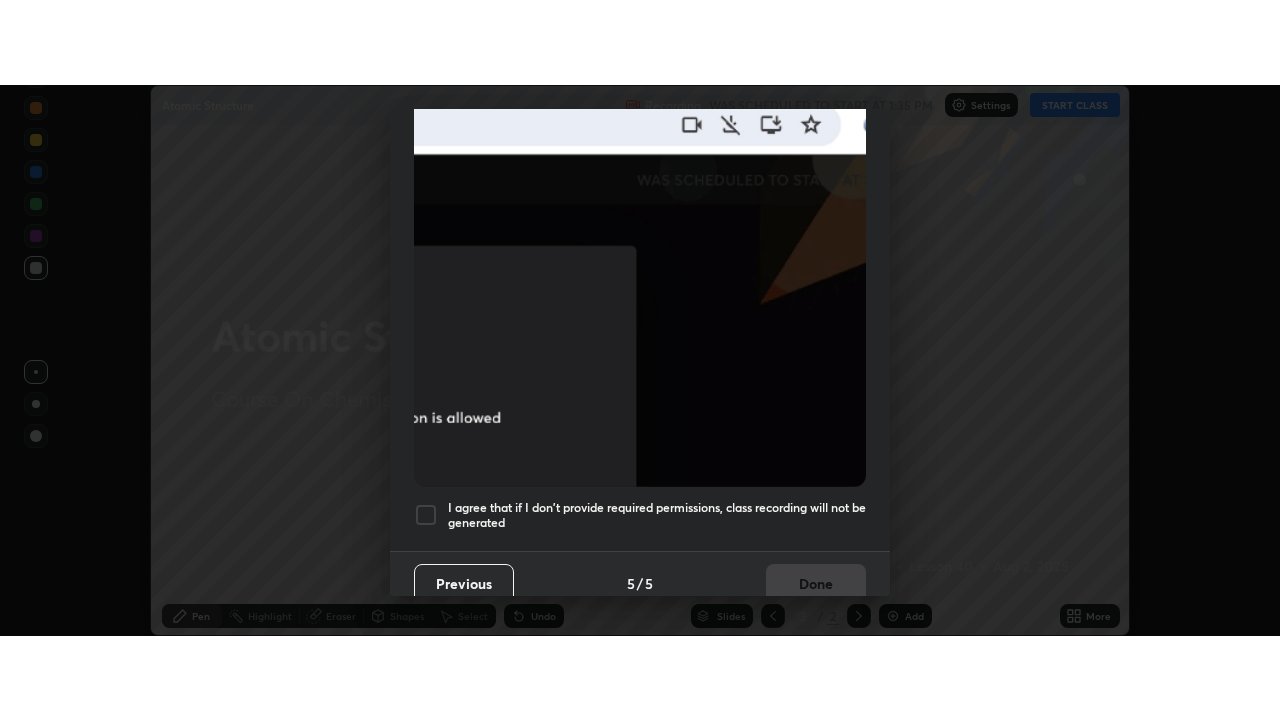 scroll, scrollTop: 513, scrollLeft: 0, axis: vertical 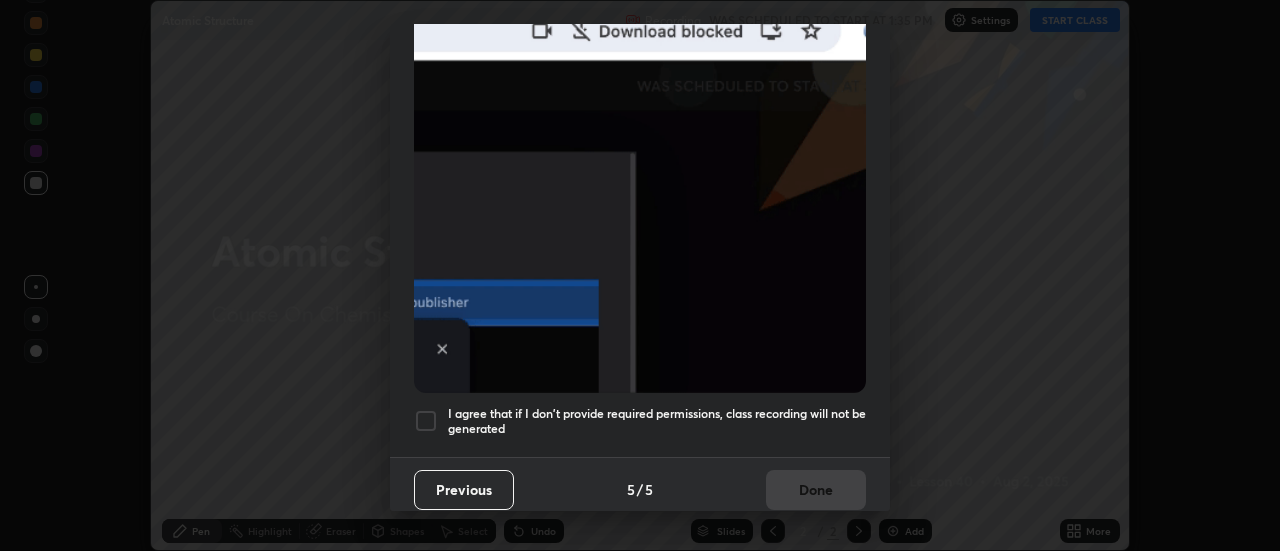 click at bounding box center (426, 421) 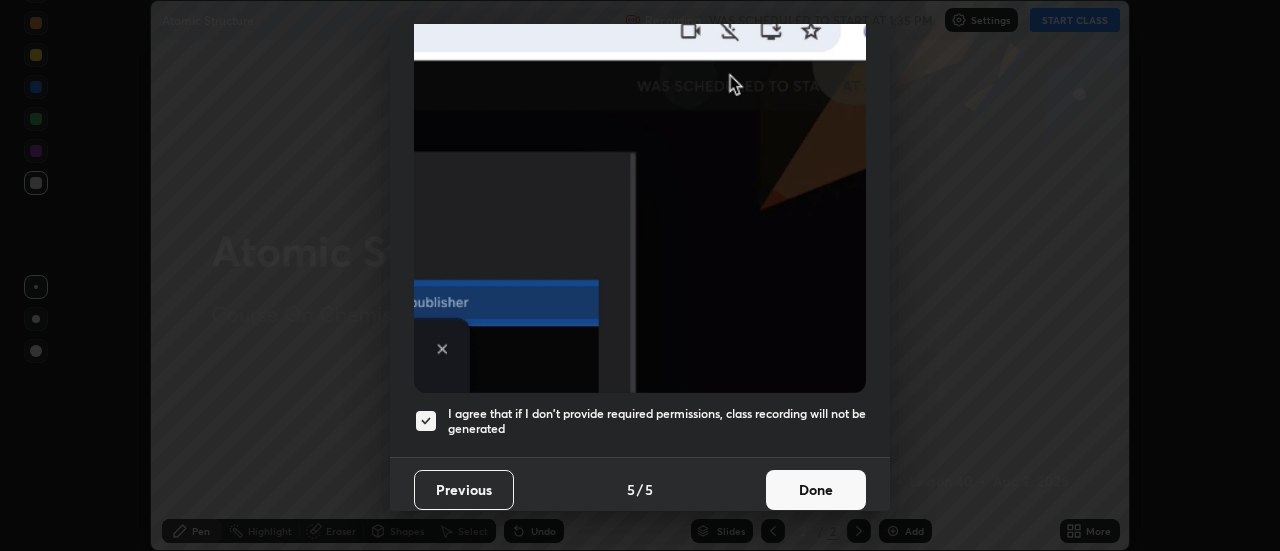 click on "Done" at bounding box center (816, 490) 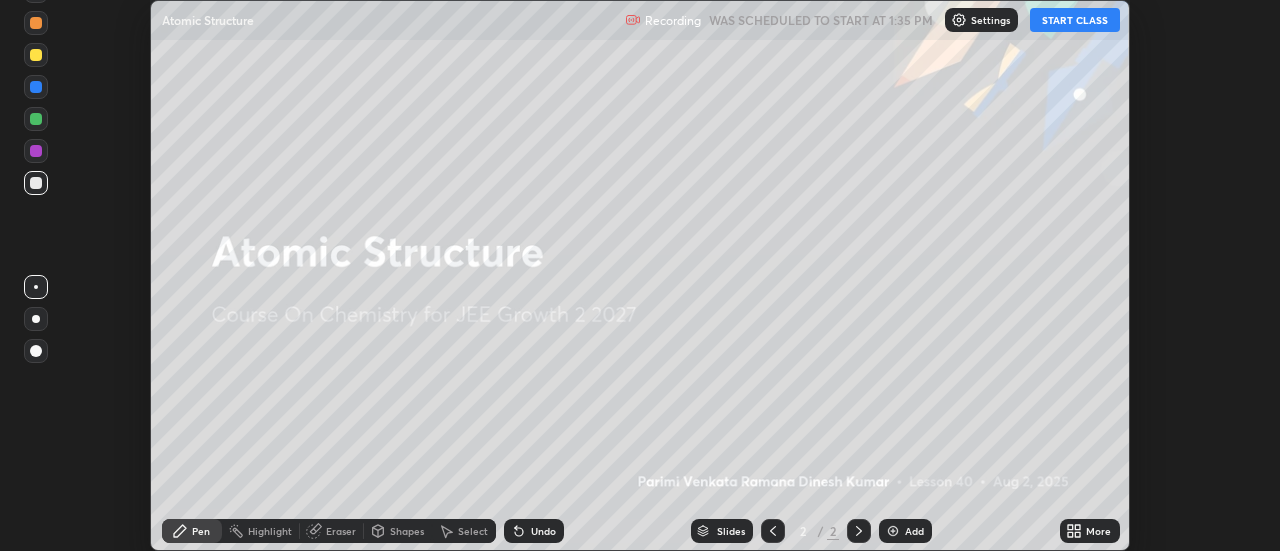 click on "START CLASS" at bounding box center (1075, 20) 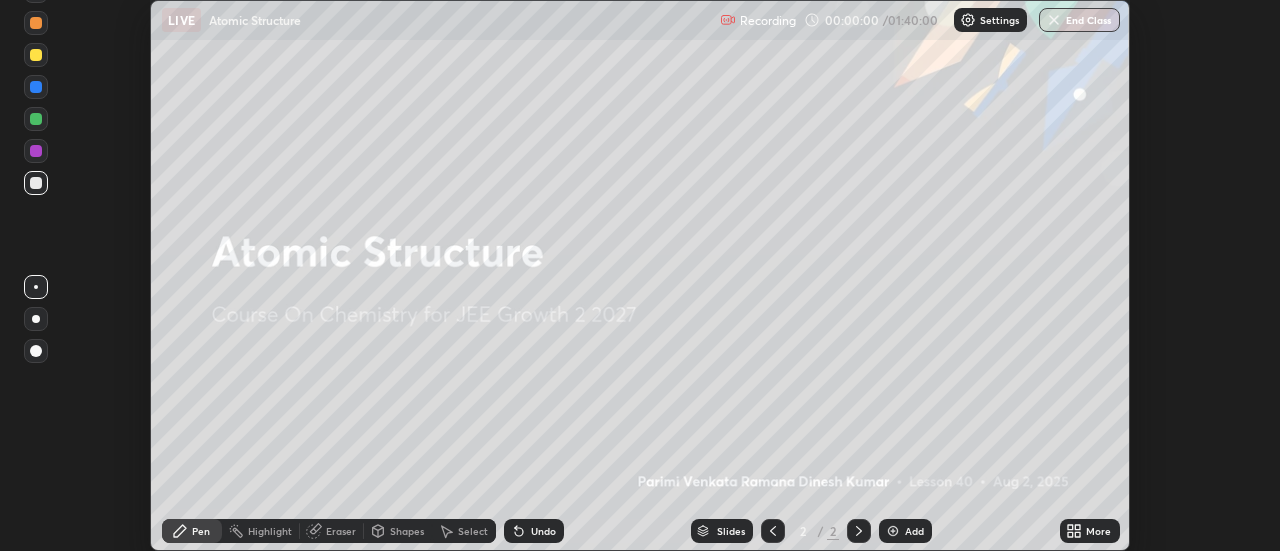 click 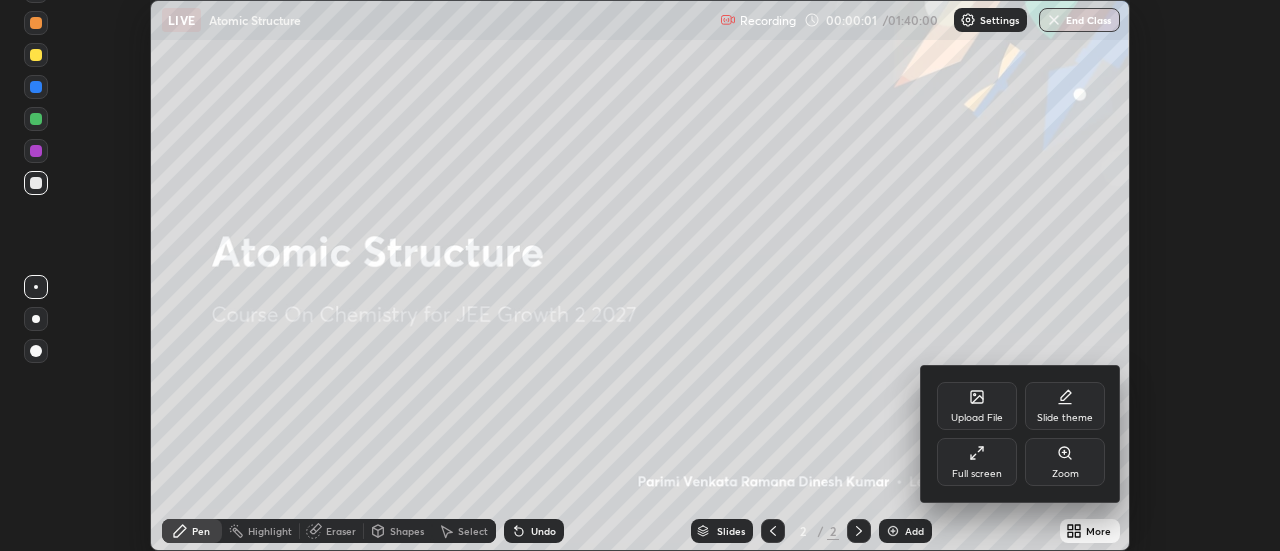 click on "Full screen" at bounding box center [977, 462] 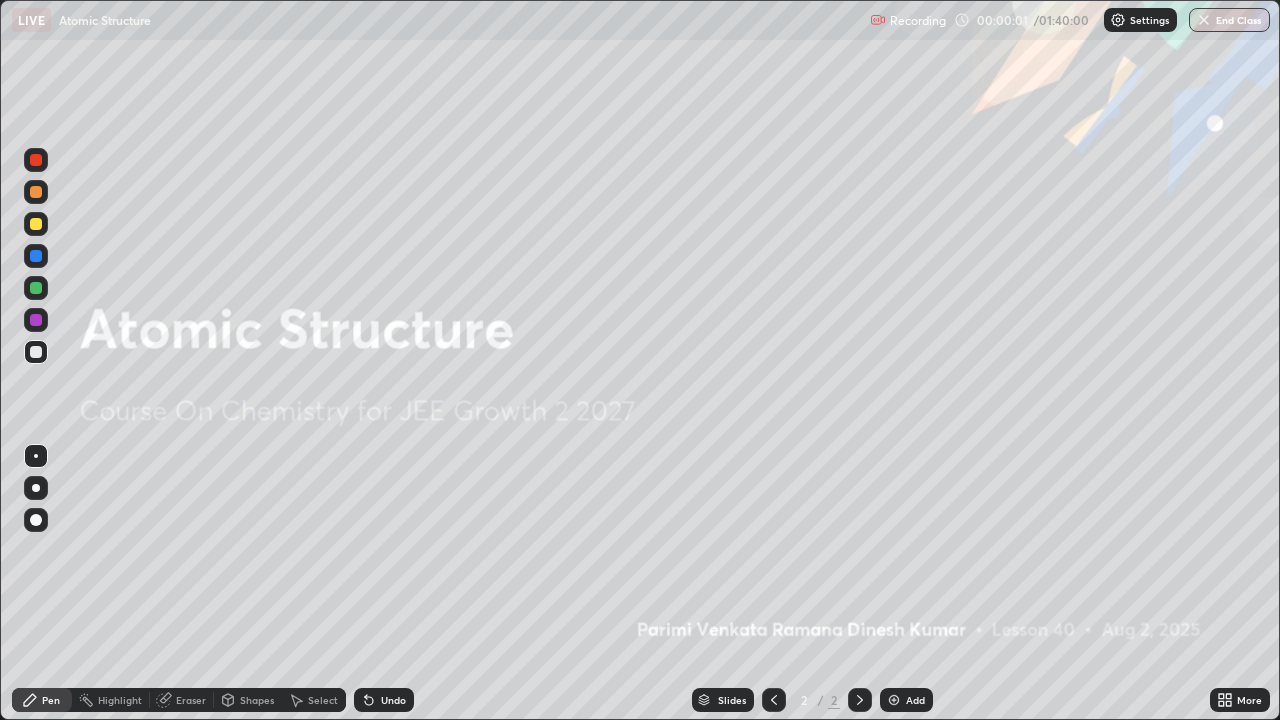 scroll, scrollTop: 99280, scrollLeft: 98720, axis: both 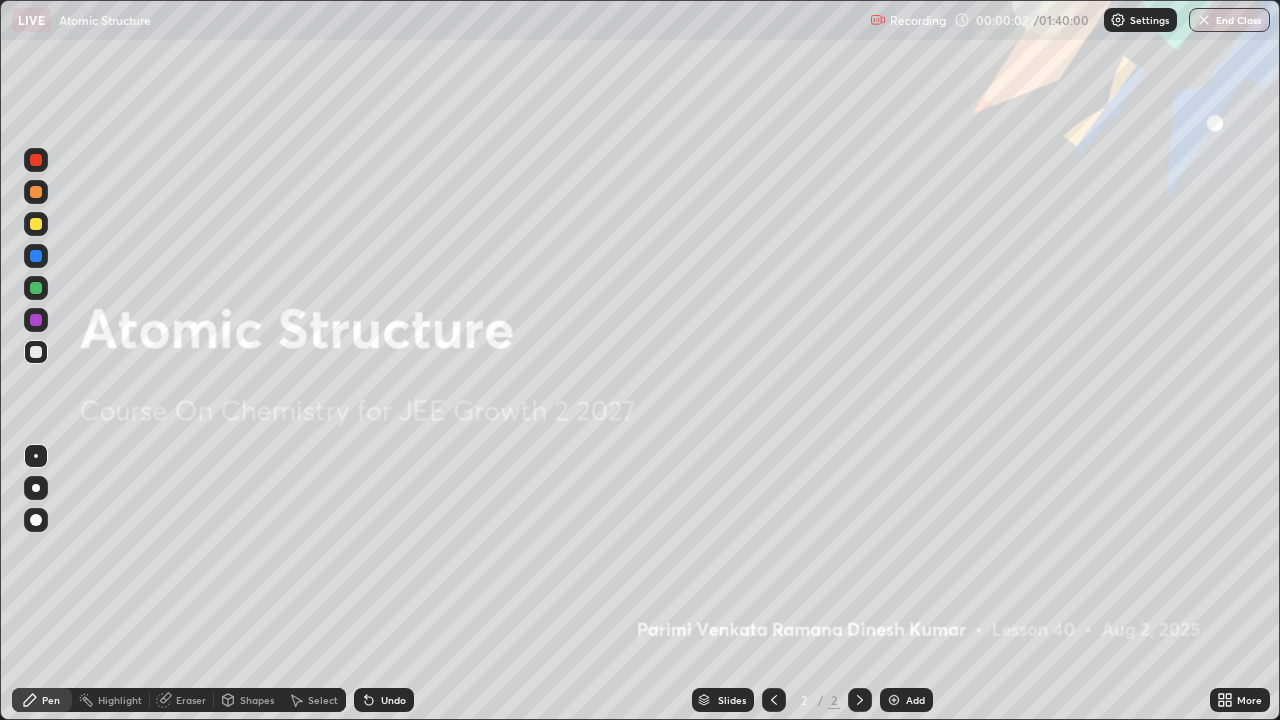 click on "Add" at bounding box center (915, 700) 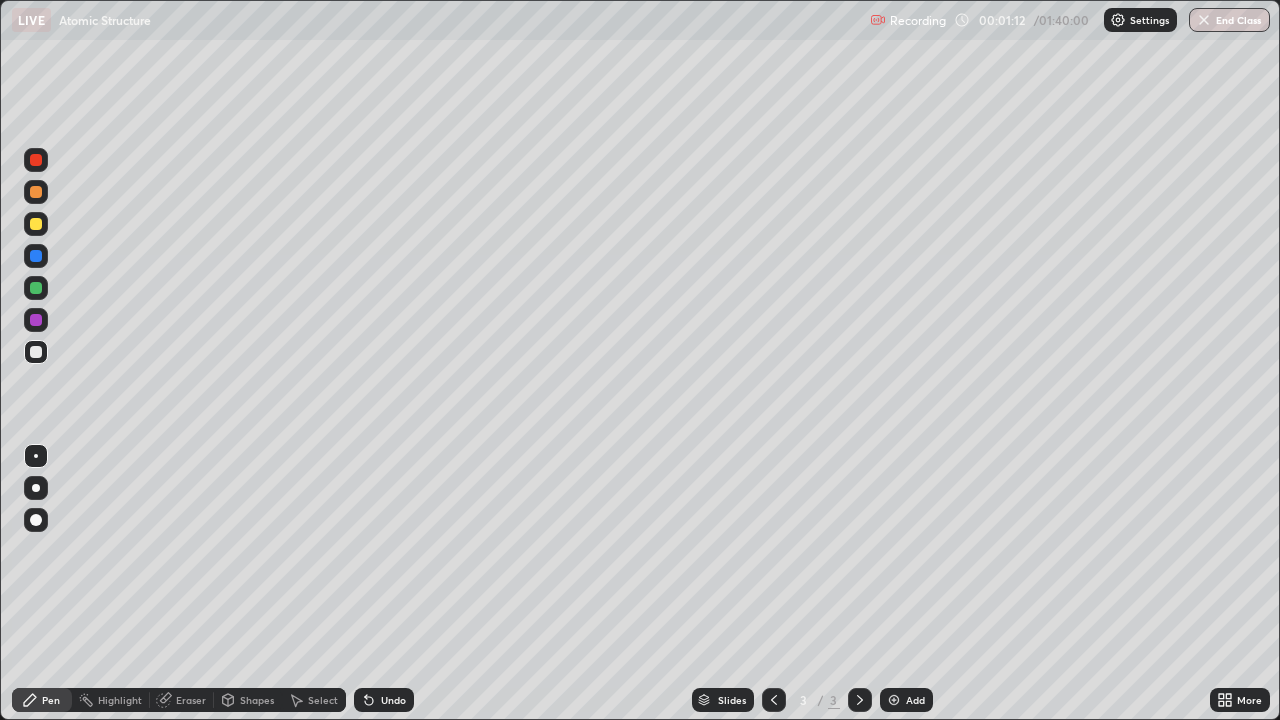 click at bounding box center (36, 288) 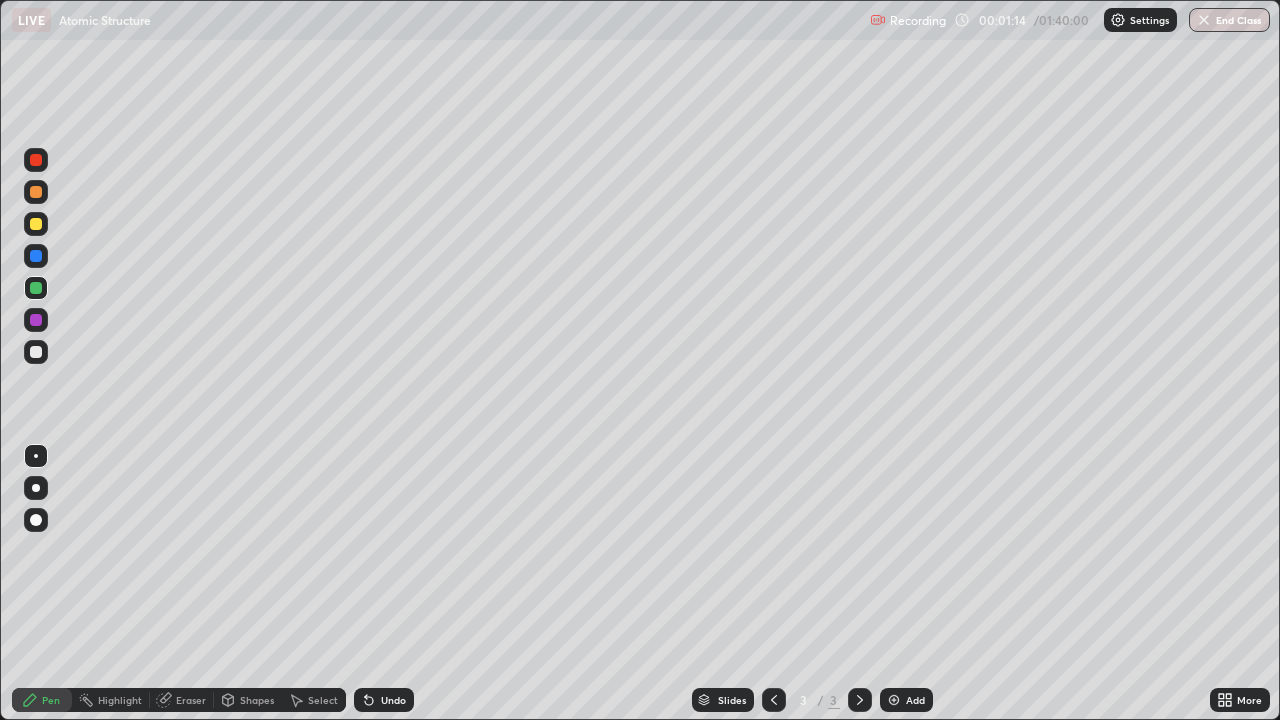 click at bounding box center (36, 488) 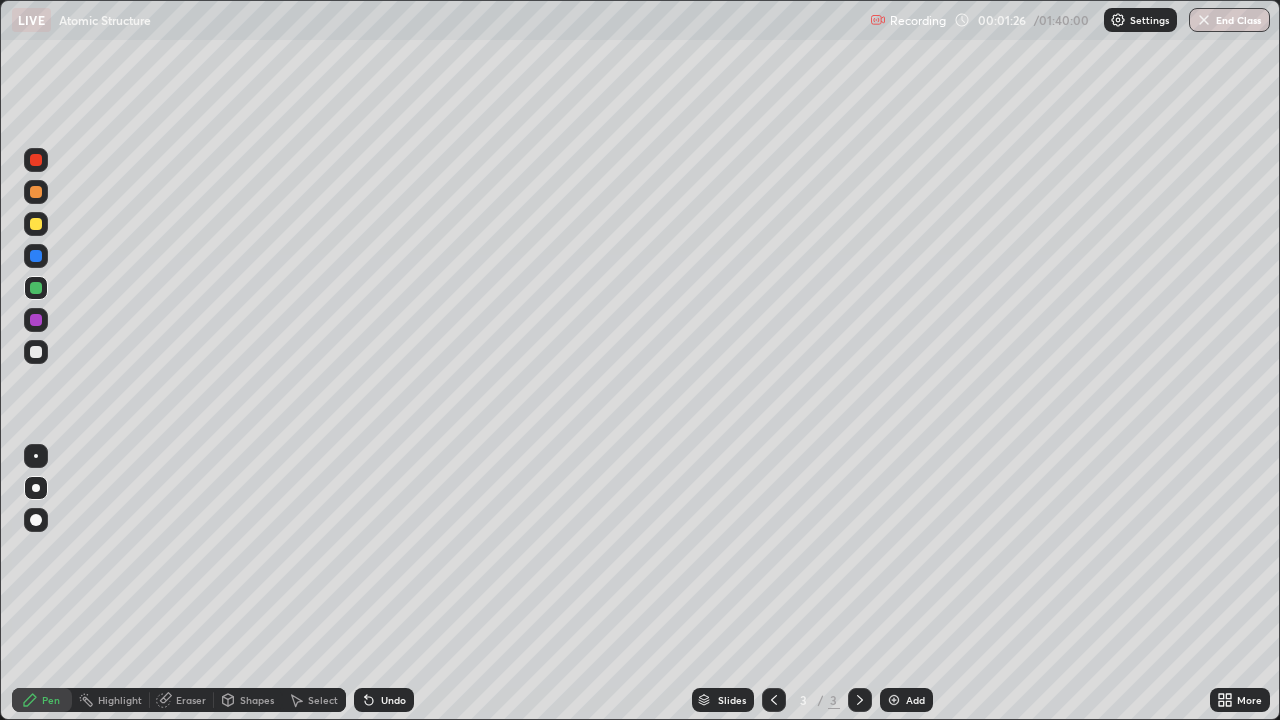 click at bounding box center [36, 320] 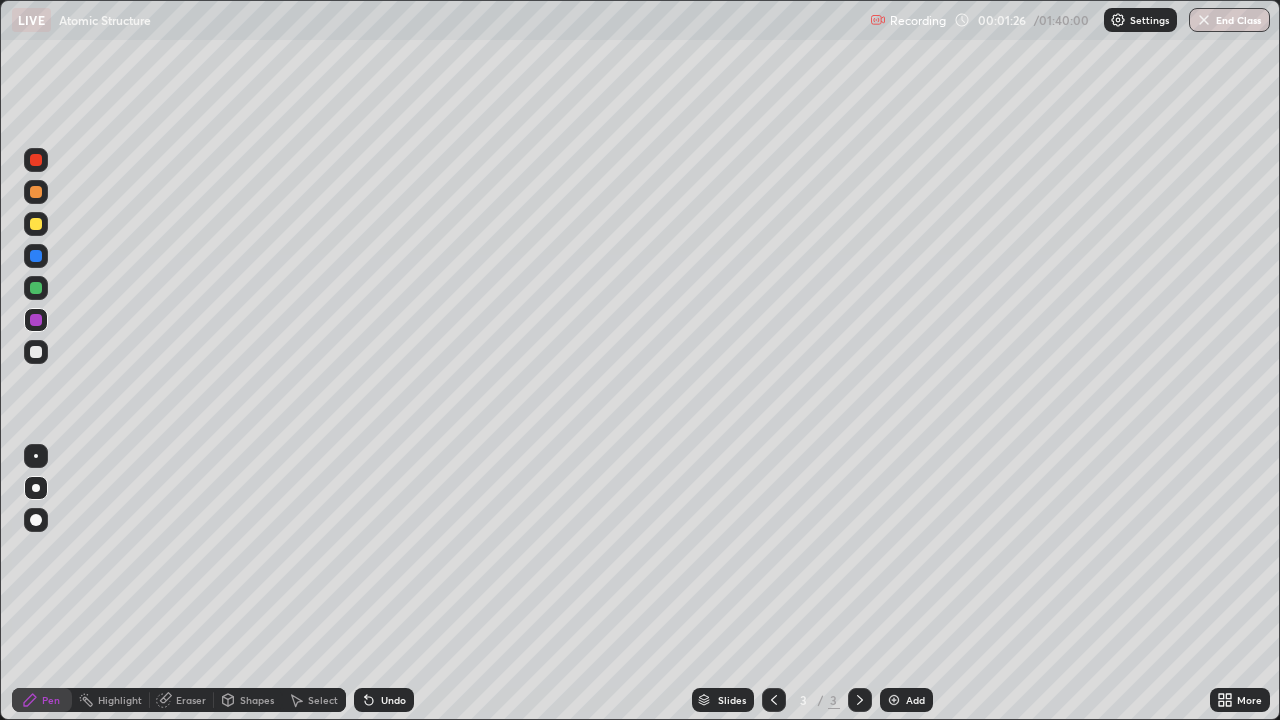 click at bounding box center (36, 352) 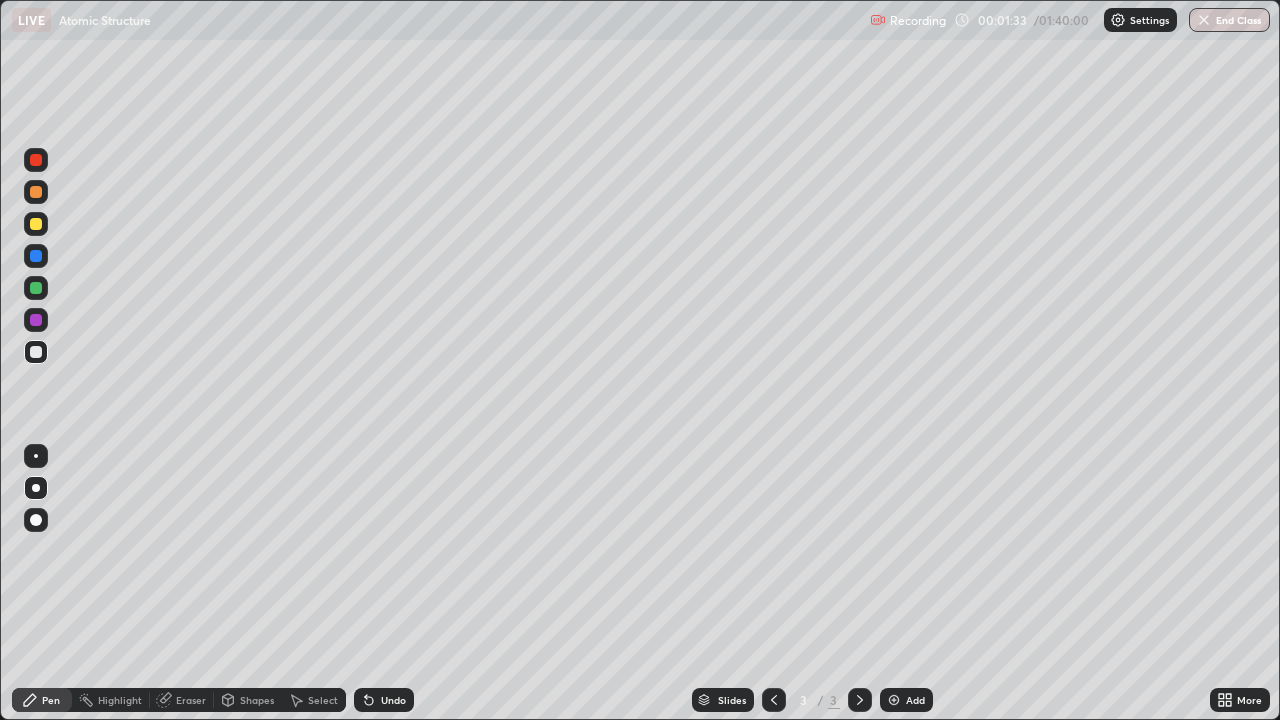 click on "Undo" at bounding box center [393, 700] 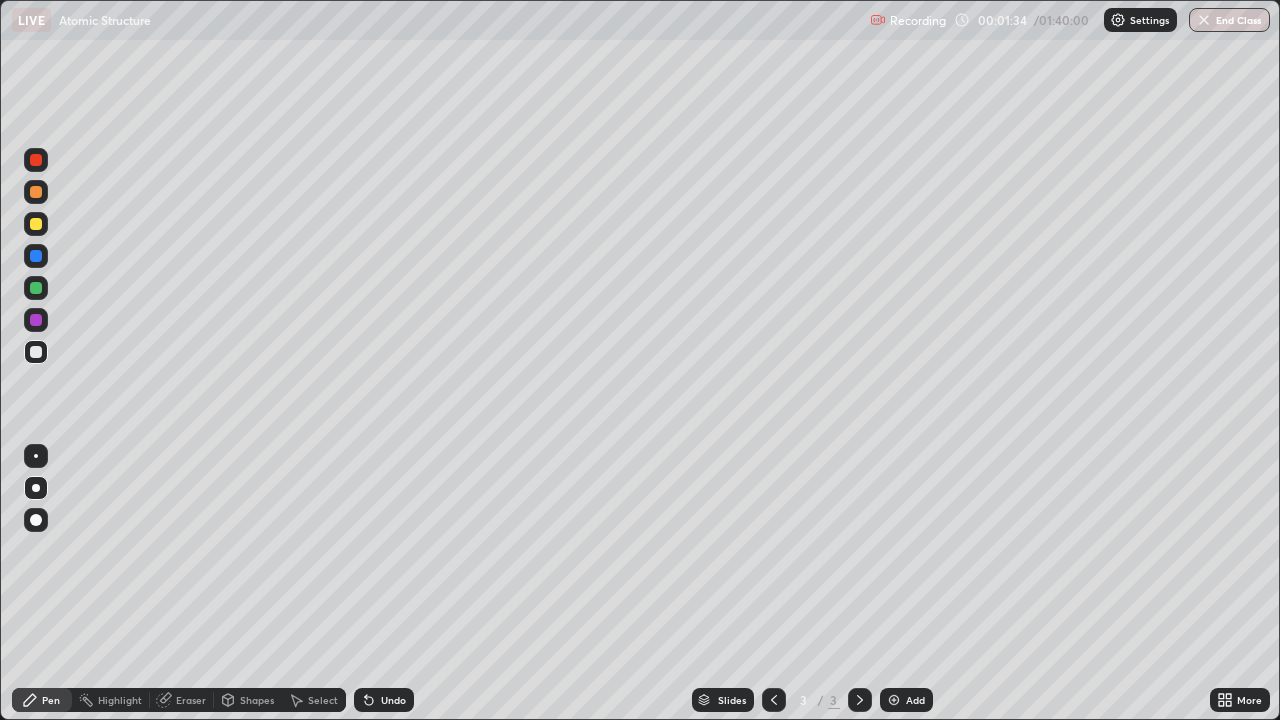 click on "Undo" at bounding box center [384, 700] 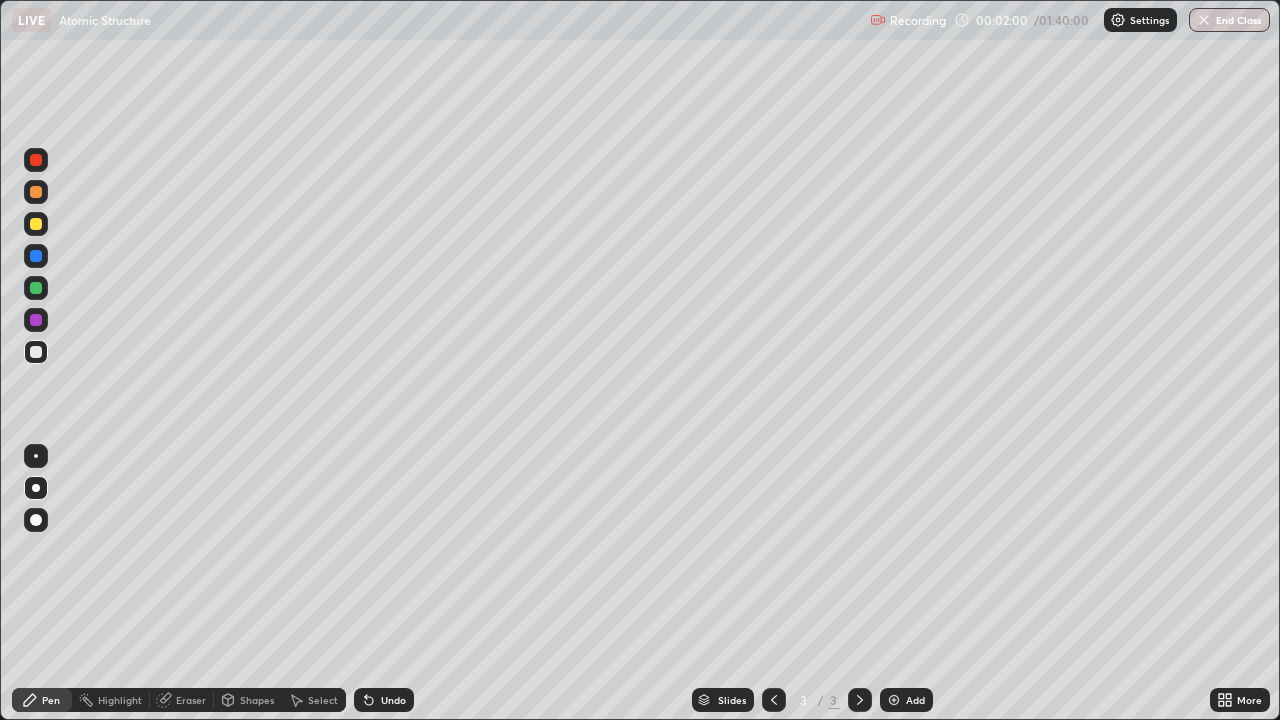 click on "Undo" at bounding box center (384, 700) 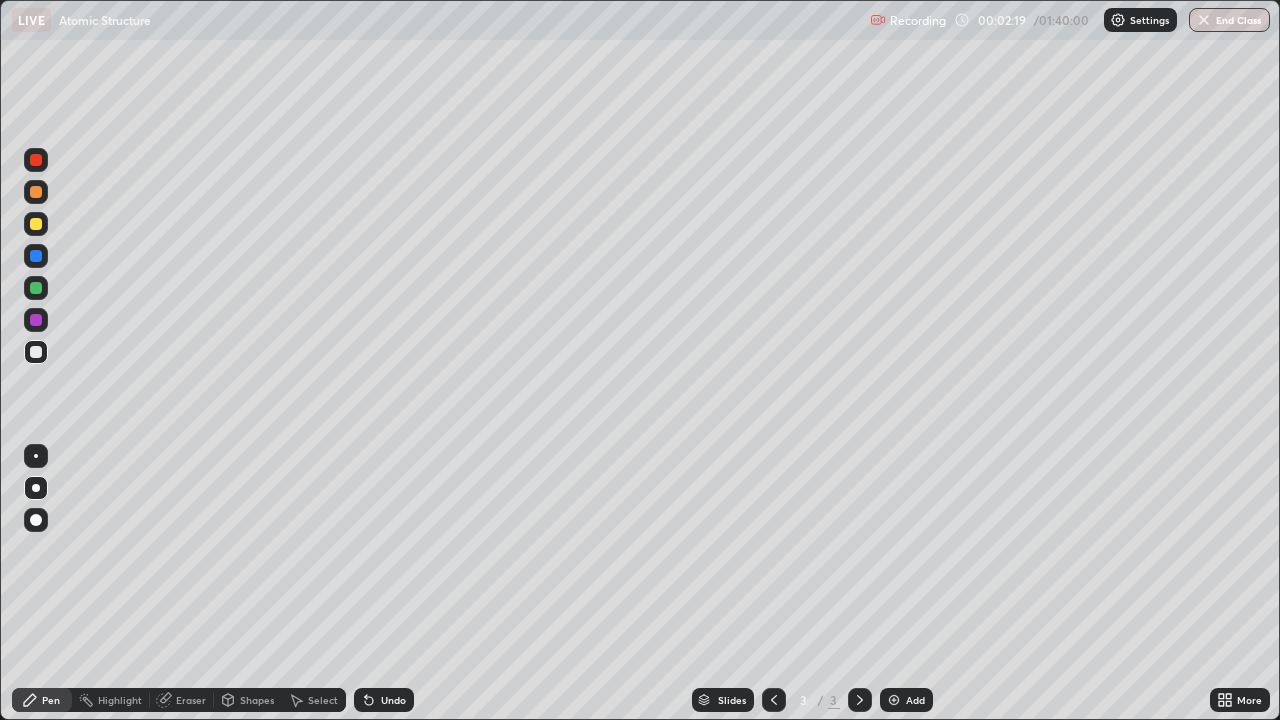click at bounding box center (36, 320) 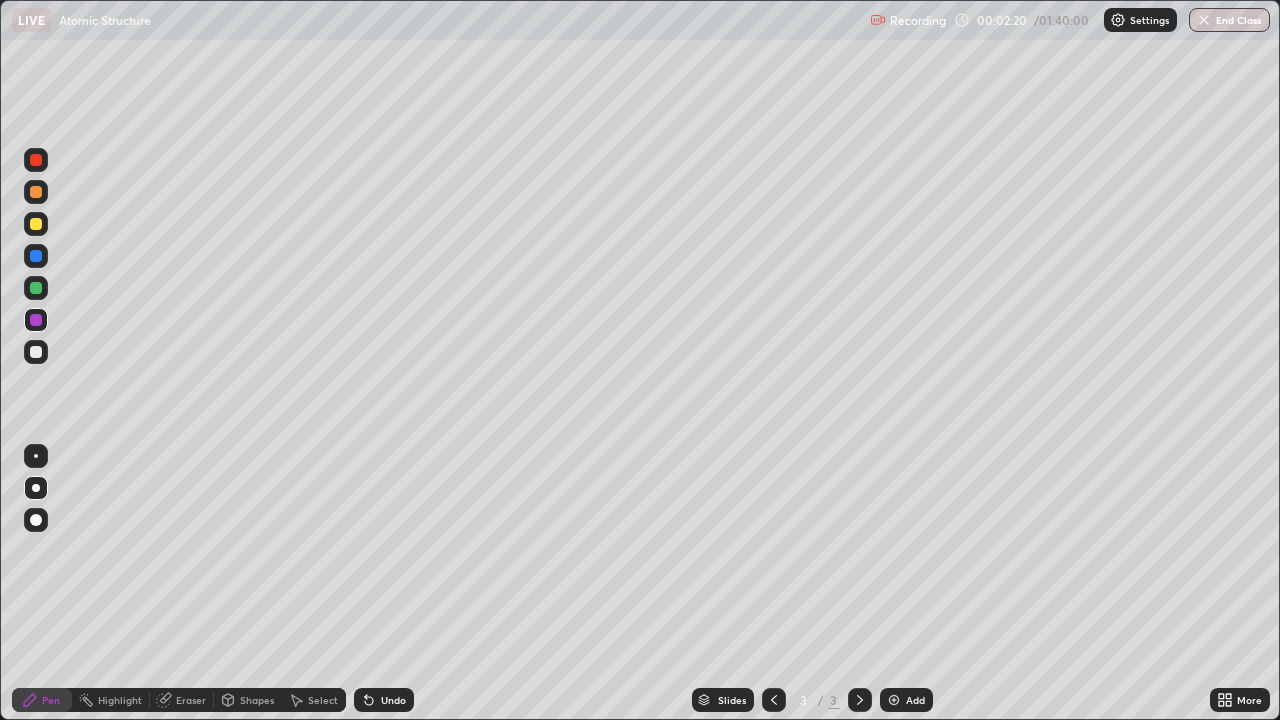 click on "Shapes" at bounding box center (248, 700) 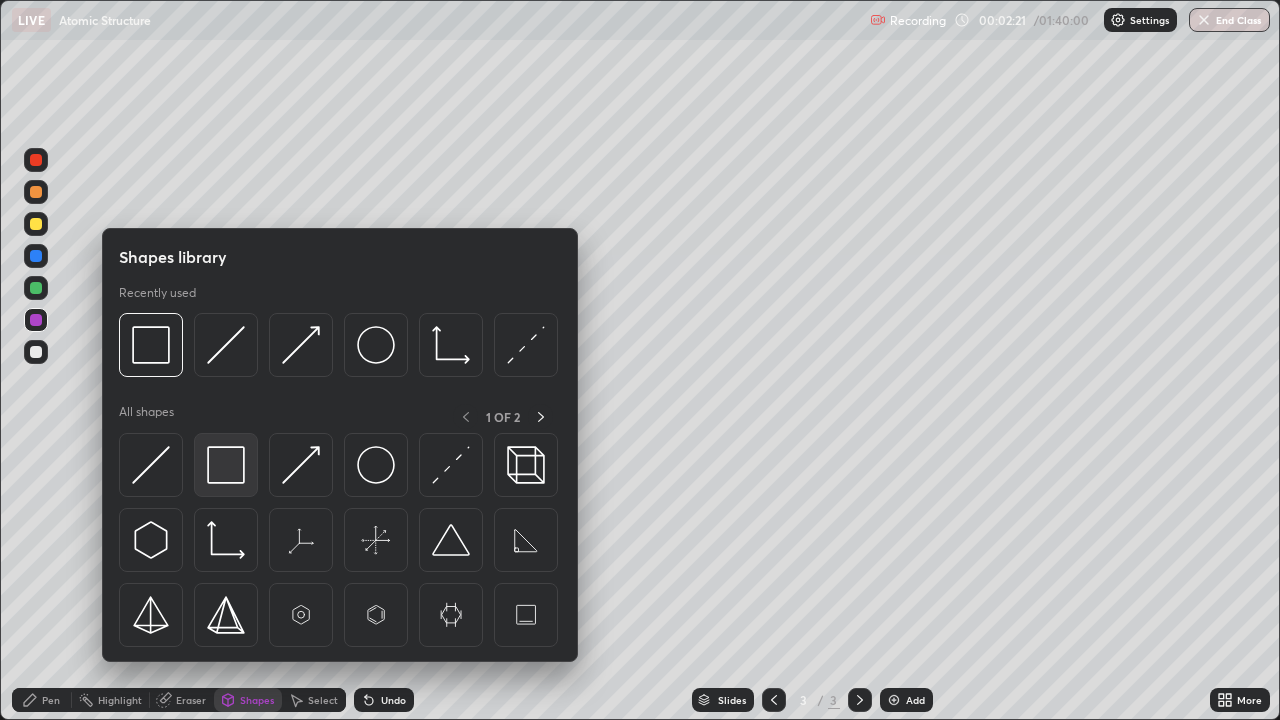 click at bounding box center [226, 465] 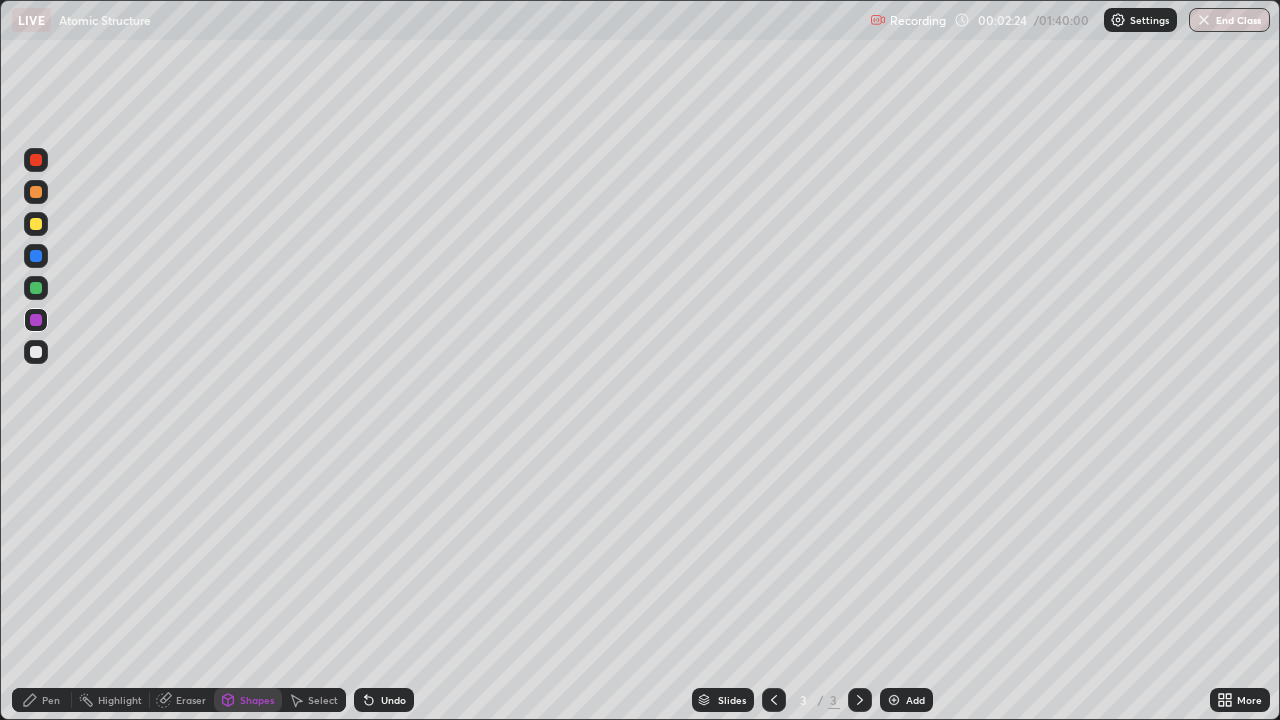 click at bounding box center [36, 288] 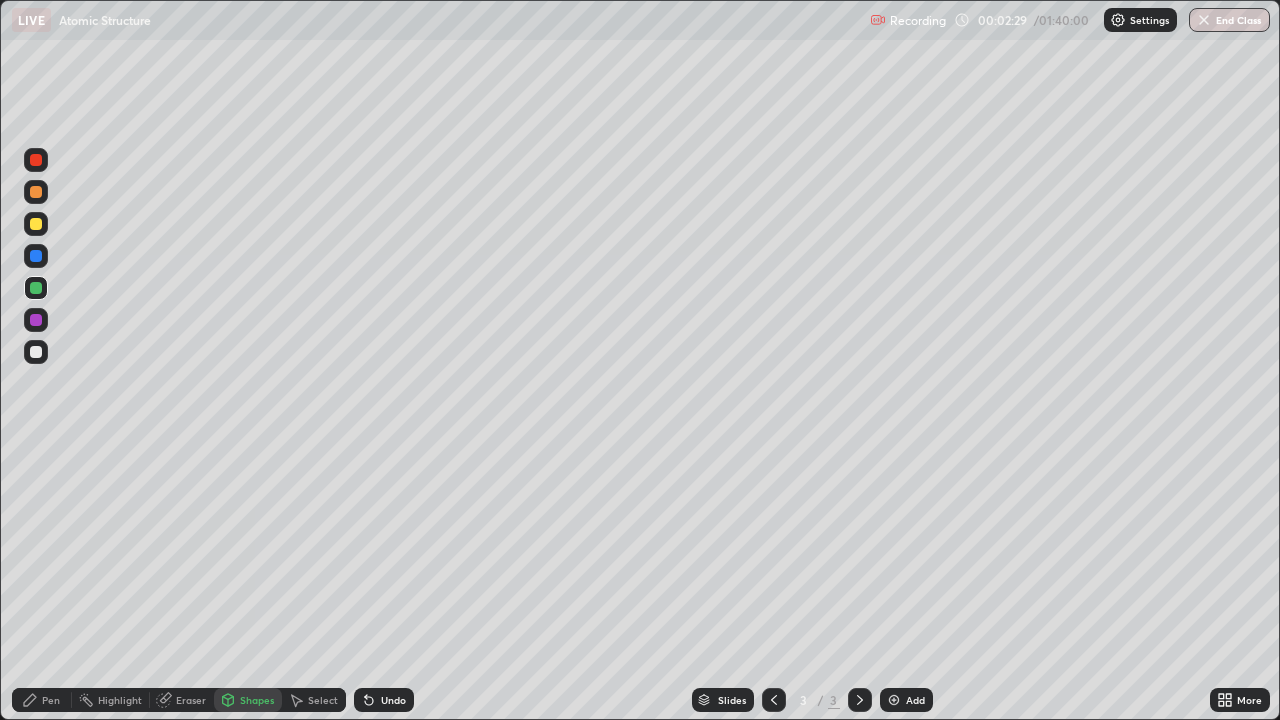 click 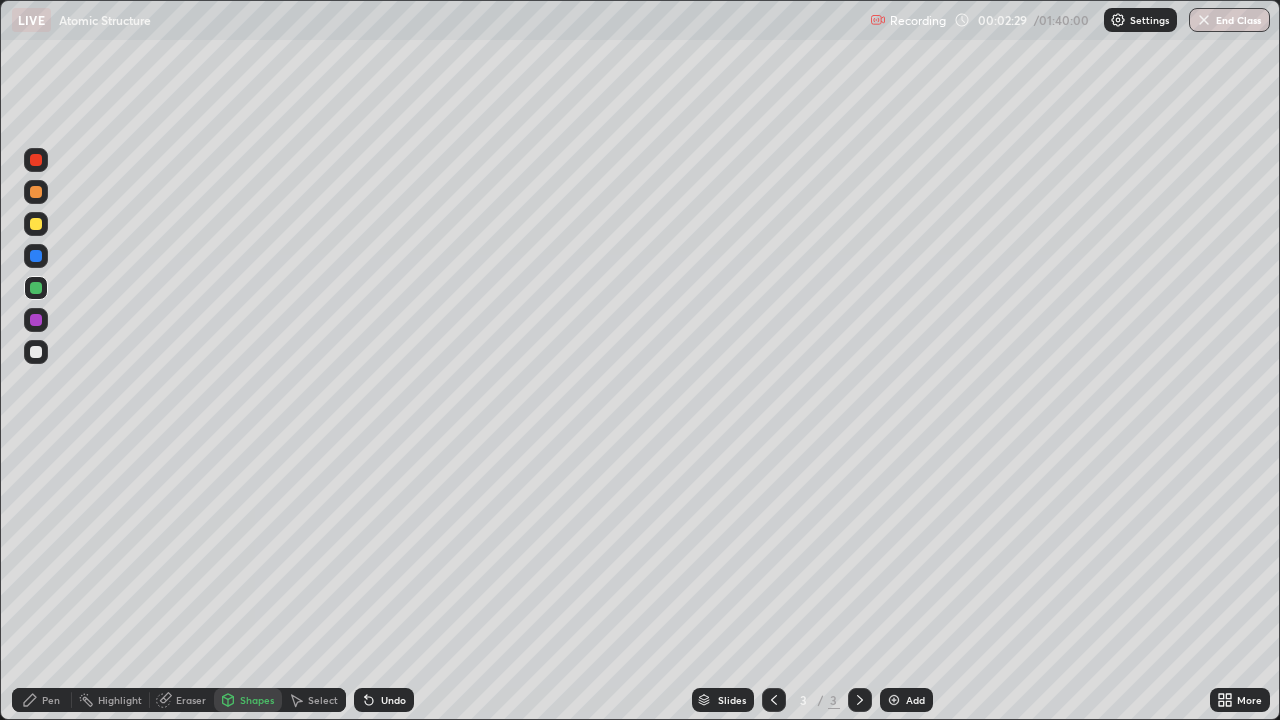 click 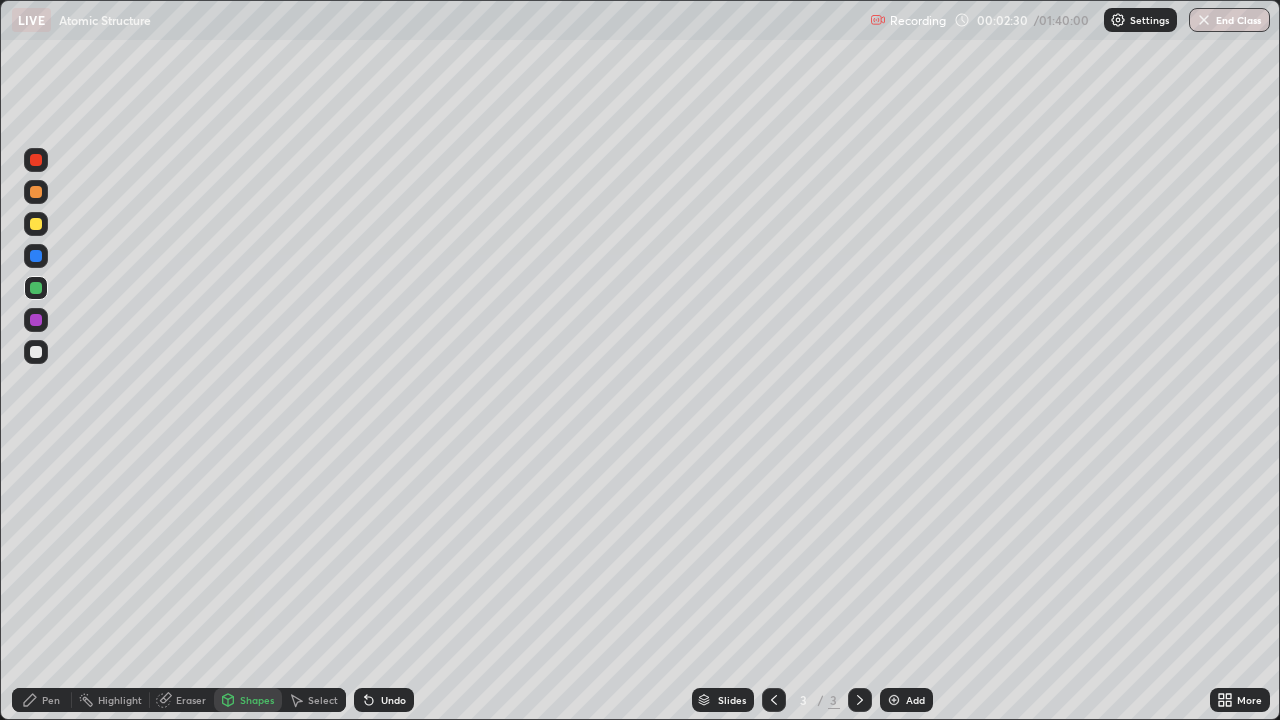 click on "Pen" at bounding box center [51, 700] 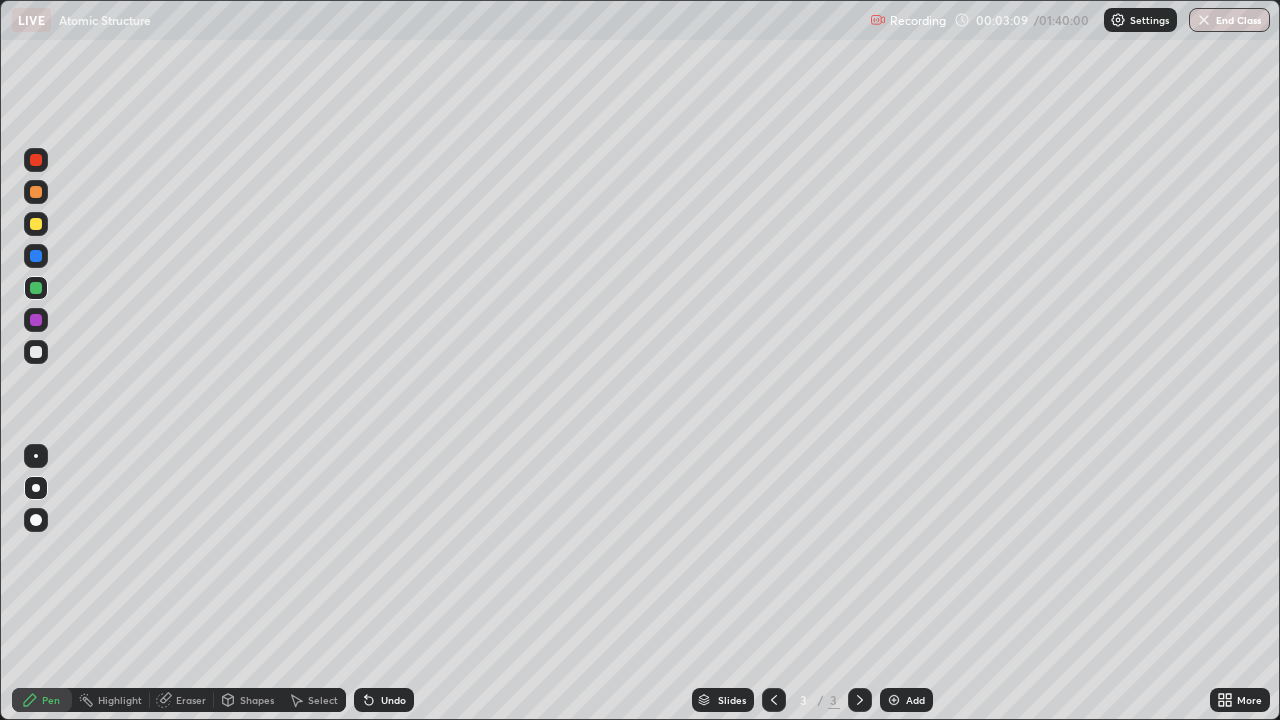 click at bounding box center (36, 320) 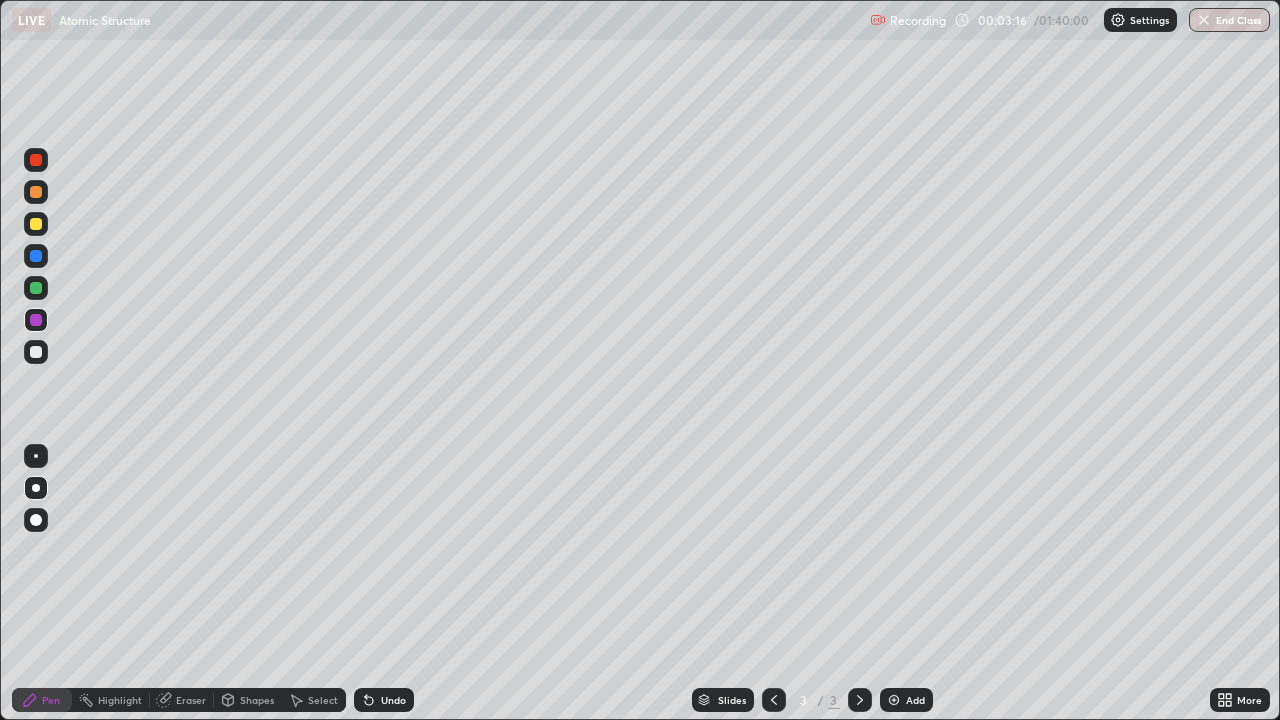 click at bounding box center (36, 352) 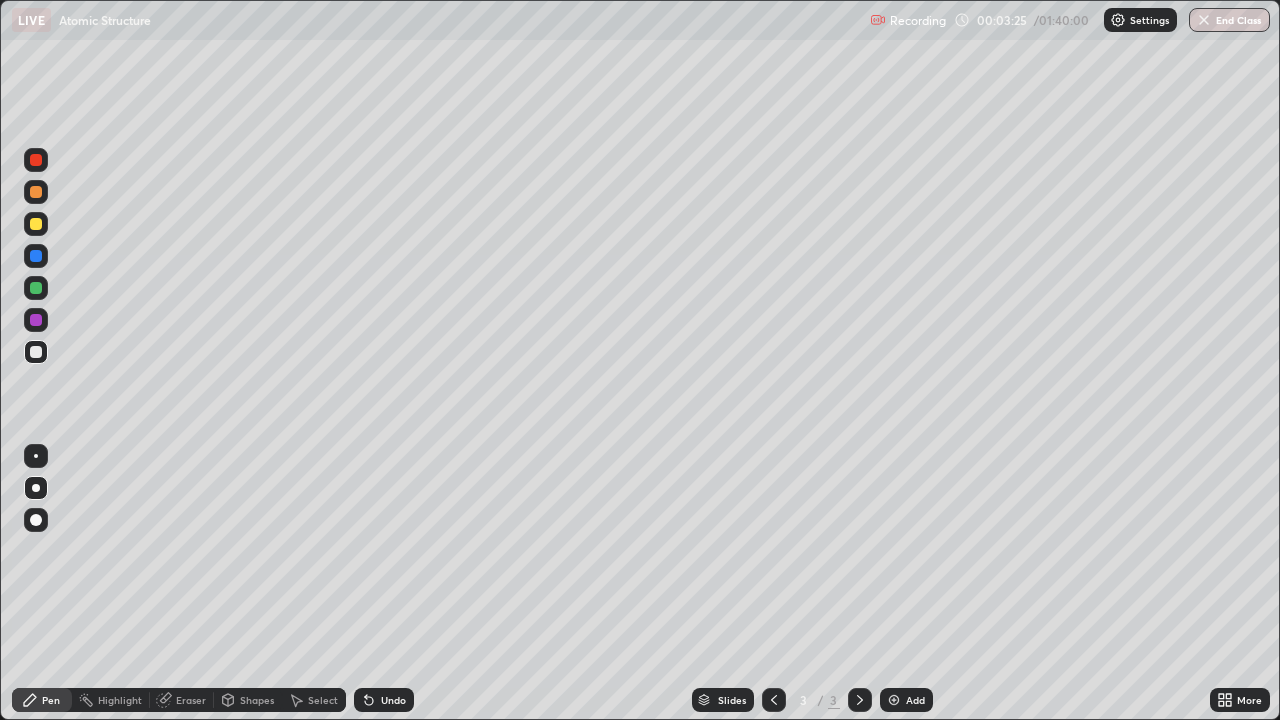 click on "Undo" at bounding box center [384, 700] 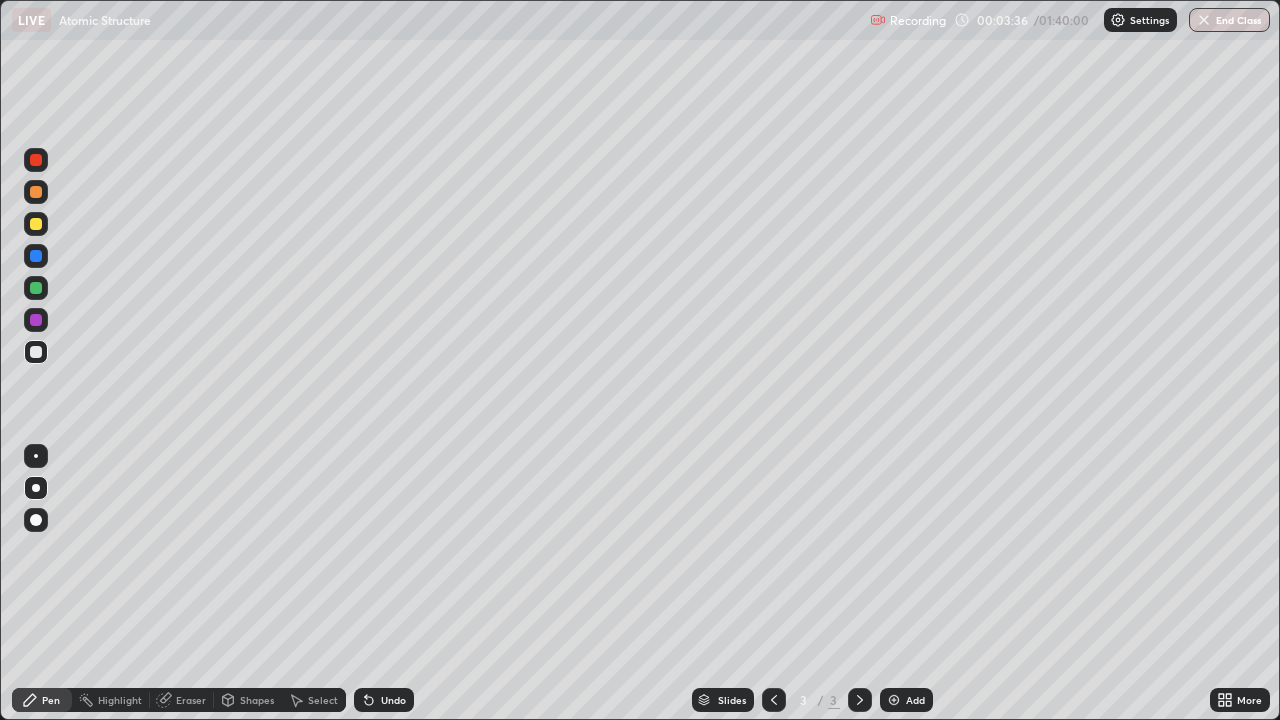 click at bounding box center [36, 352] 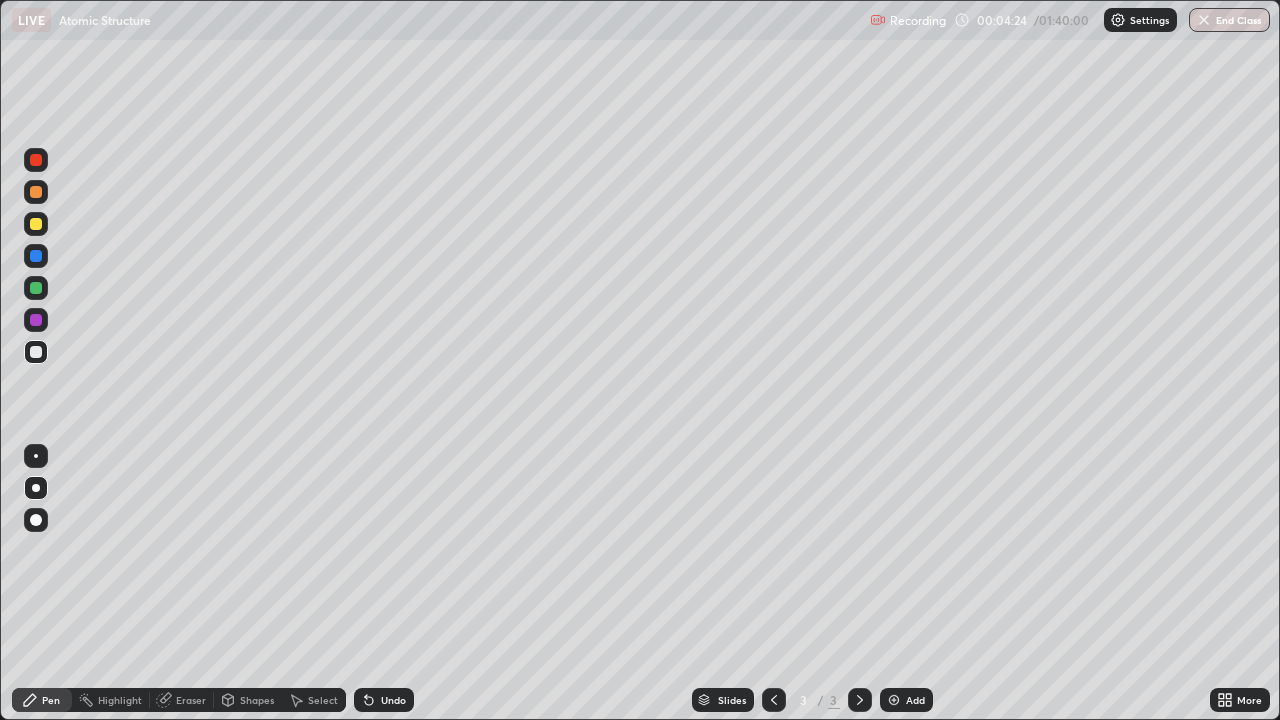 click at bounding box center (36, 320) 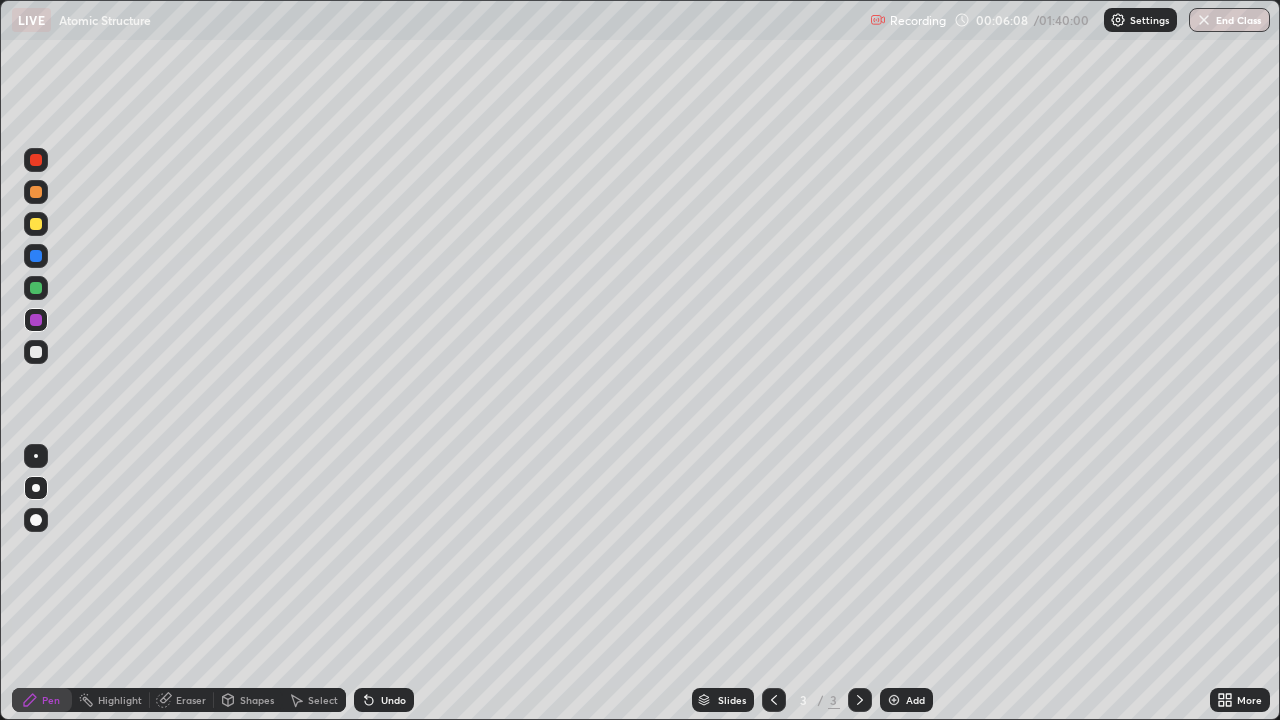 click at bounding box center [36, 352] 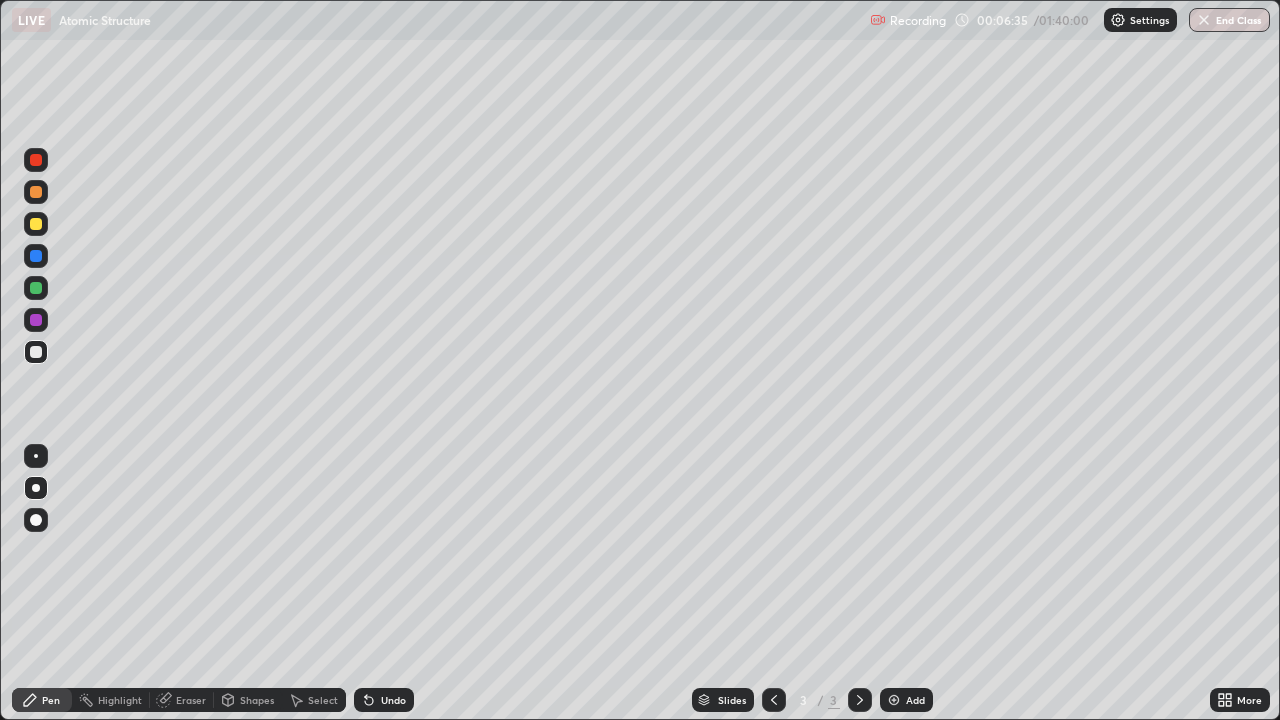 click on "Undo" at bounding box center (384, 700) 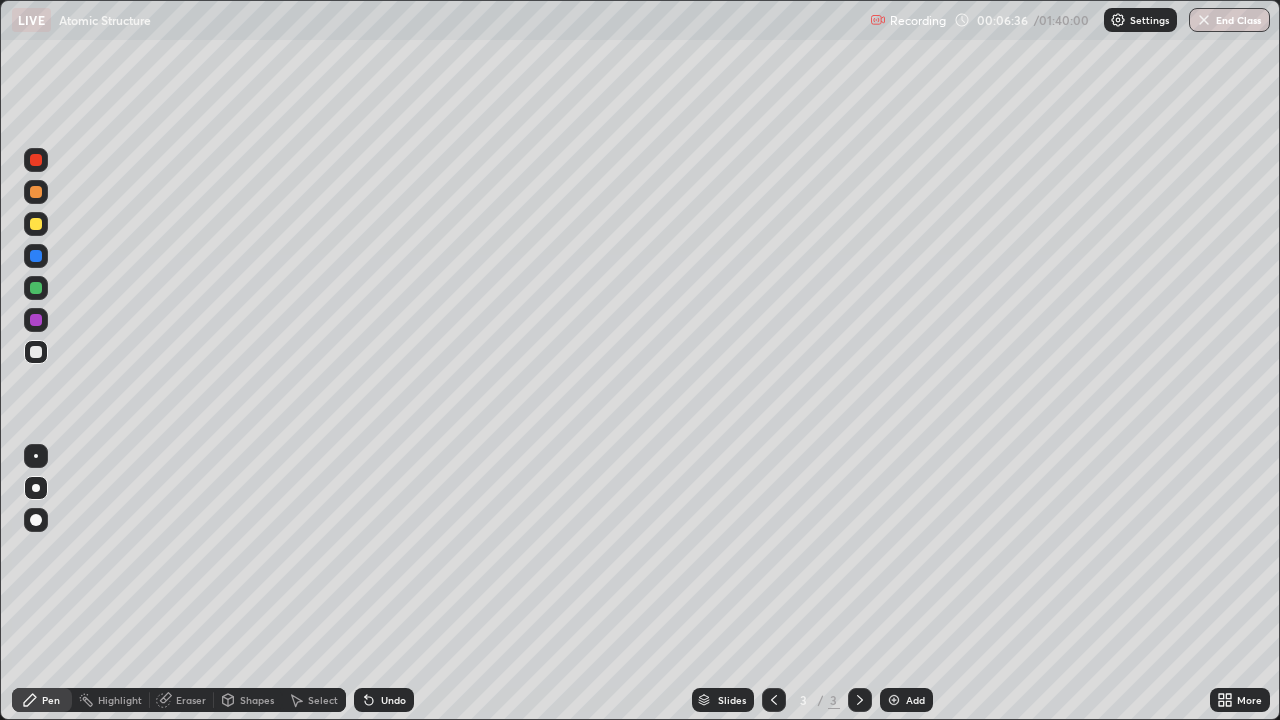 click on "Undo" at bounding box center (384, 700) 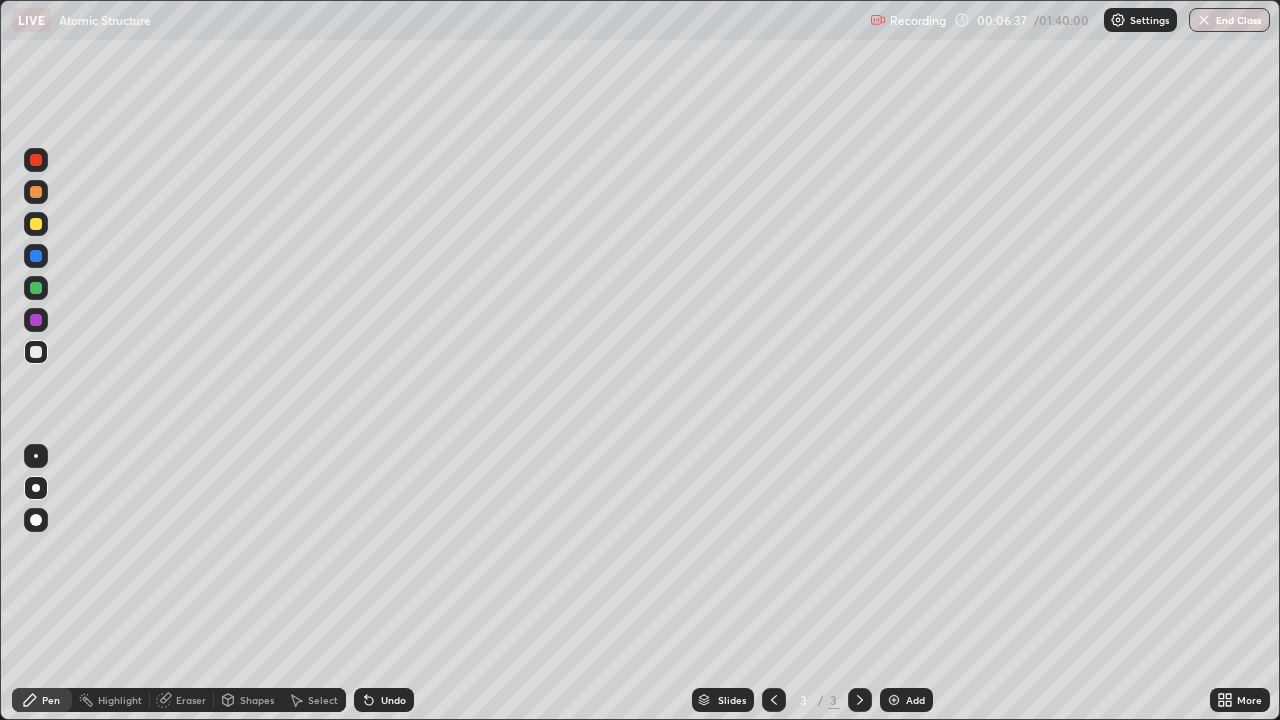 click on "Undo" at bounding box center (393, 700) 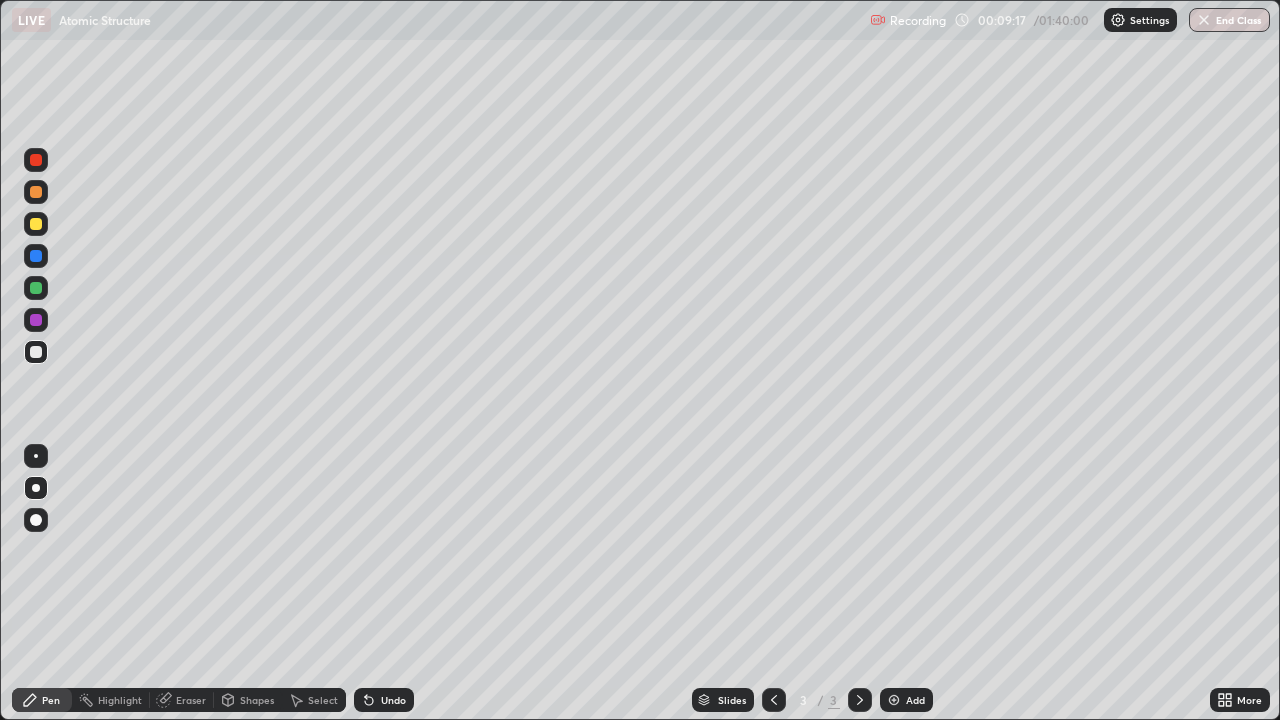 click at bounding box center (894, 700) 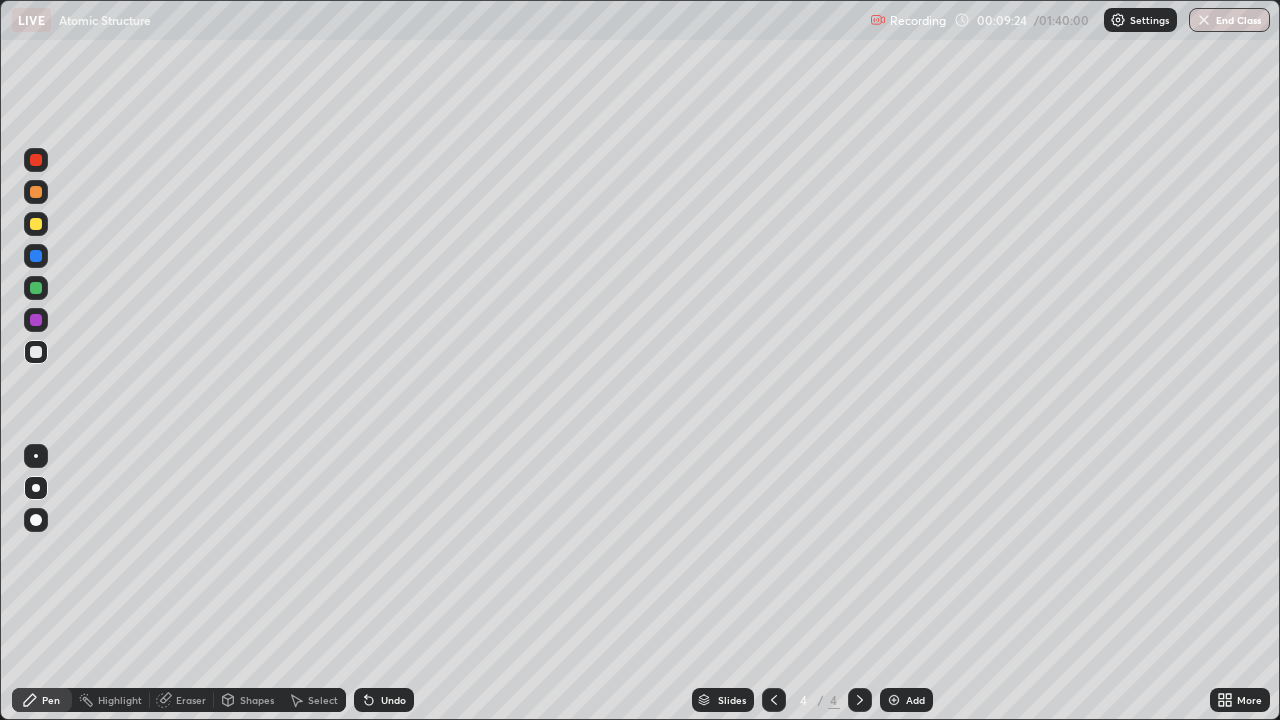 click at bounding box center [36, 224] 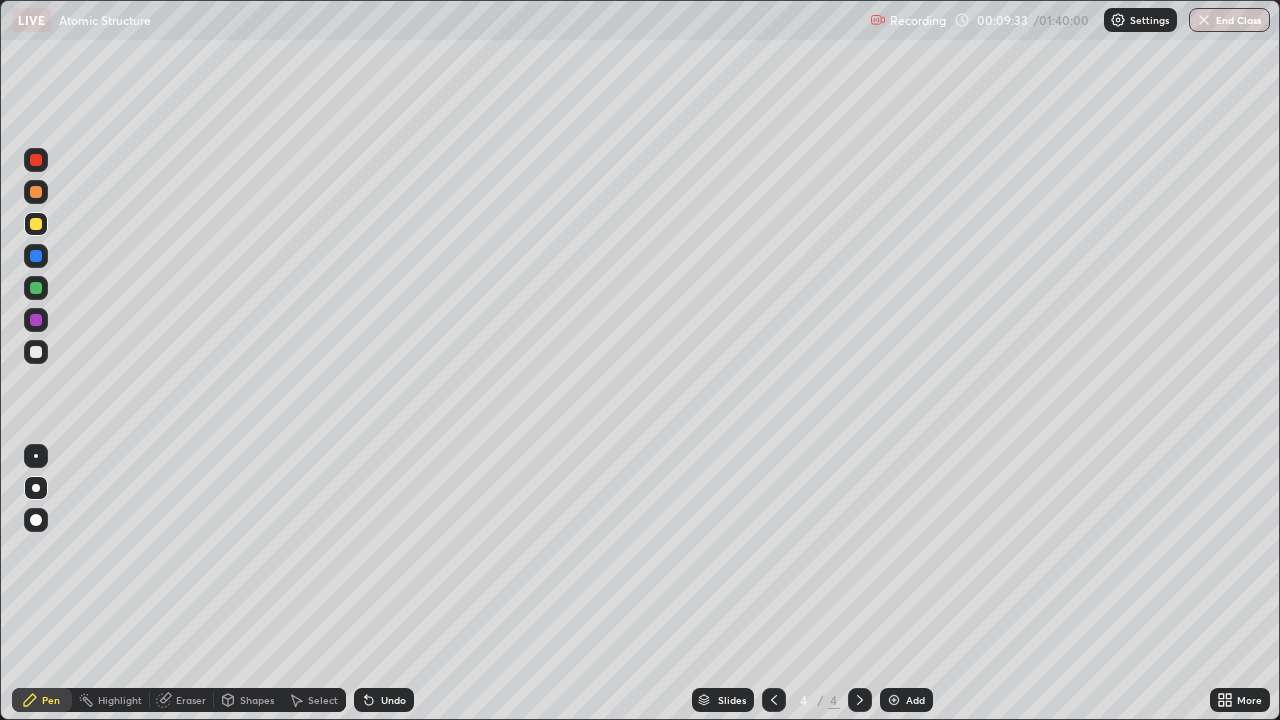 click at bounding box center (36, 224) 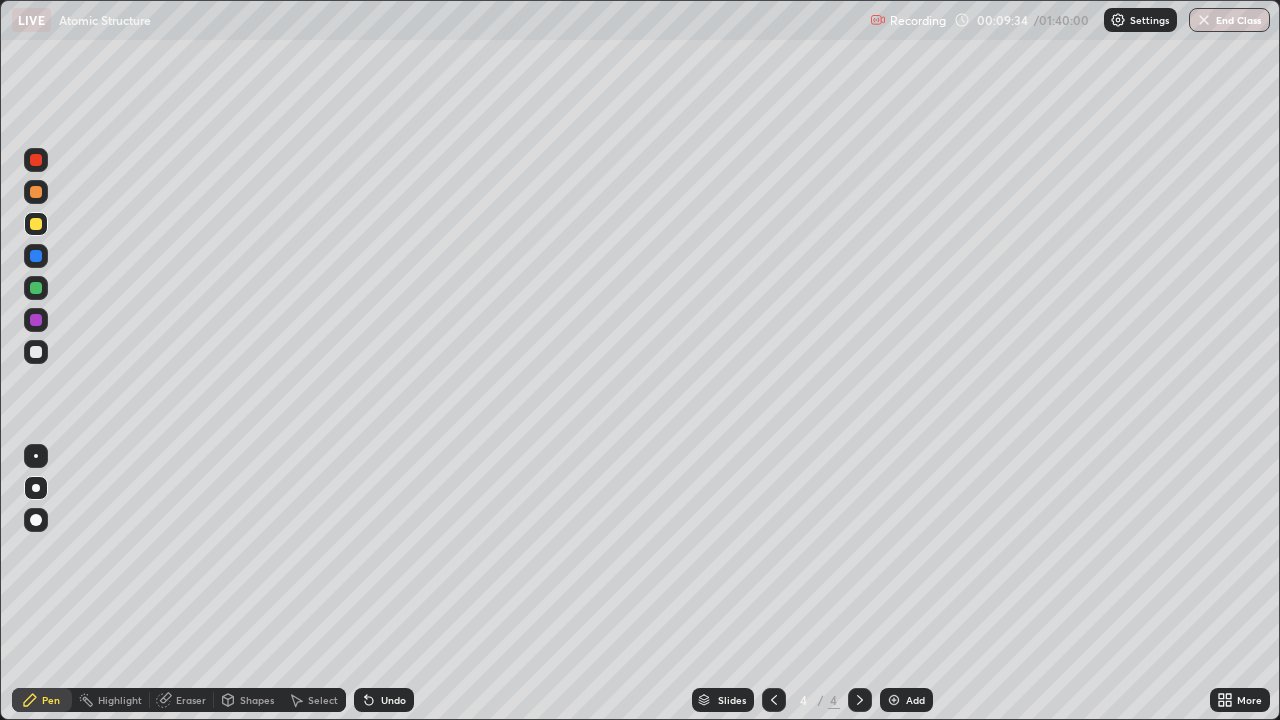 click at bounding box center (36, 288) 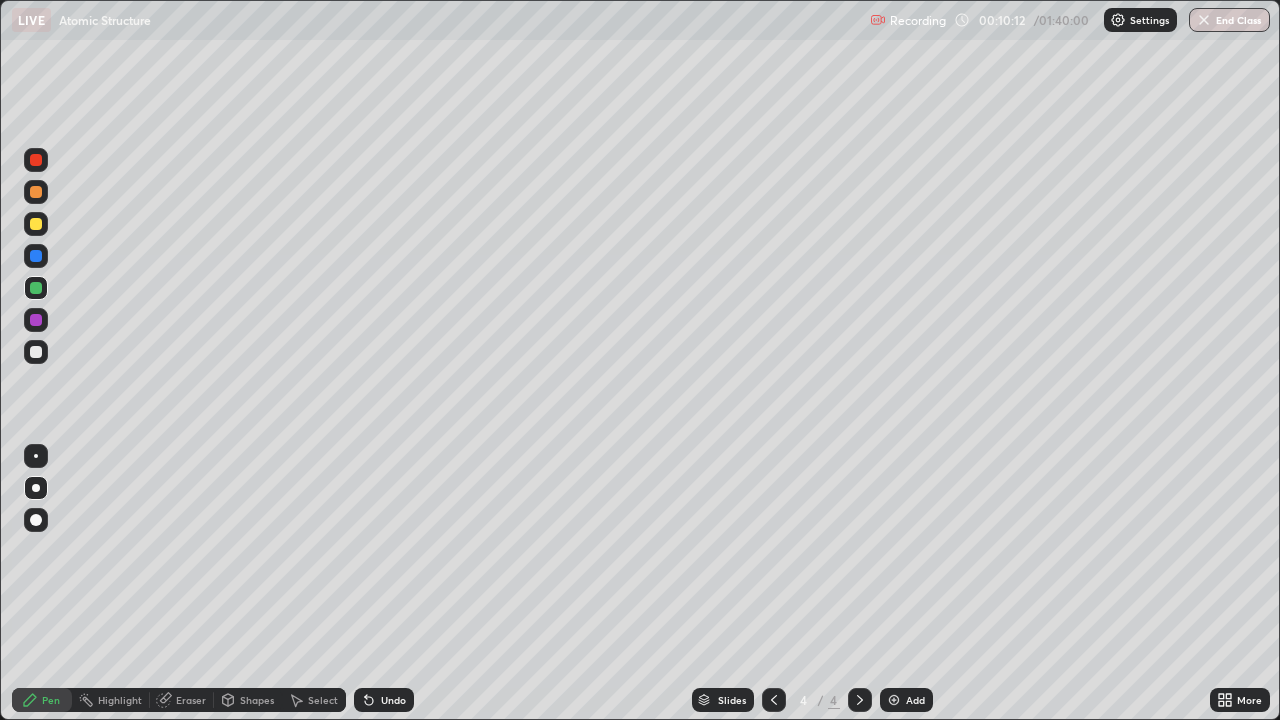 click at bounding box center [36, 352] 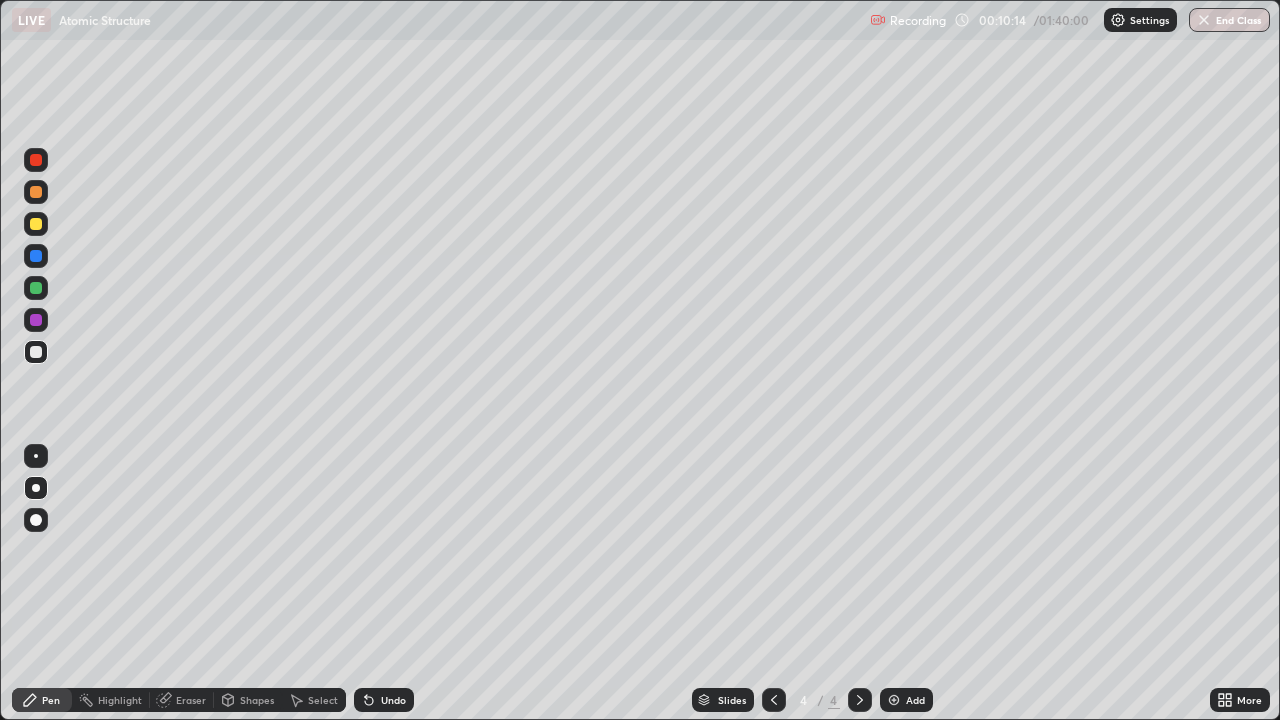 click 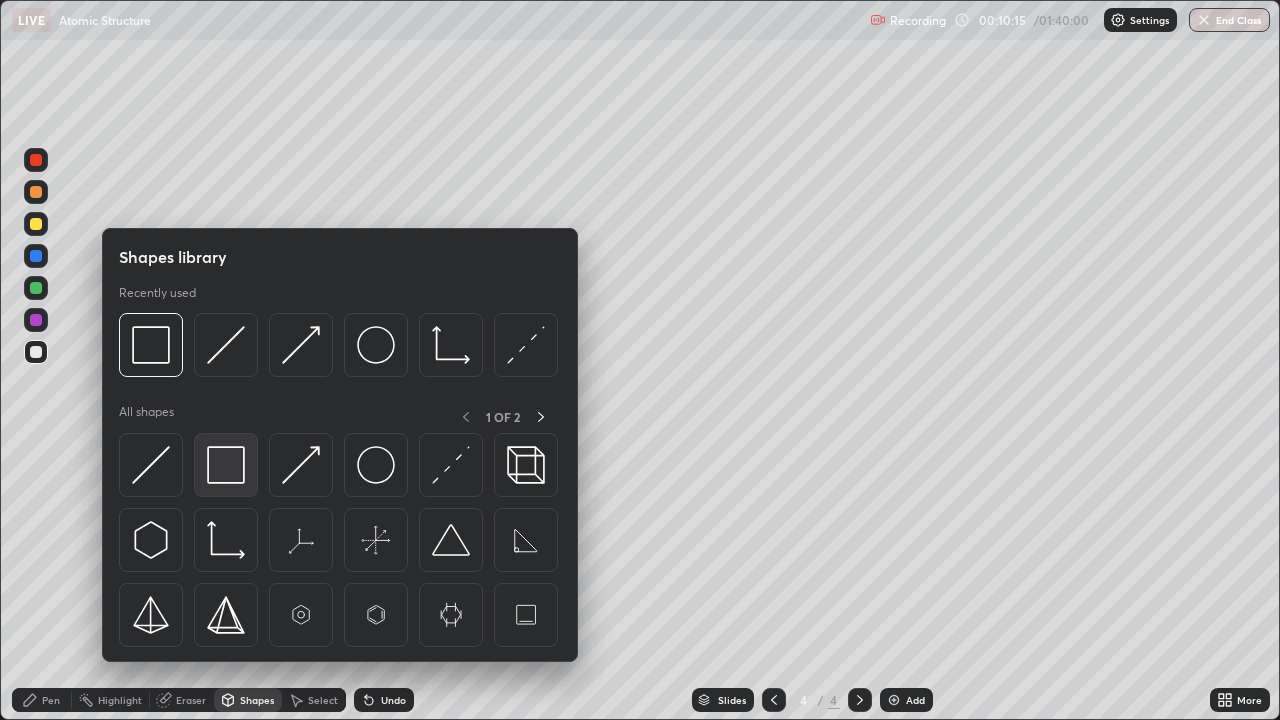 click at bounding box center [226, 465] 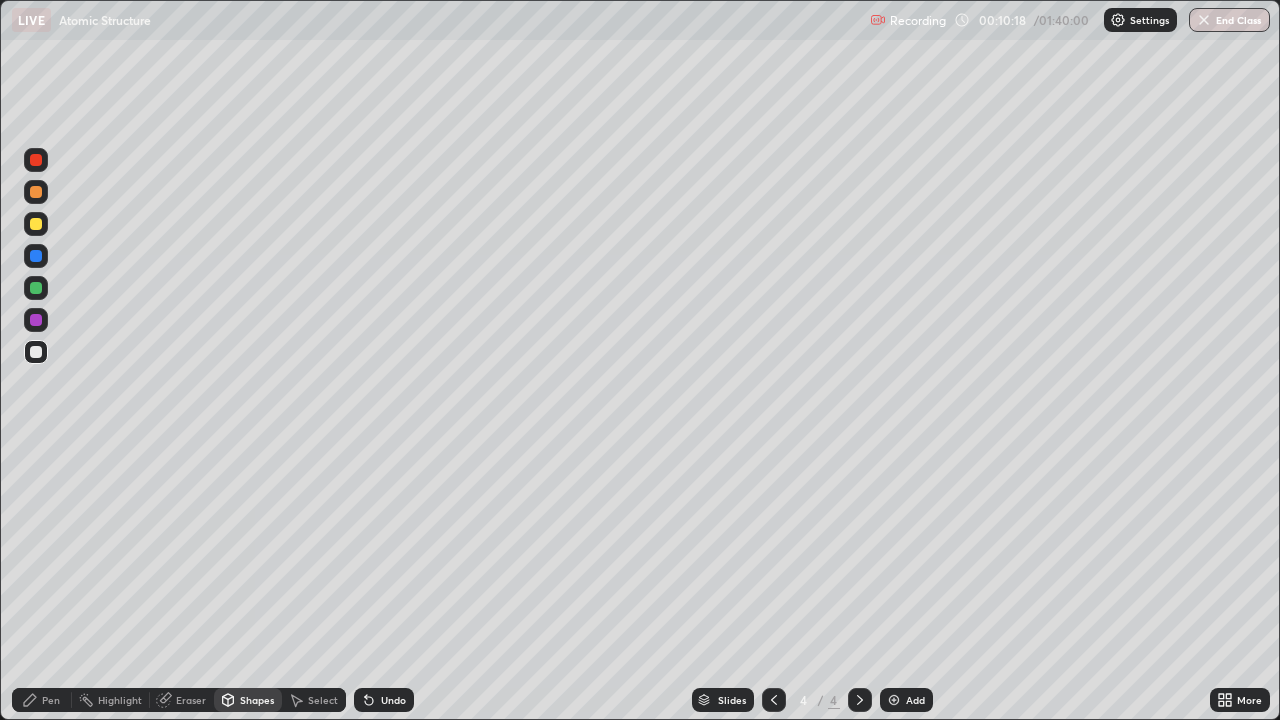click on "Pen" at bounding box center (42, 700) 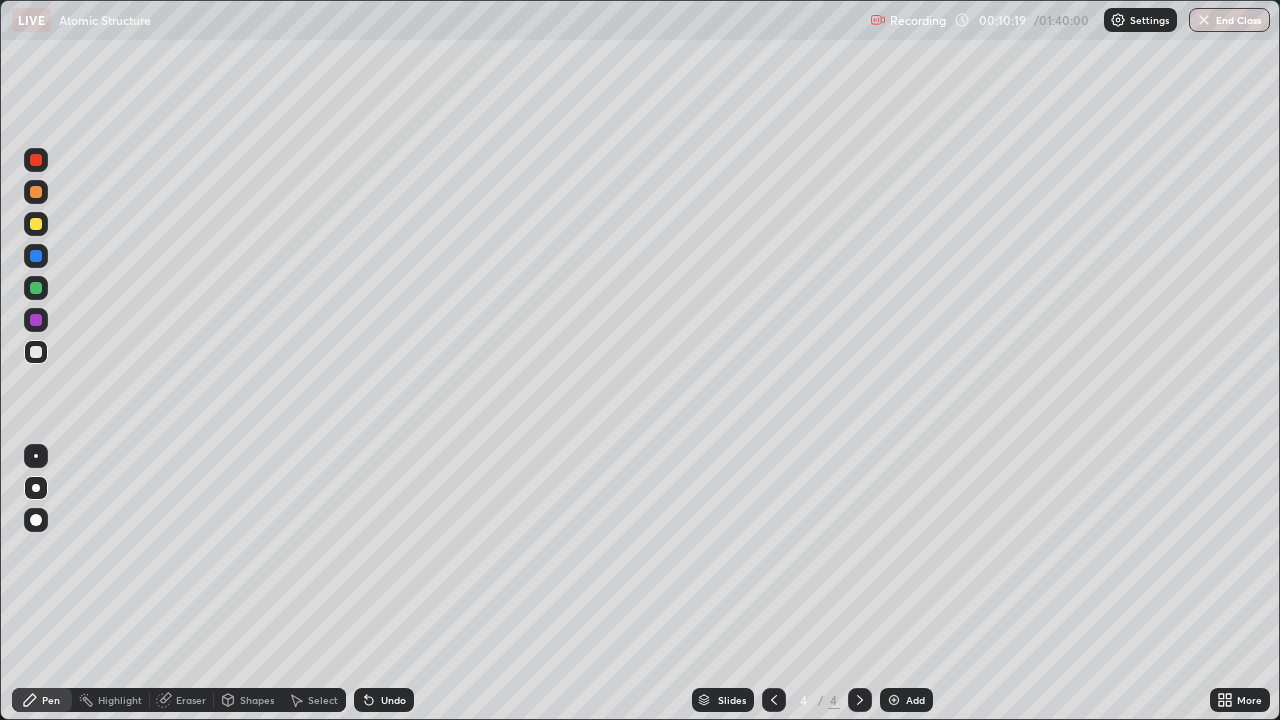 click at bounding box center (36, 320) 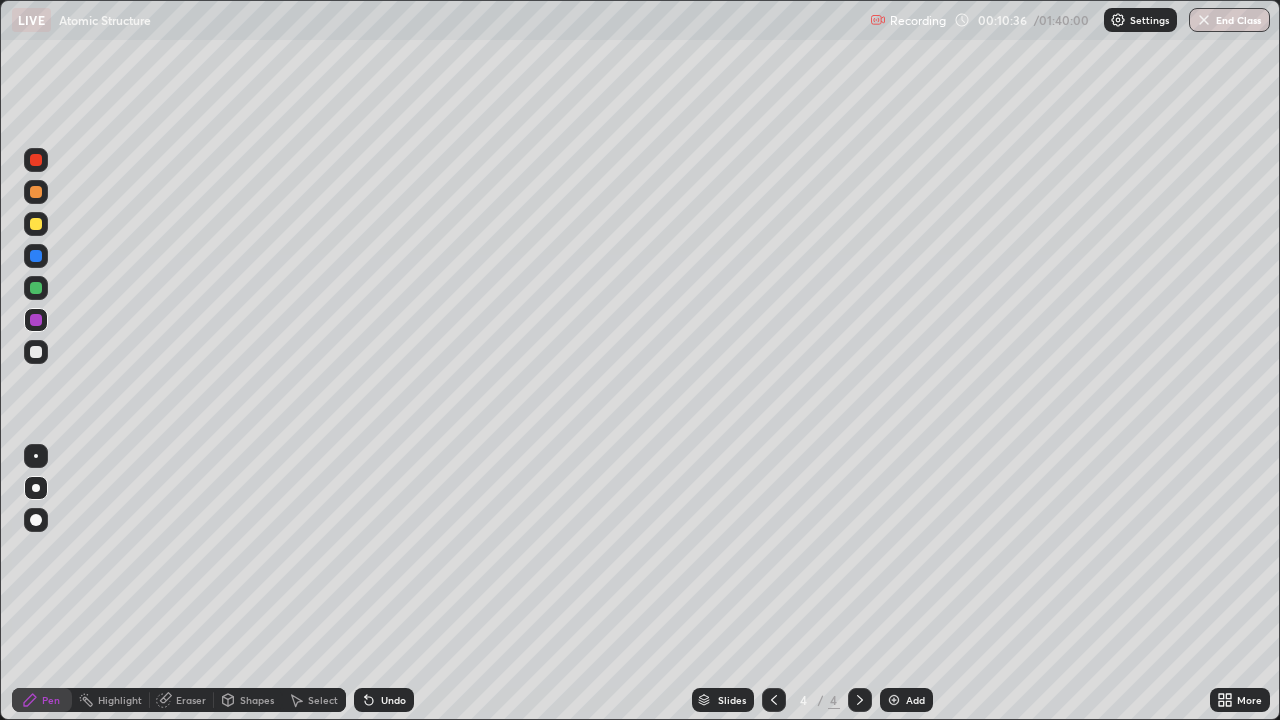 click at bounding box center [36, 352] 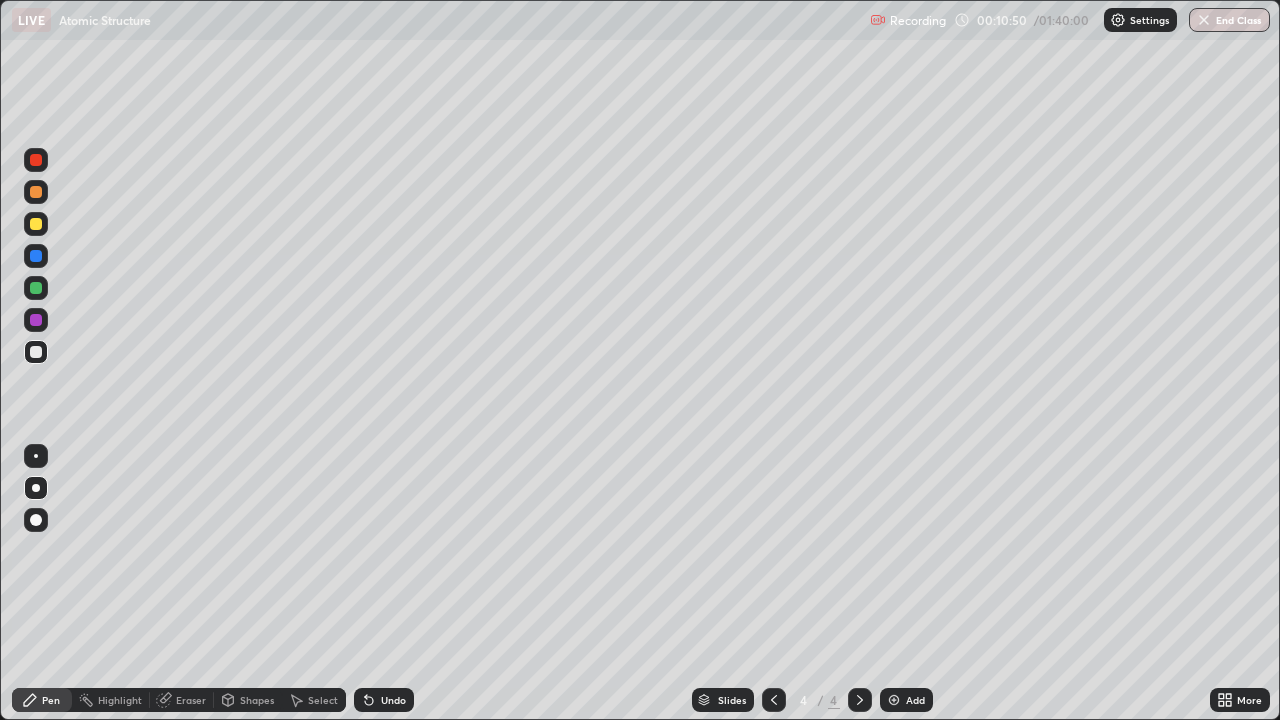 click on "Shapes" at bounding box center [257, 700] 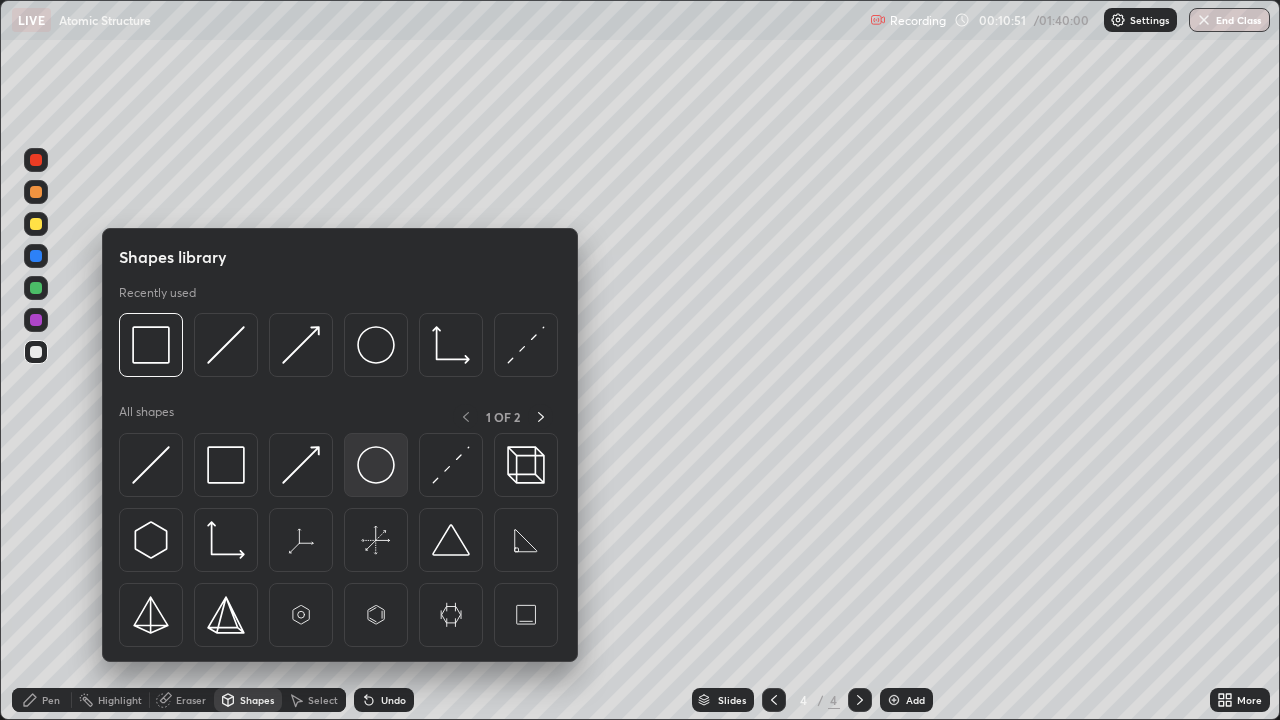 click at bounding box center [376, 465] 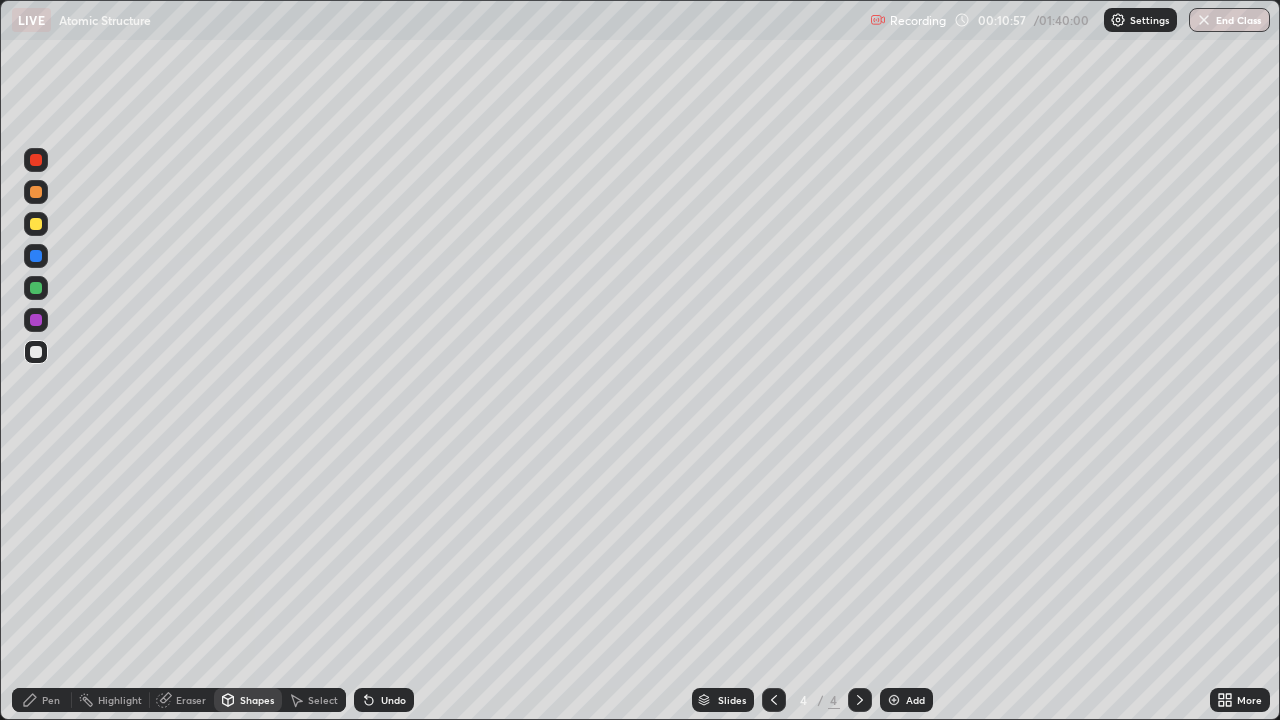 click on "Undo" at bounding box center [384, 700] 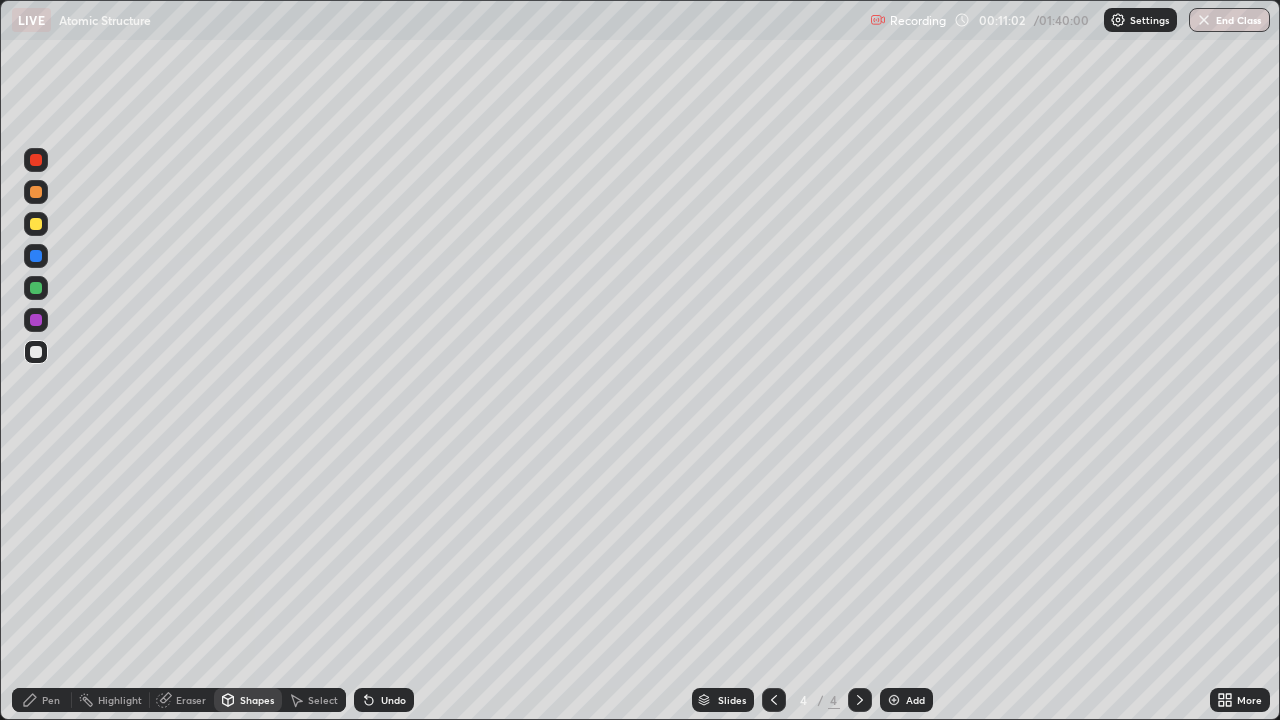 click on "Undo" at bounding box center [393, 700] 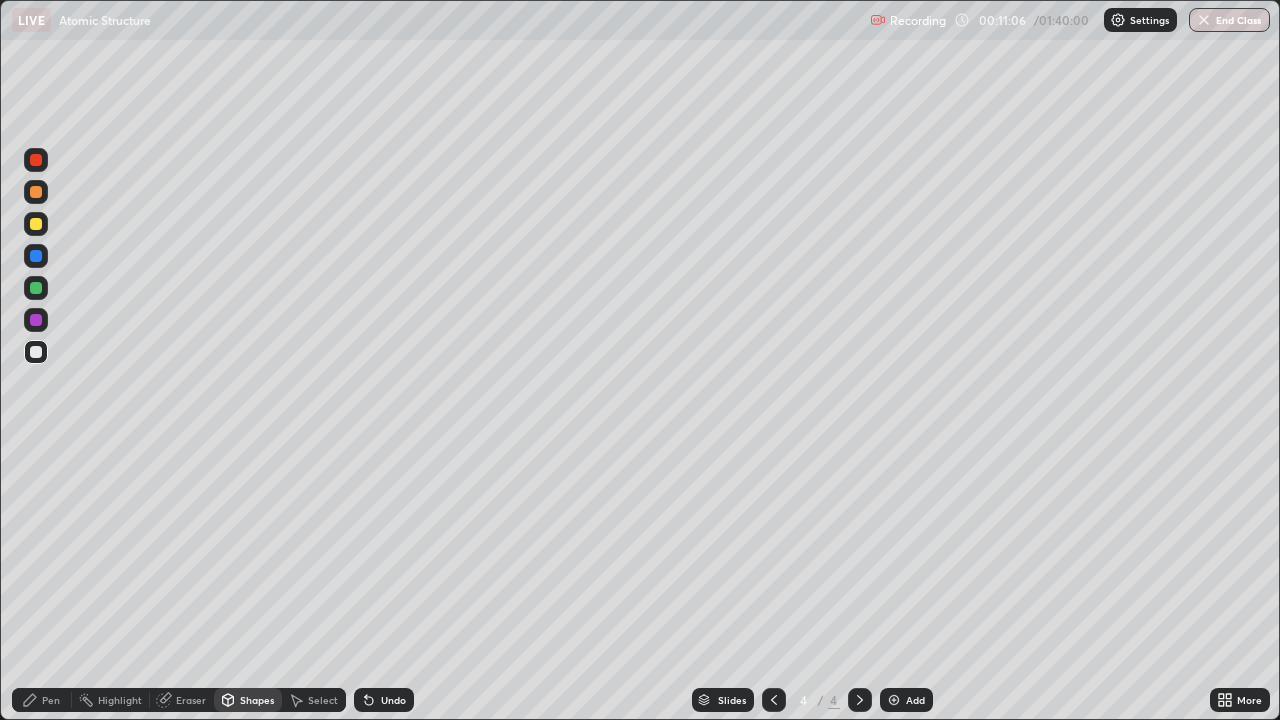 click on "Undo" at bounding box center (393, 700) 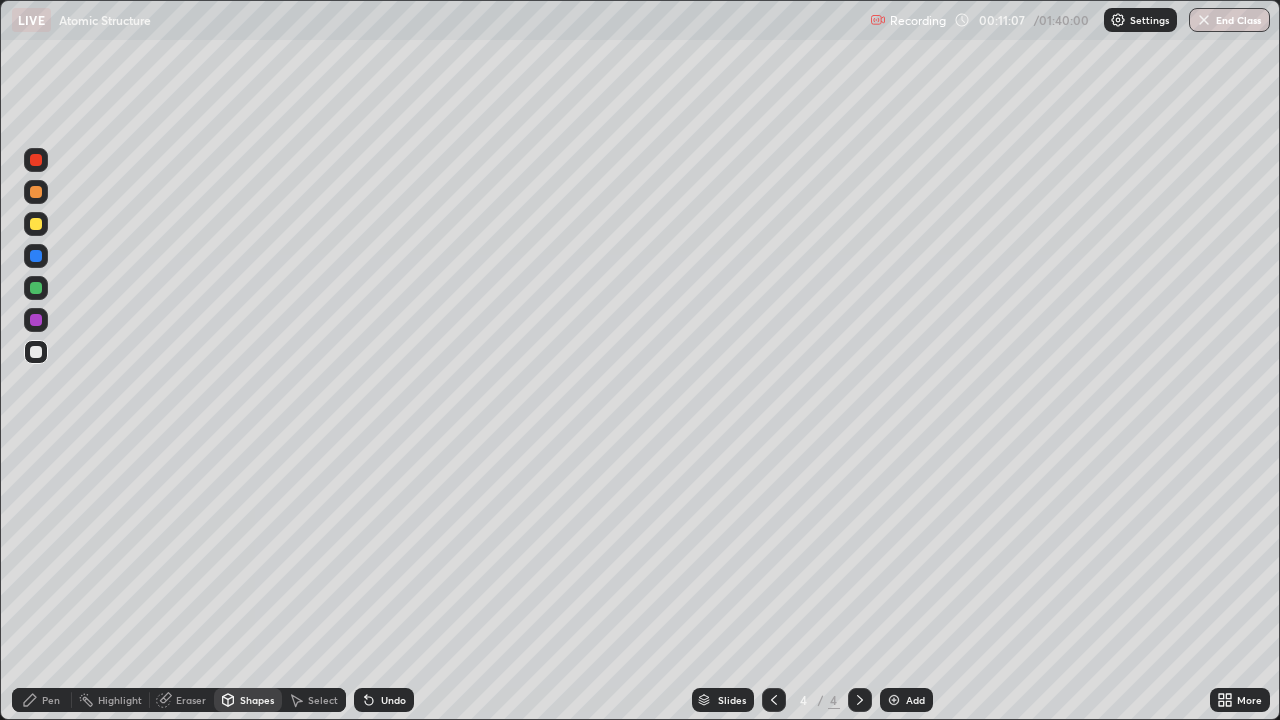 click on "Undo" at bounding box center (384, 700) 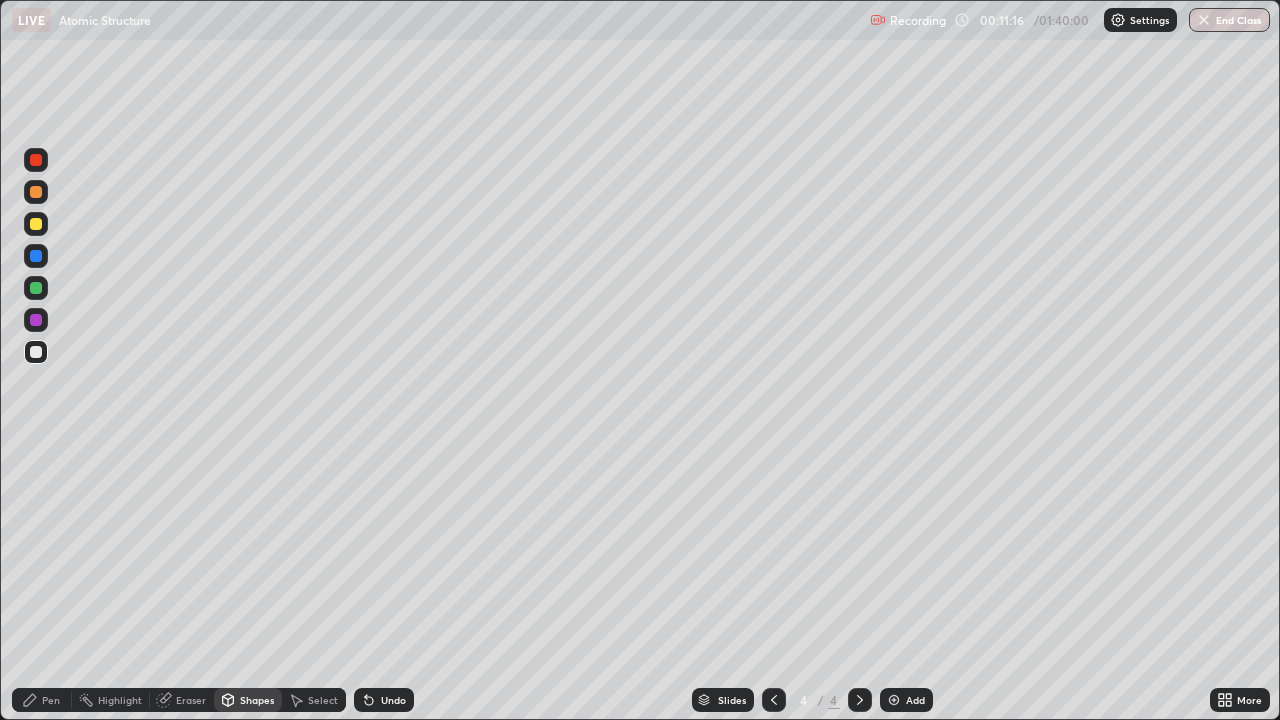 click on "Shapes" at bounding box center (248, 700) 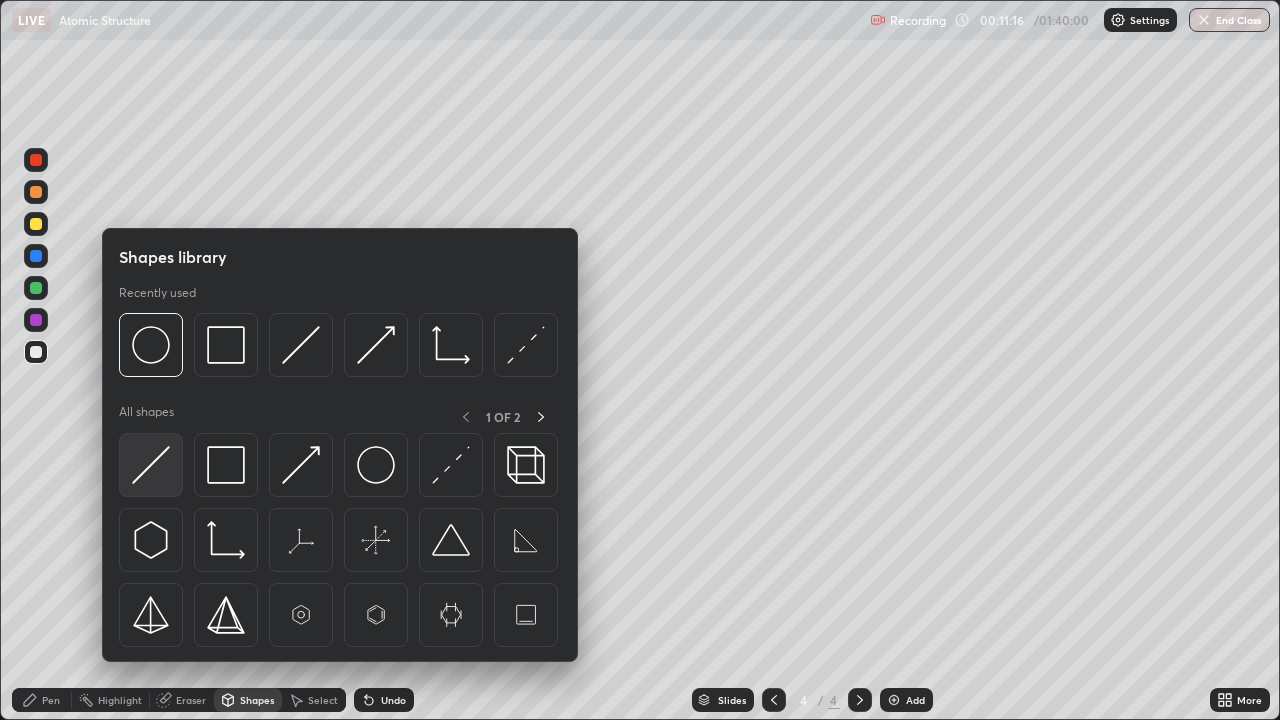 click at bounding box center [151, 465] 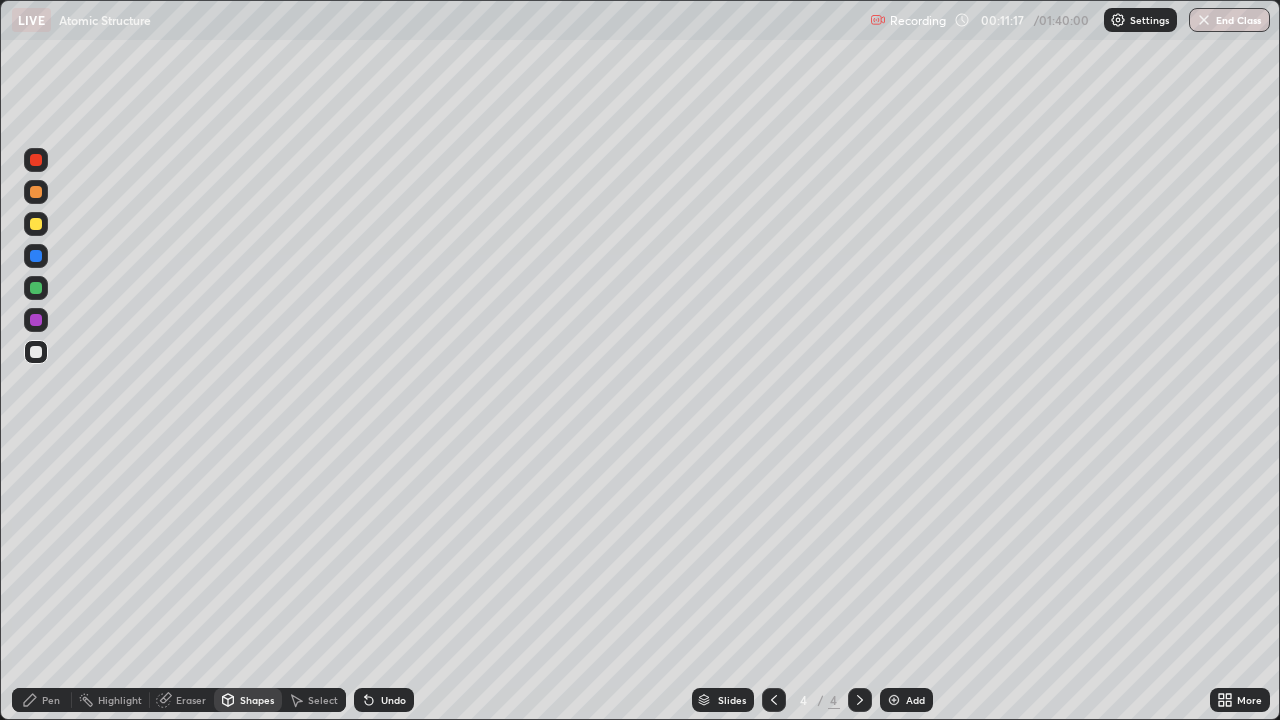 click at bounding box center (36, 352) 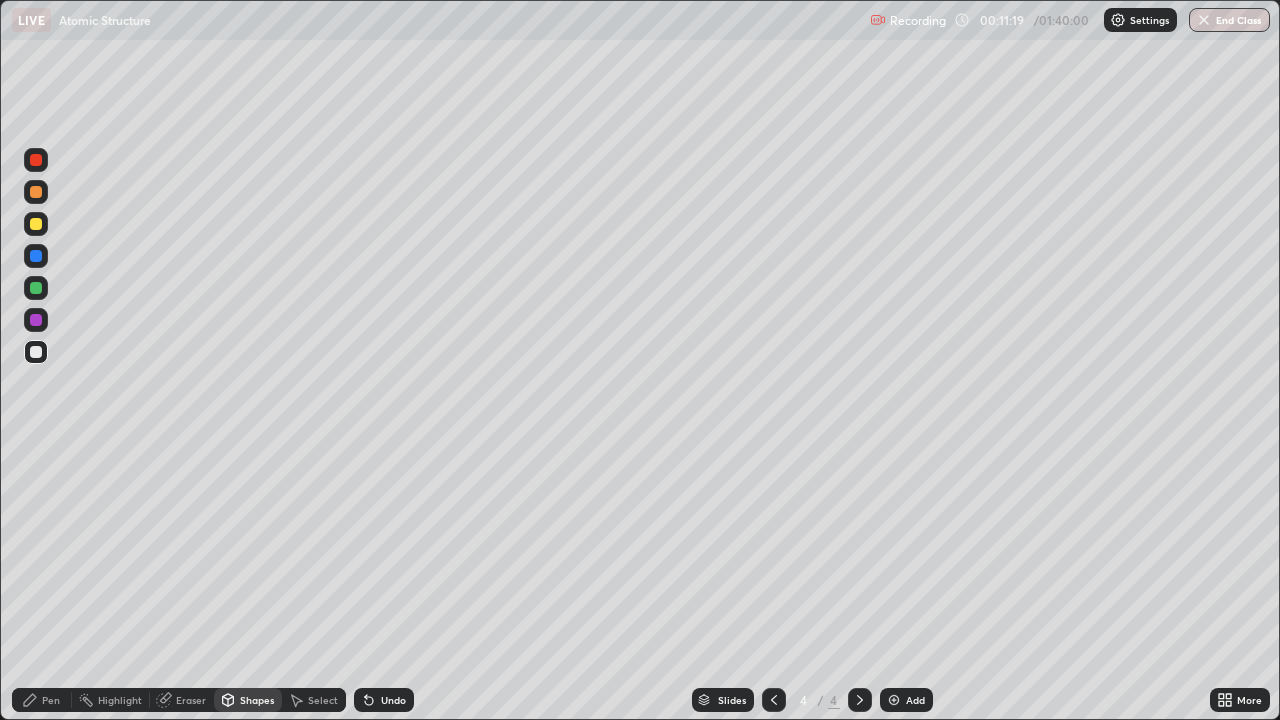 click at bounding box center (36, 320) 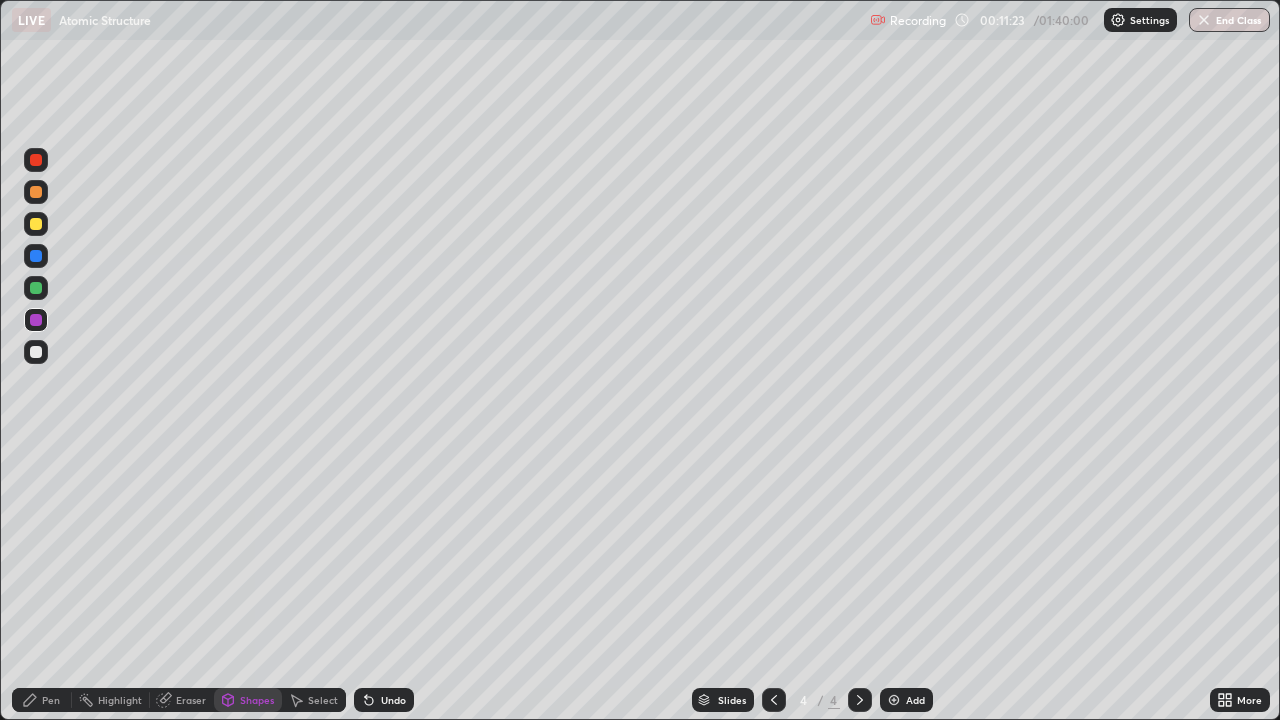 click at bounding box center (36, 288) 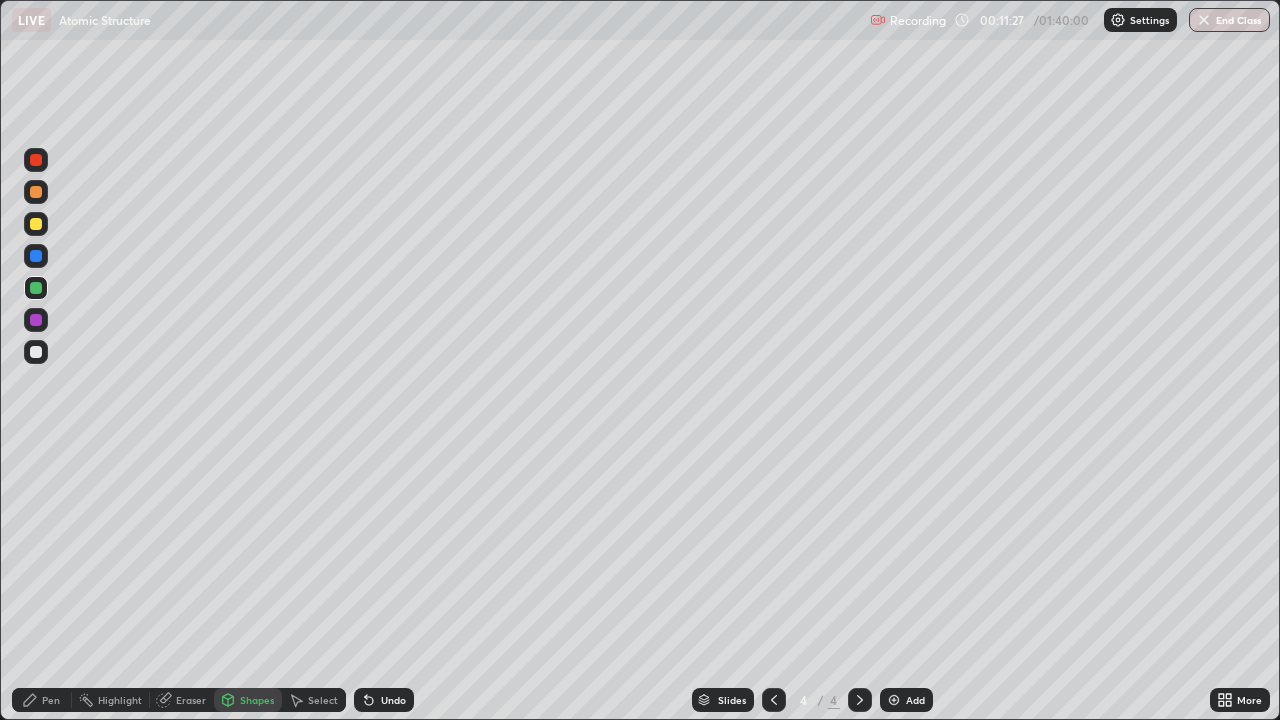 click at bounding box center (36, 352) 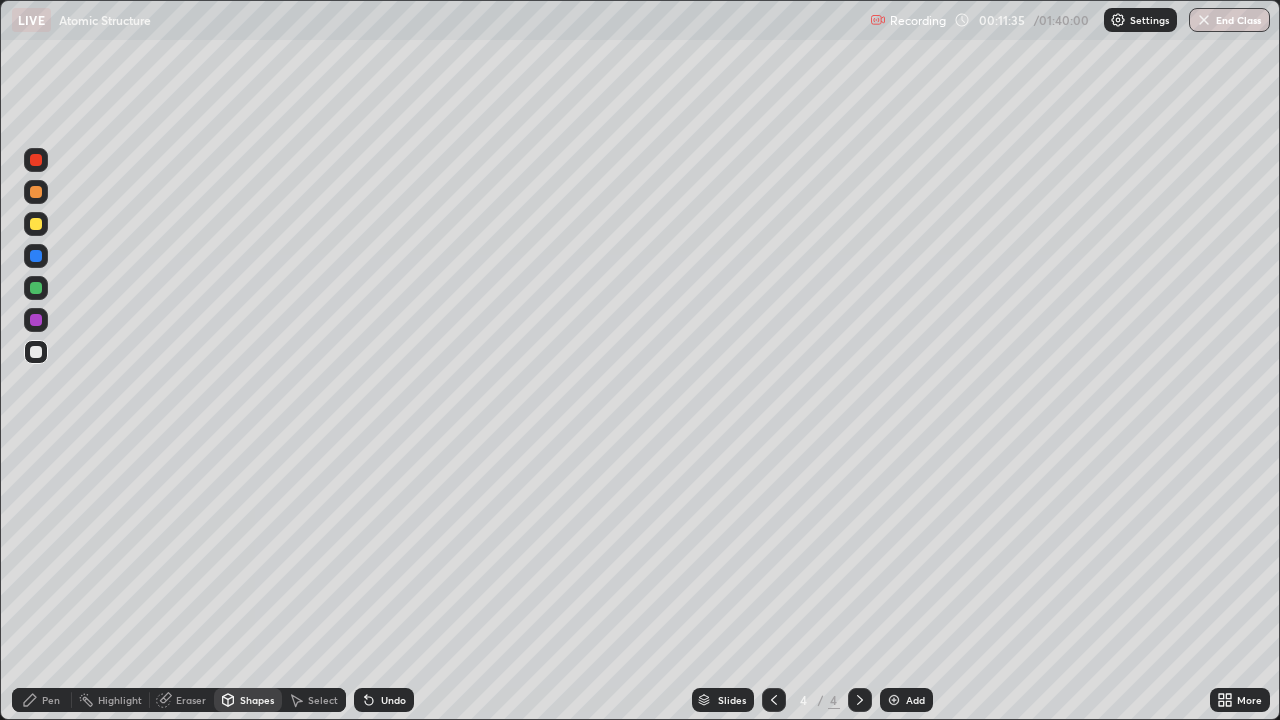 click at bounding box center (36, 320) 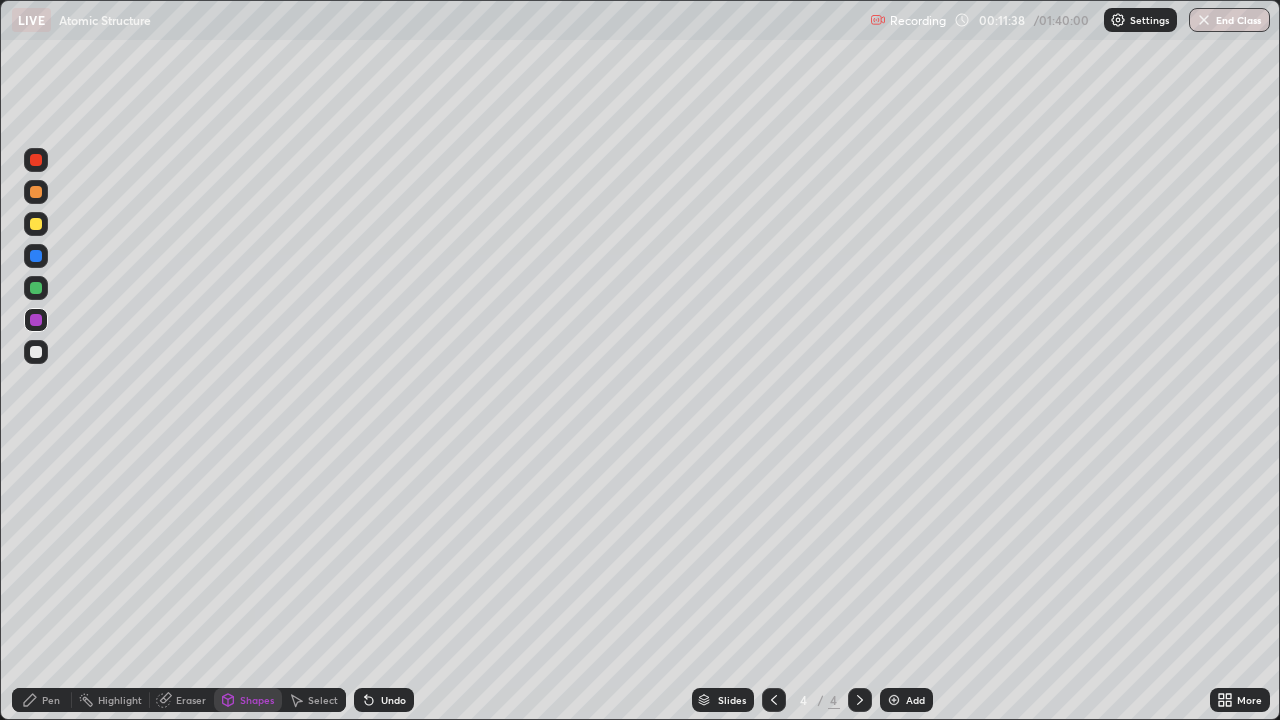 click on "Undo" at bounding box center [384, 700] 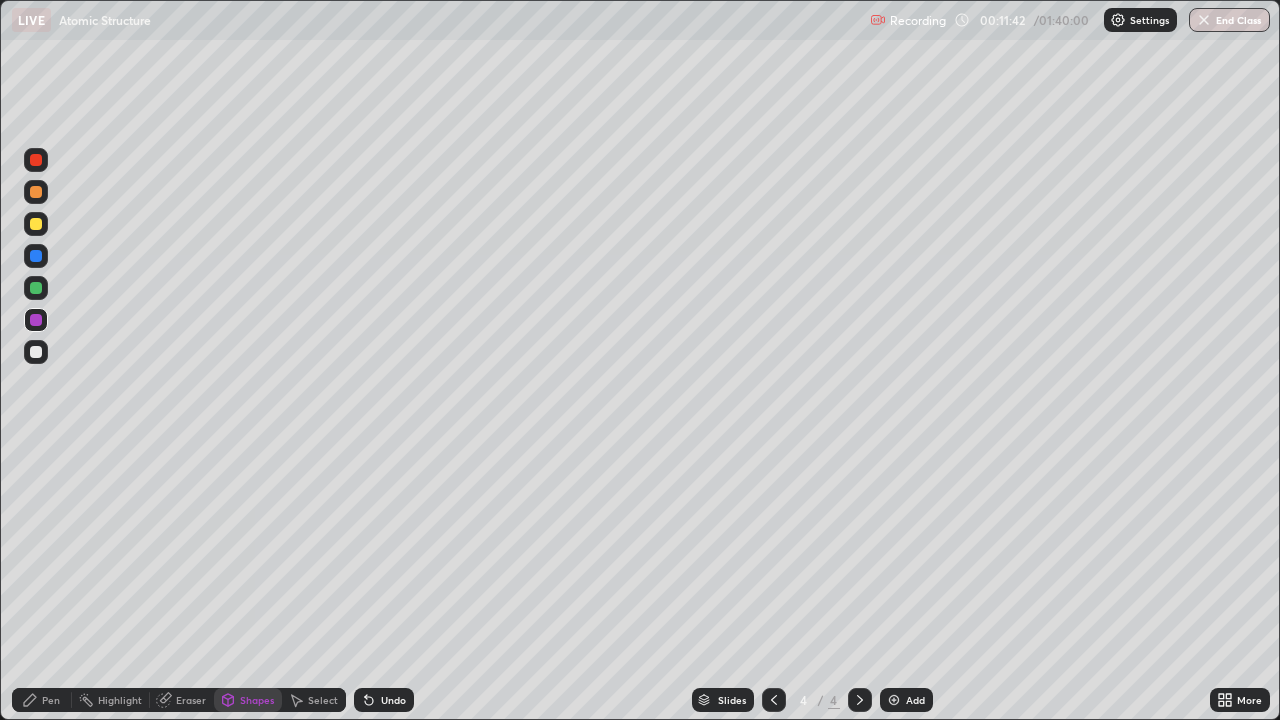 click at bounding box center (36, 352) 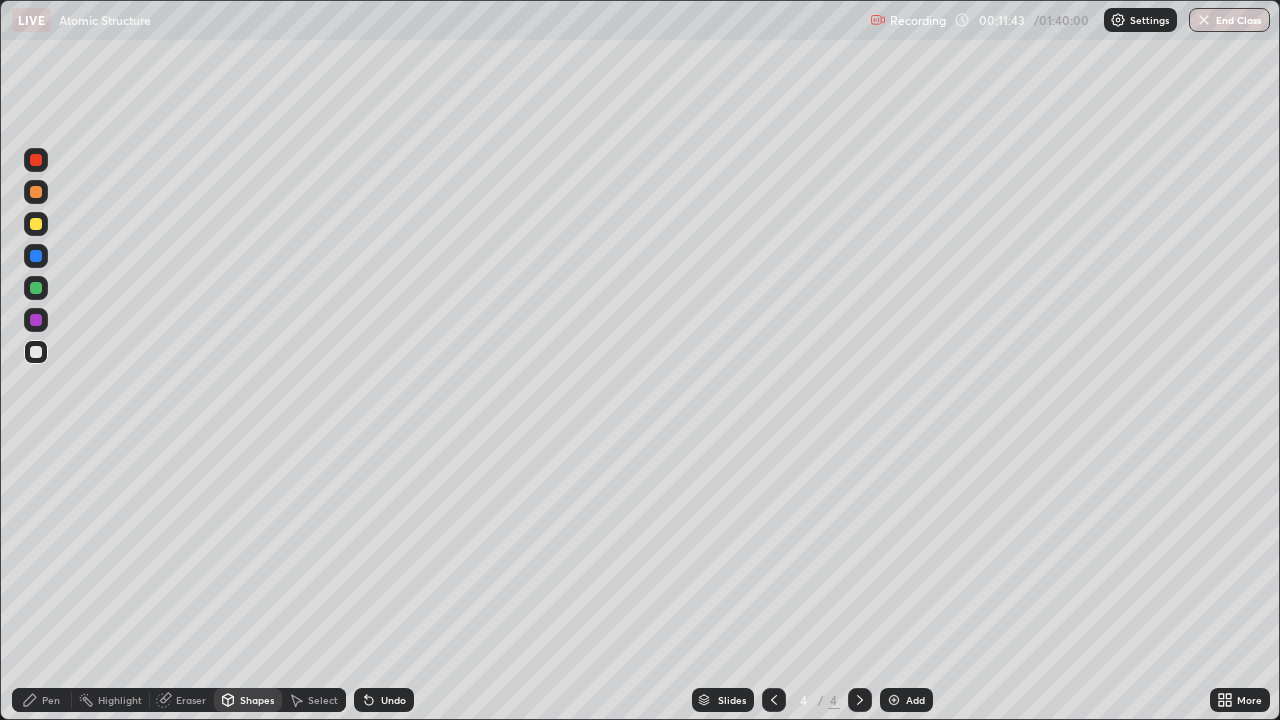 click at bounding box center (36, 224) 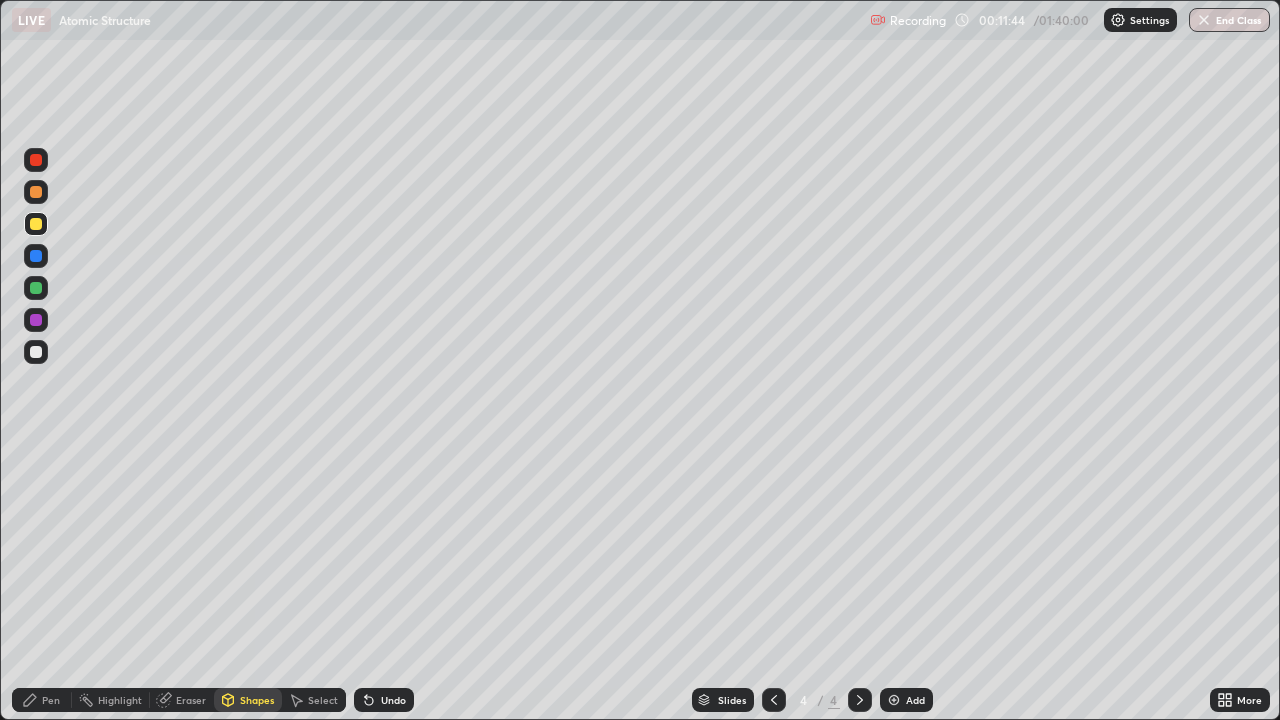 click on "Pen" at bounding box center [51, 700] 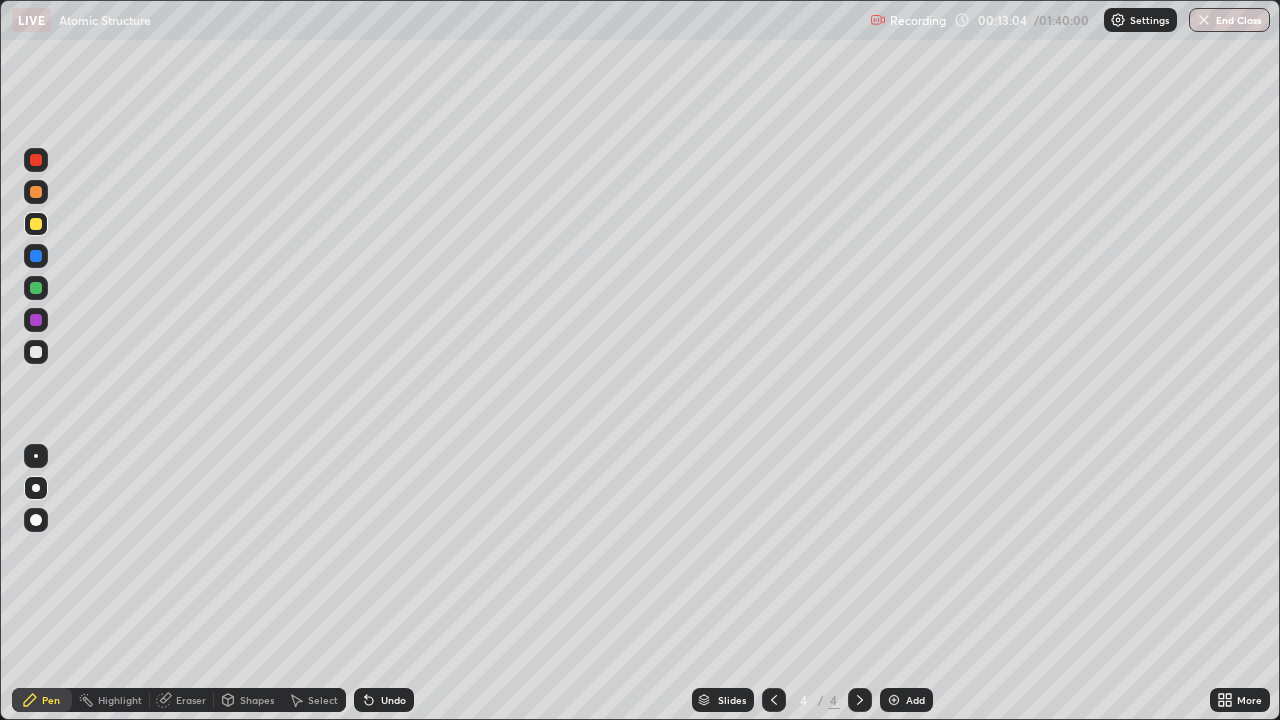 click on "Shapes" at bounding box center [248, 700] 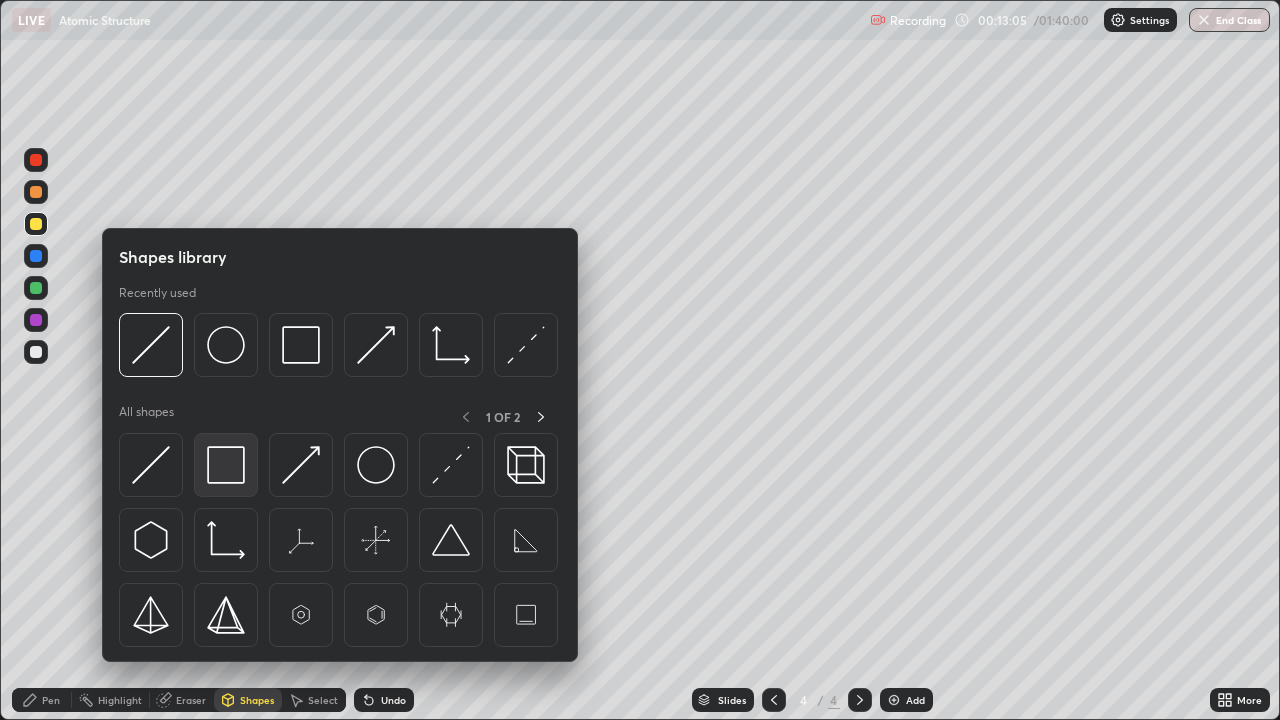 click at bounding box center (226, 465) 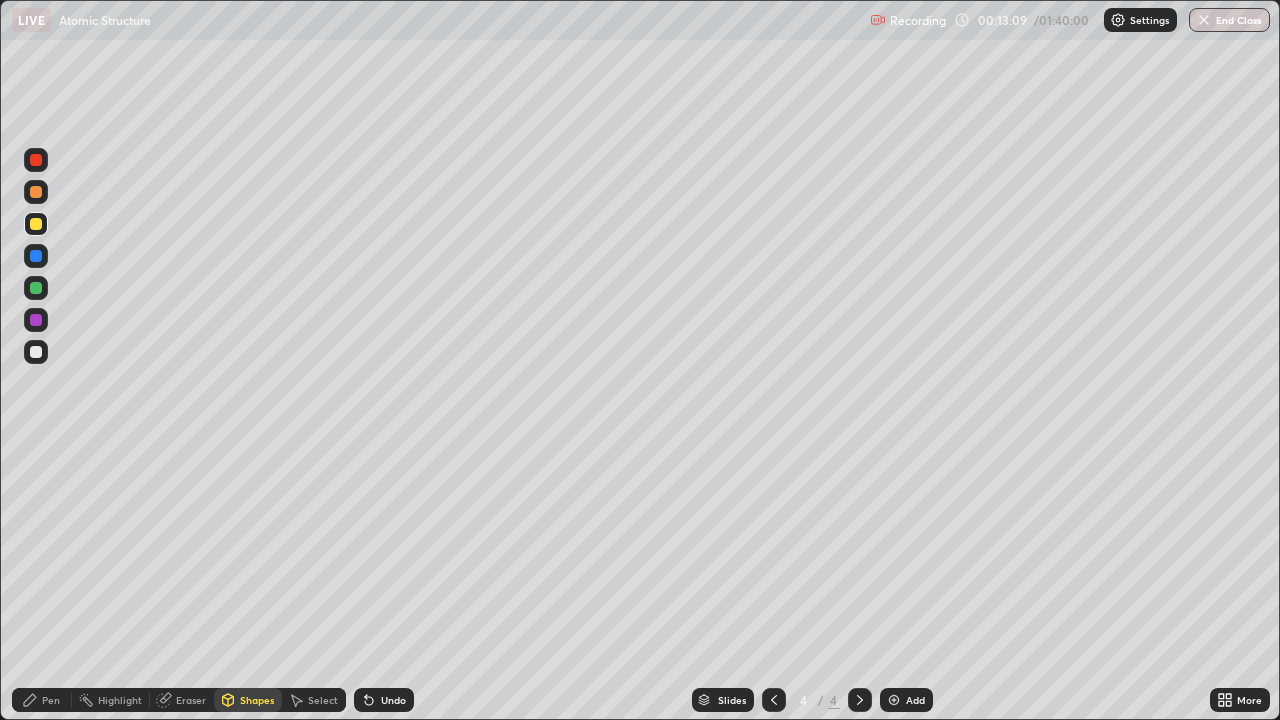 click on "Pen" at bounding box center (51, 700) 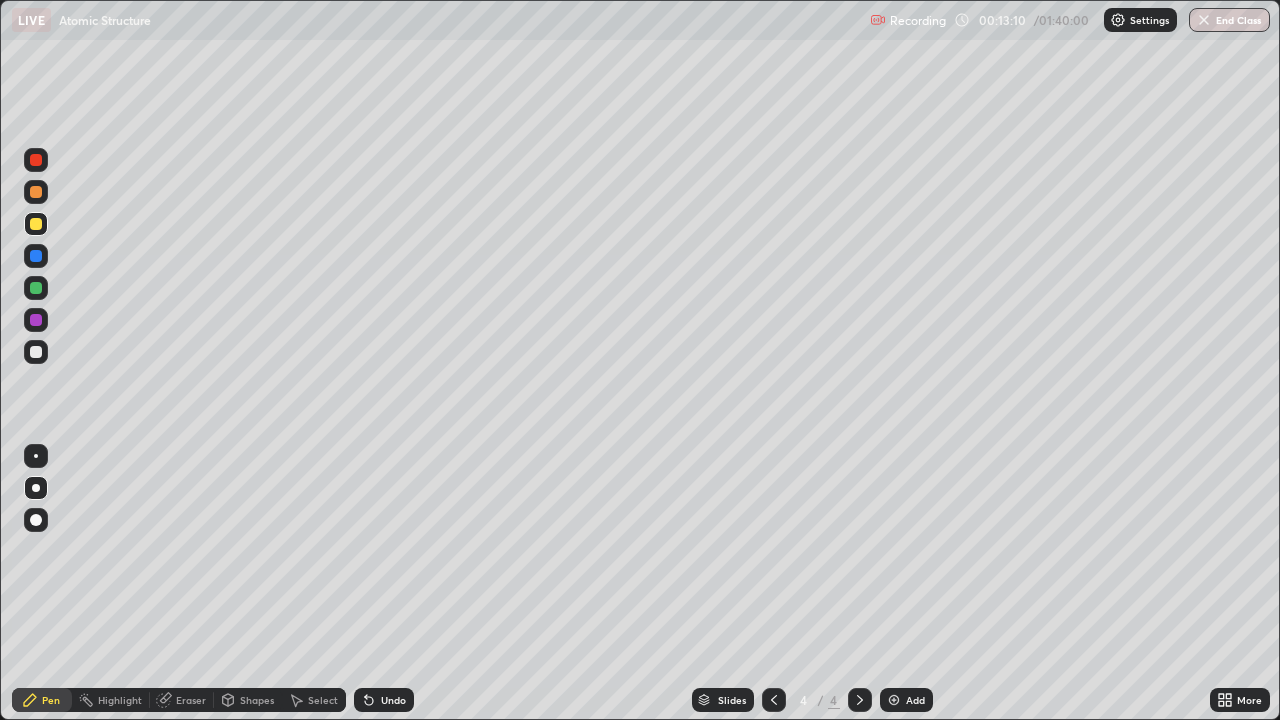click at bounding box center (36, 352) 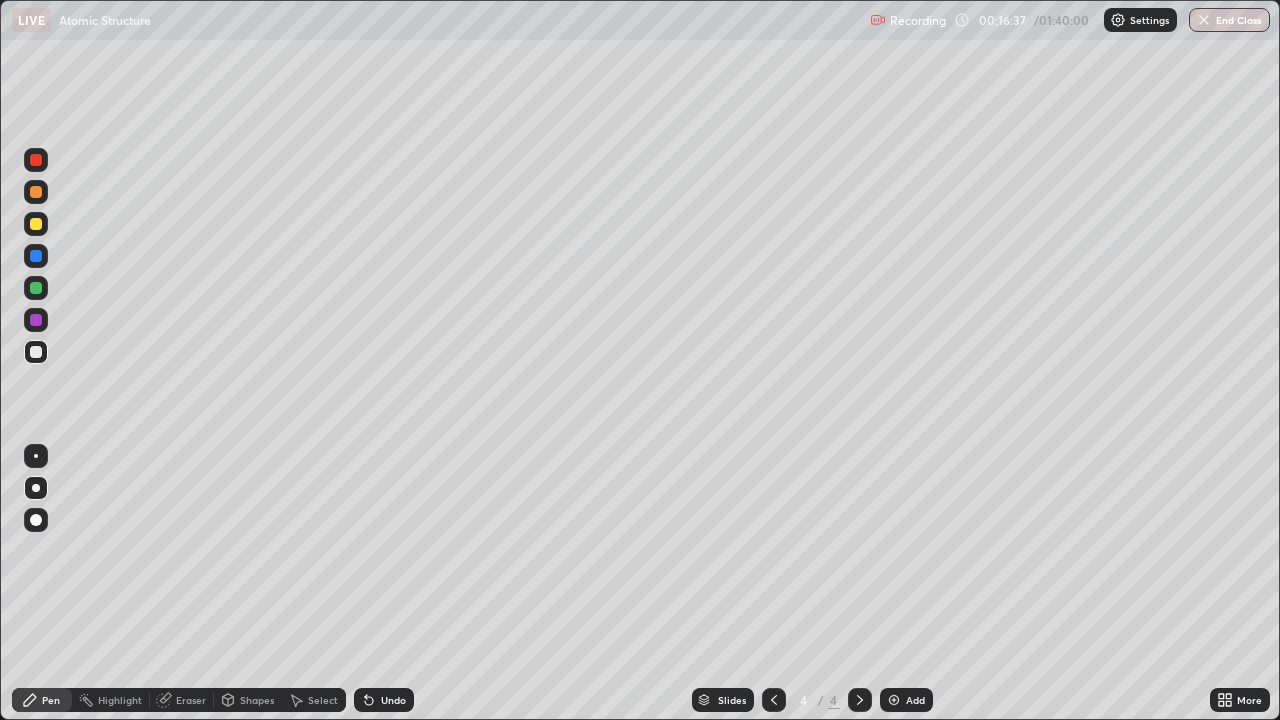 click at bounding box center [894, 700] 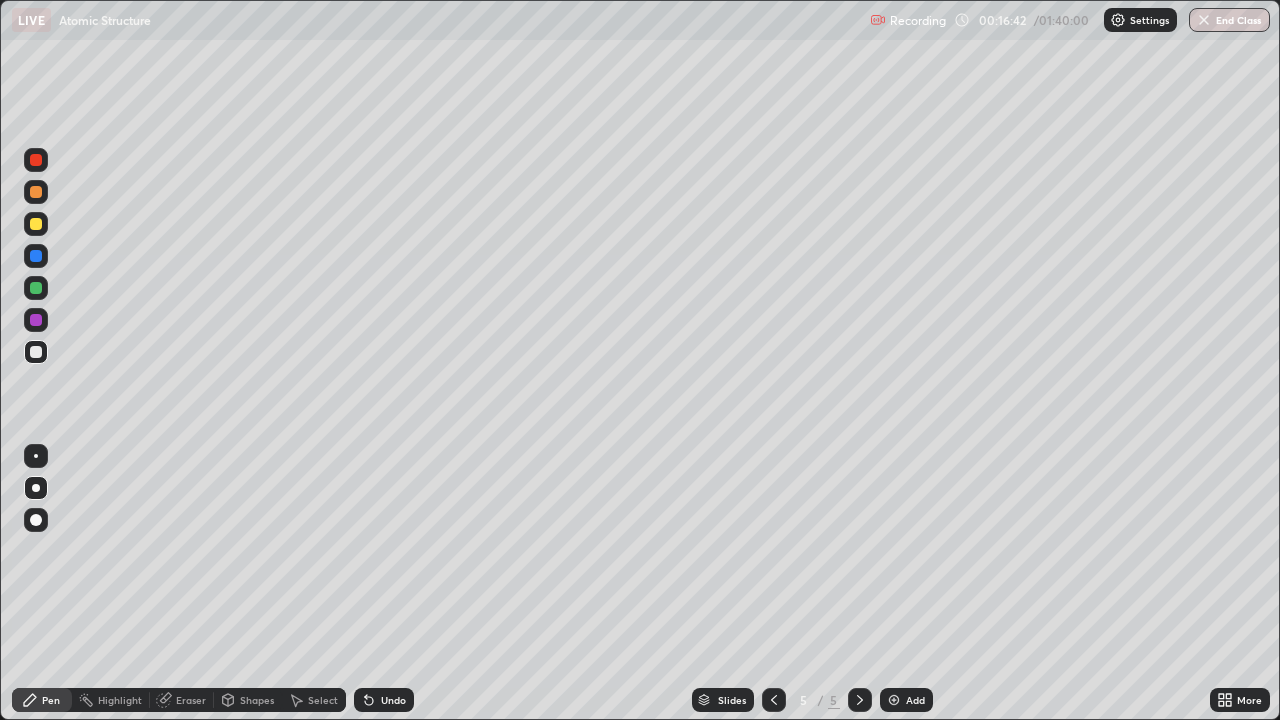 click at bounding box center [36, 224] 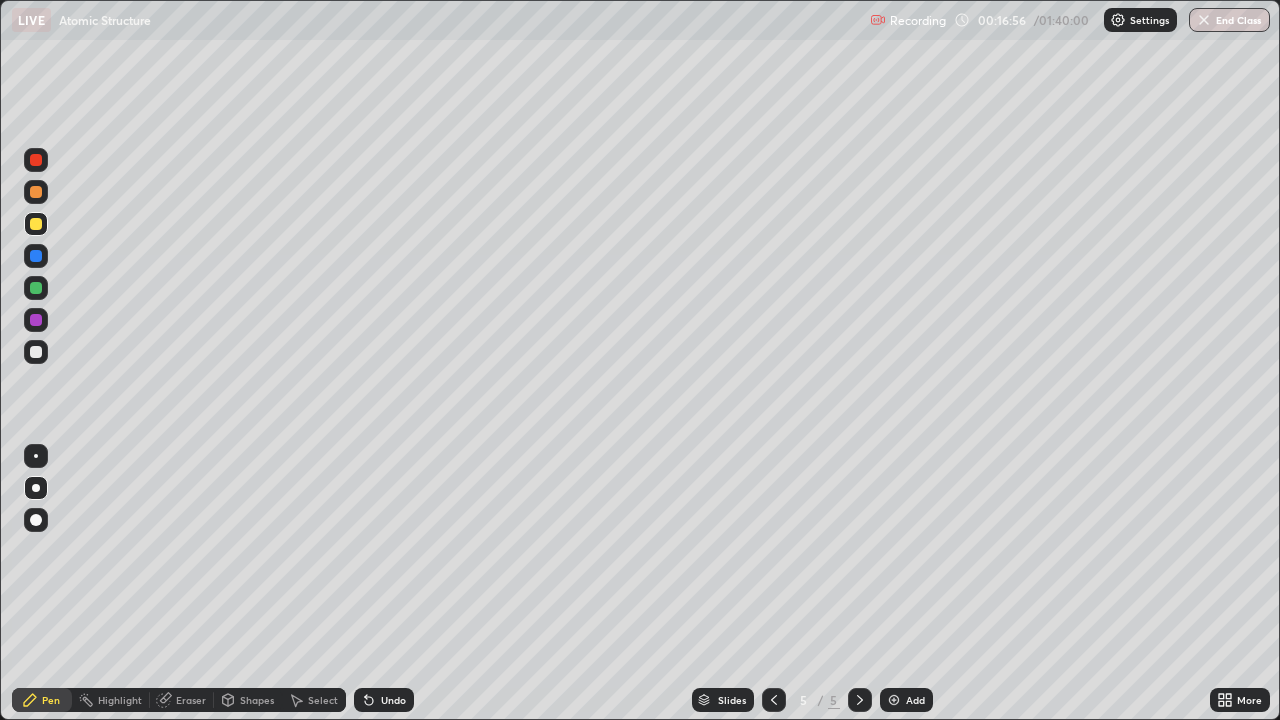 click at bounding box center [36, 352] 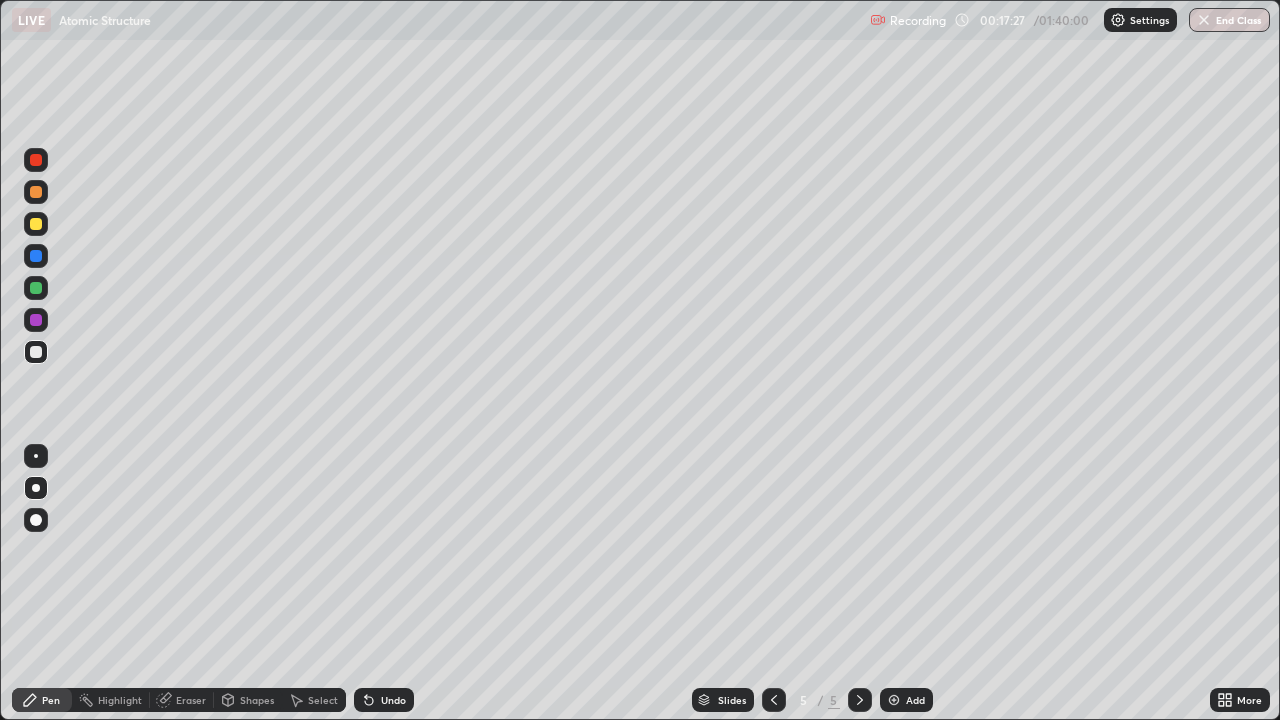 click at bounding box center (36, 320) 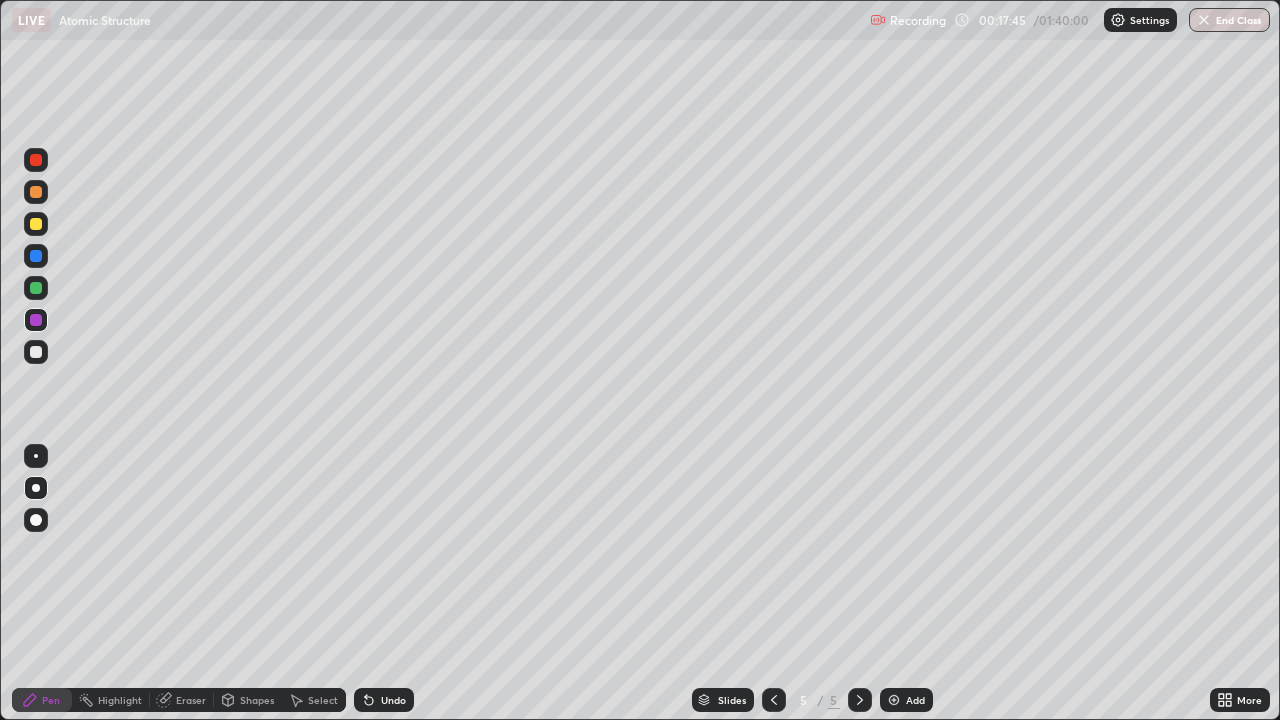 click at bounding box center [36, 352] 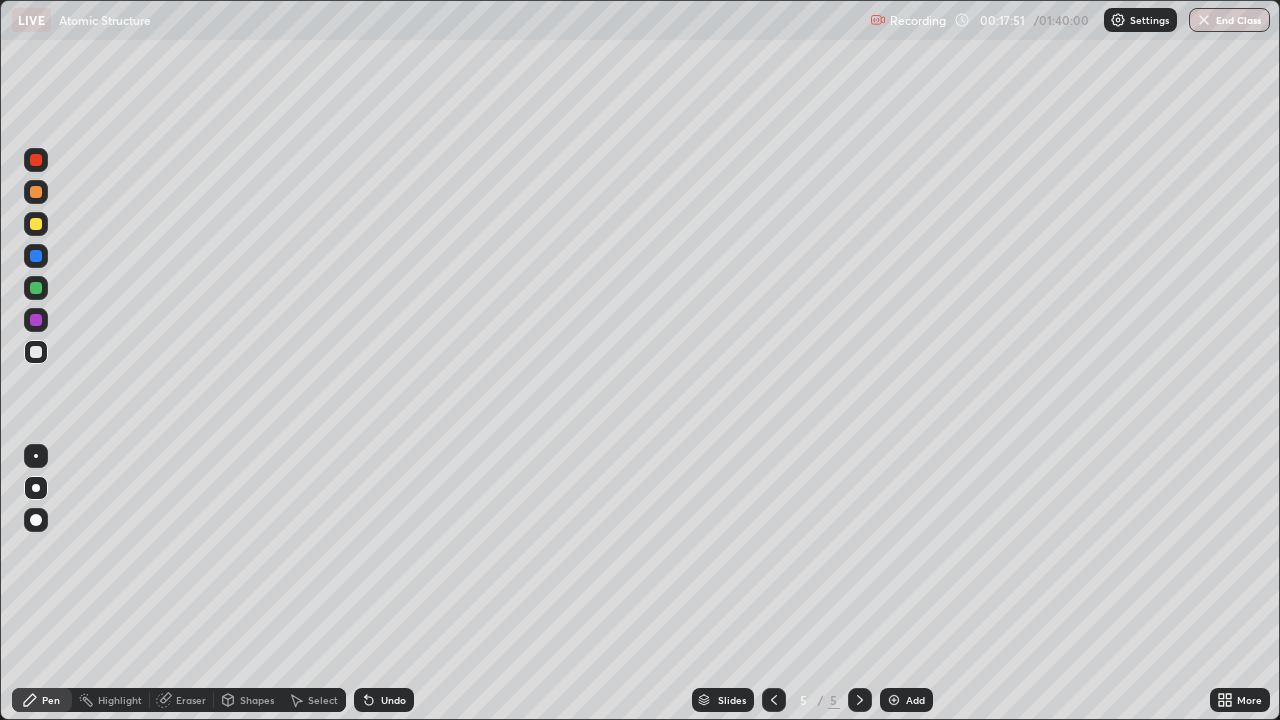click on "Shapes" at bounding box center [248, 700] 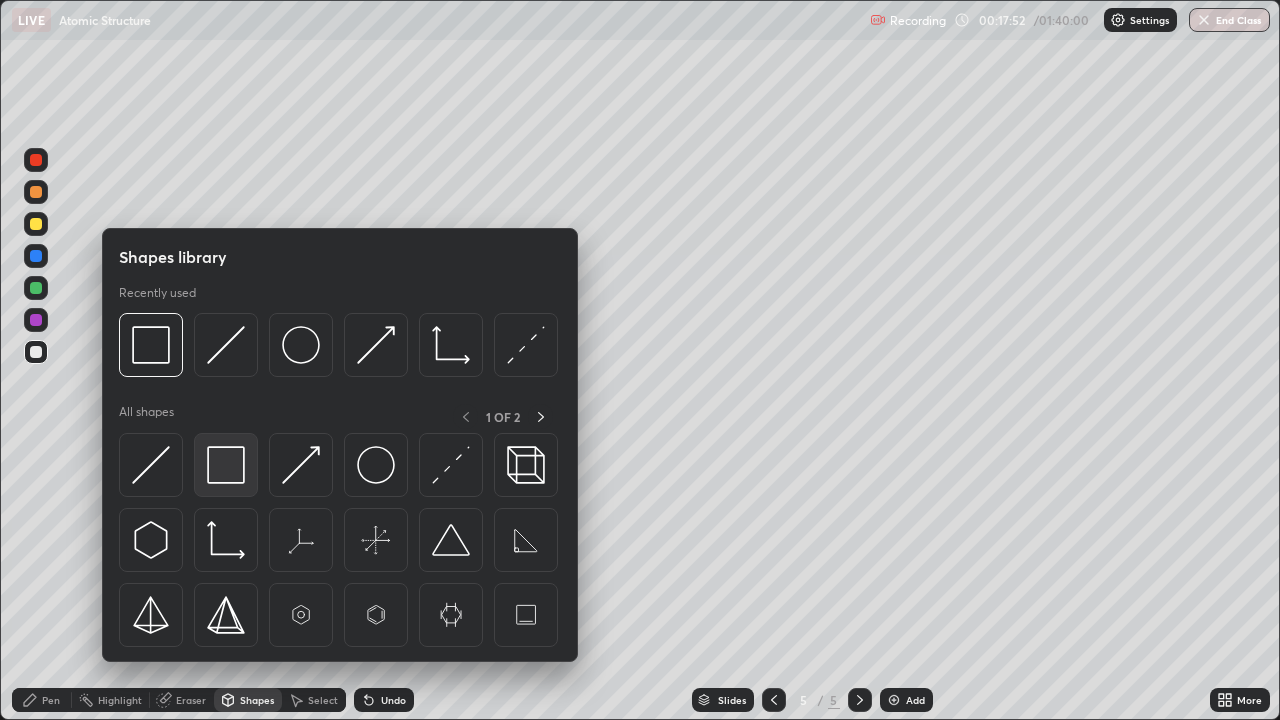 click at bounding box center (226, 465) 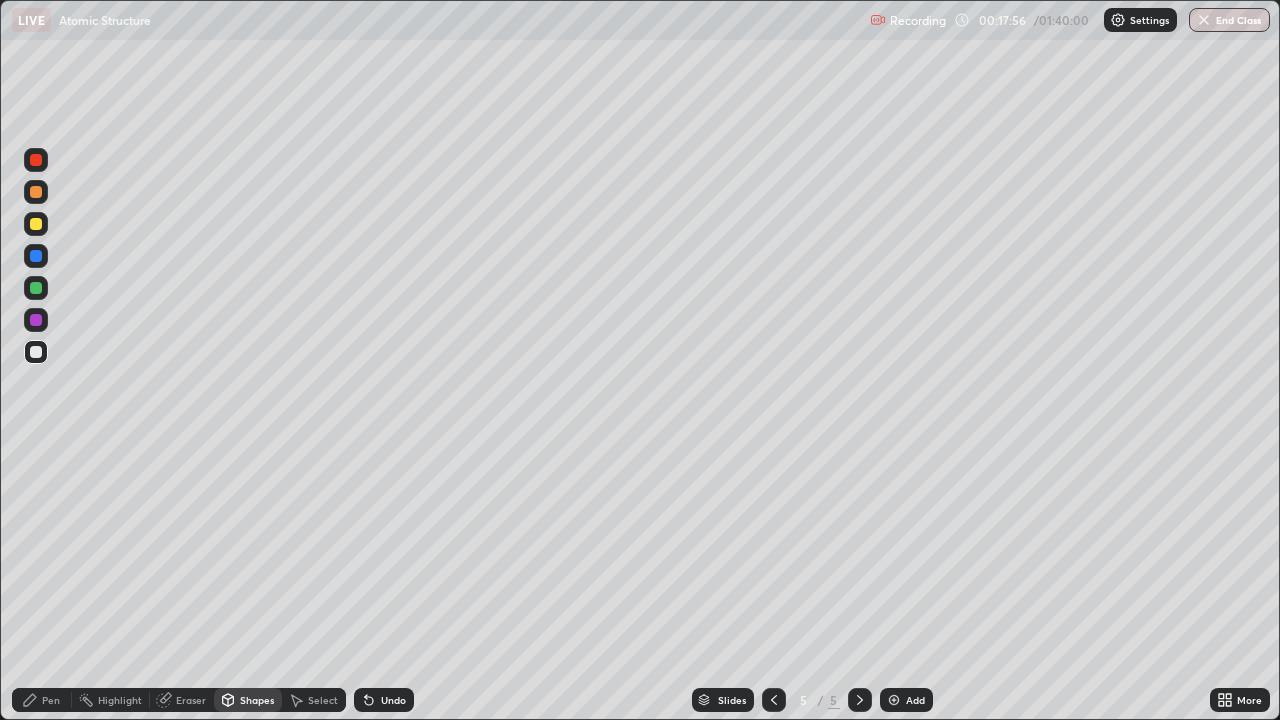 click on "Pen" at bounding box center [42, 700] 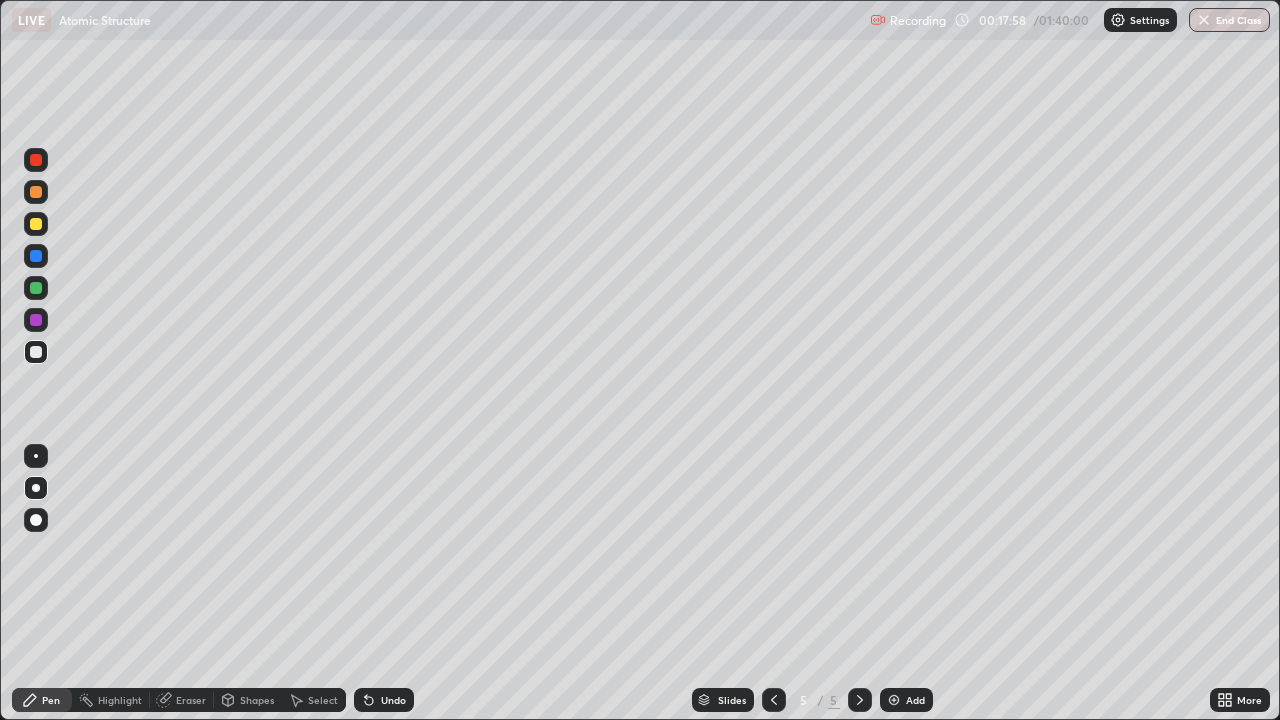 click at bounding box center (36, 320) 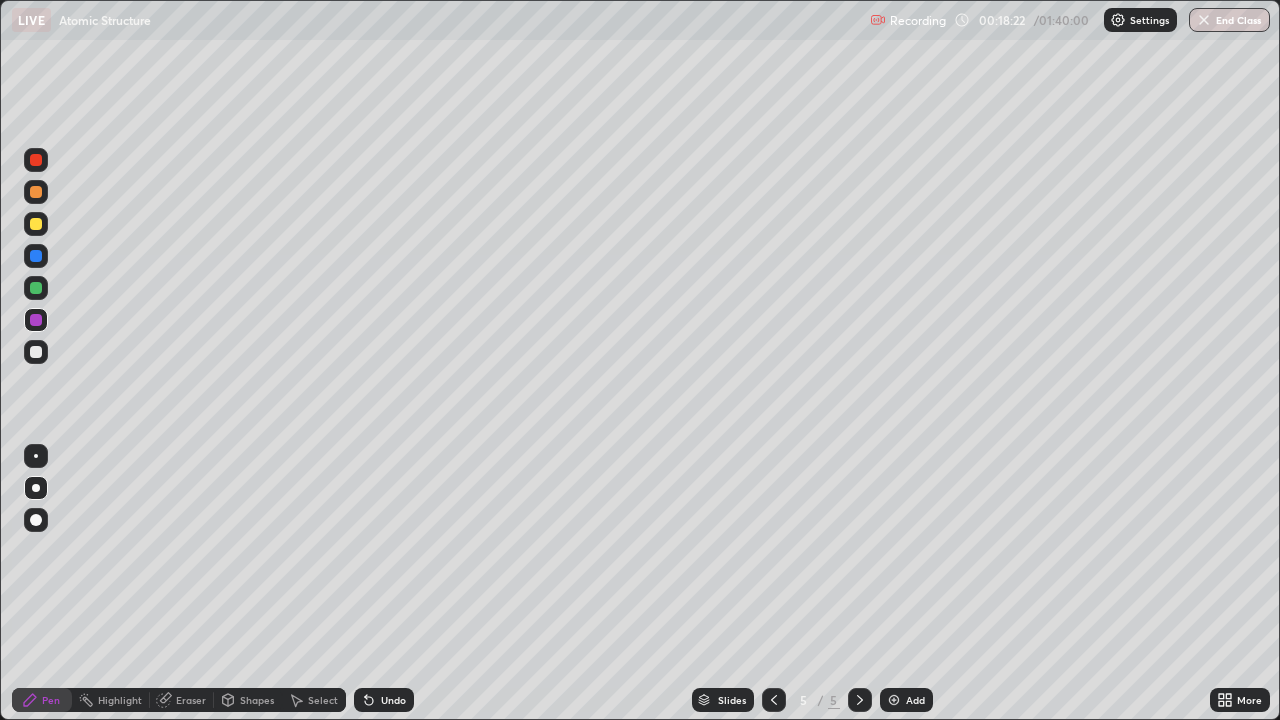 click on "Undo" at bounding box center [384, 700] 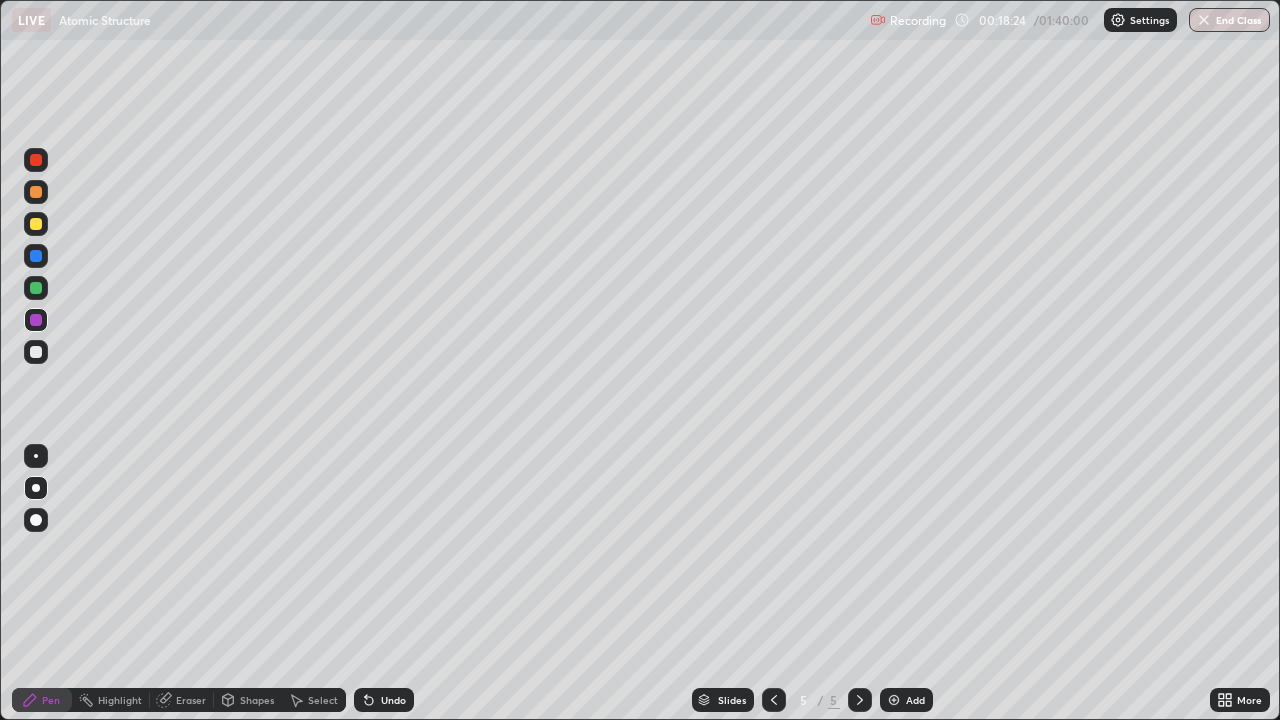 click on "Undo" at bounding box center [393, 700] 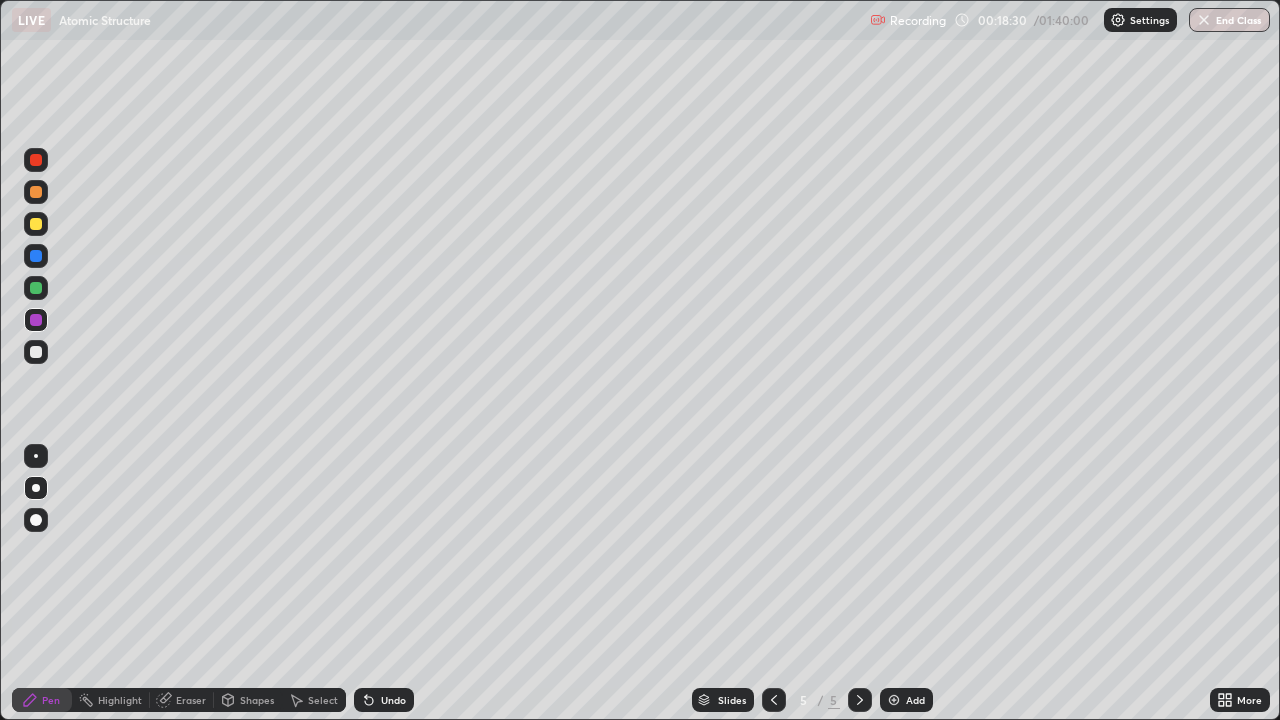 click on "Eraser" at bounding box center [182, 700] 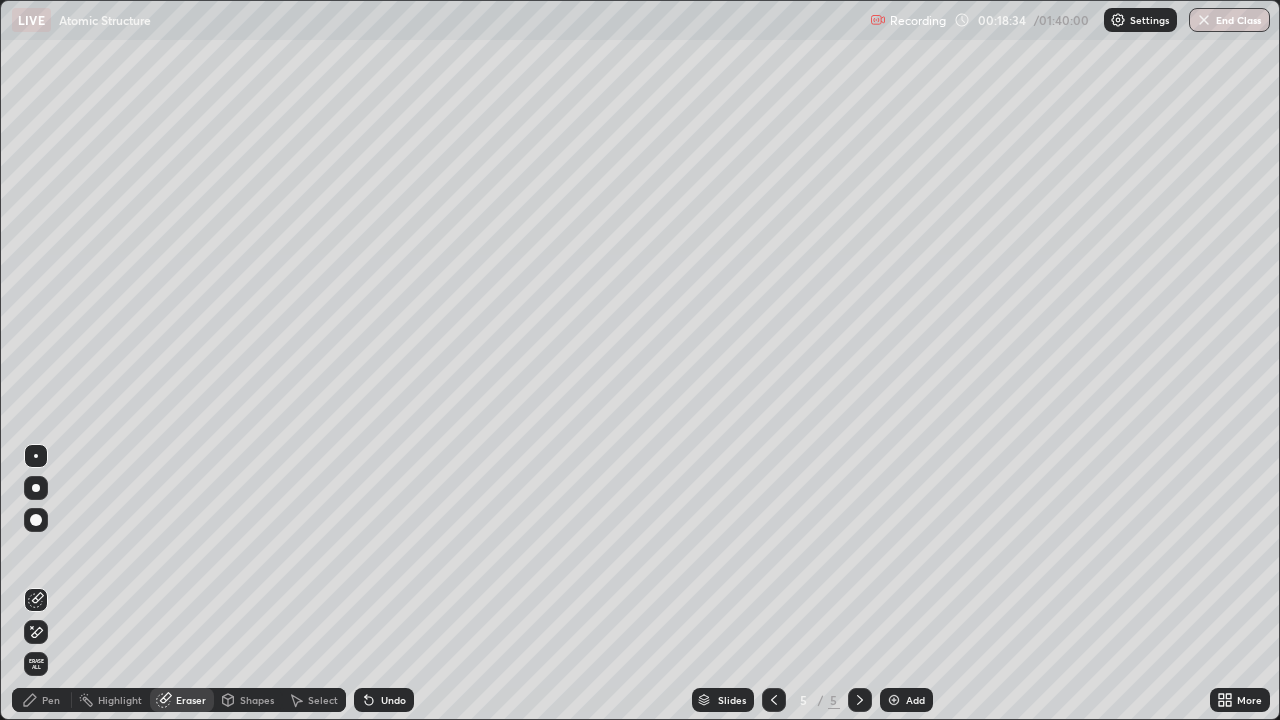 click on "Pen" at bounding box center [42, 700] 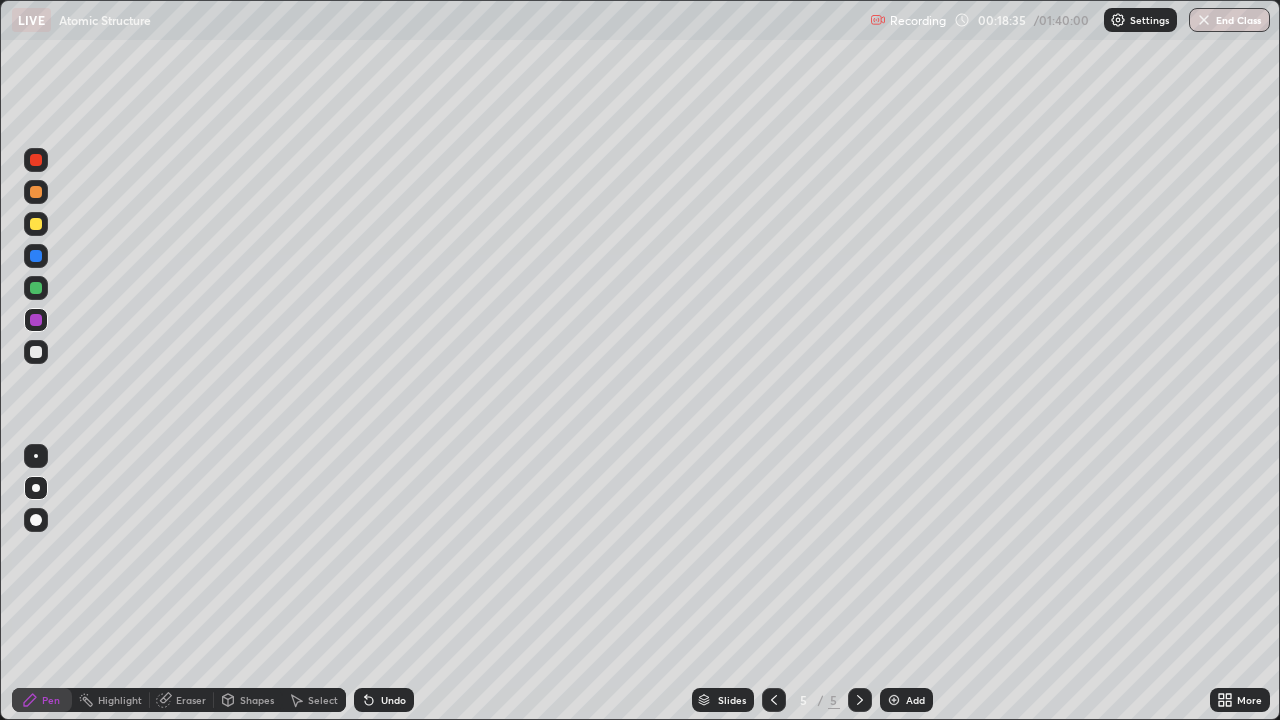click on "Eraser" at bounding box center [191, 700] 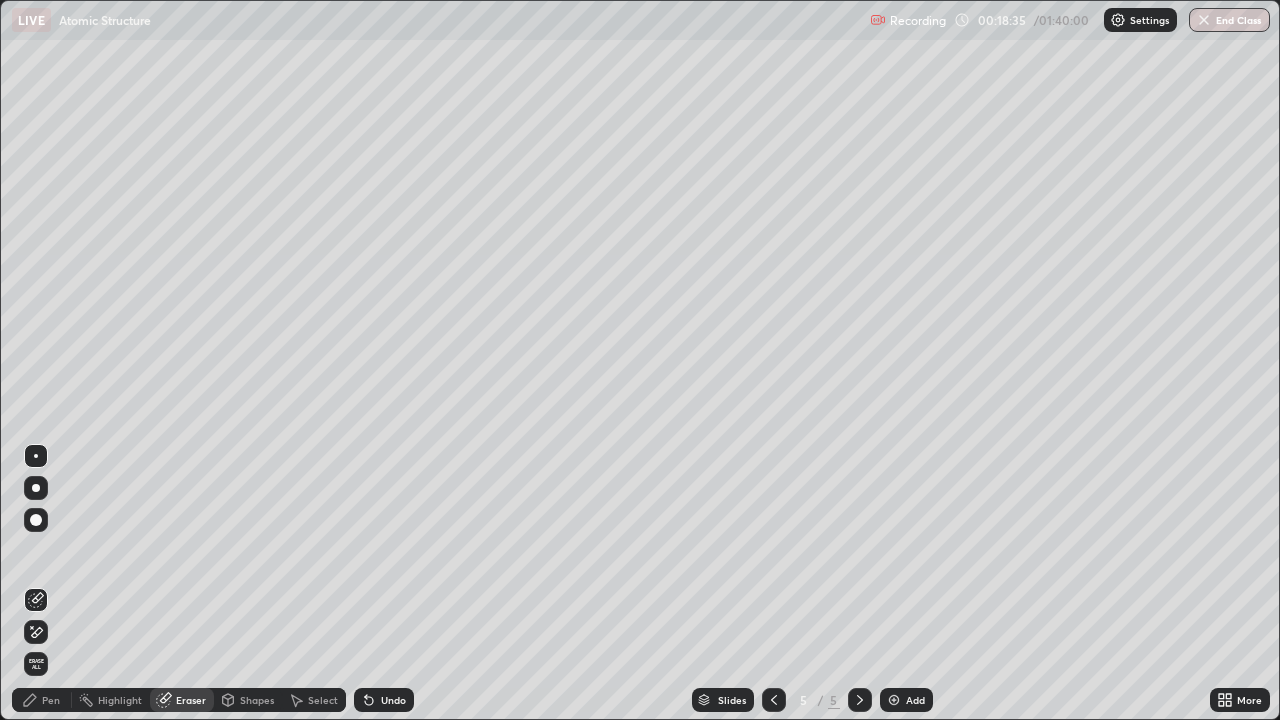 click on "Shapes" at bounding box center (248, 700) 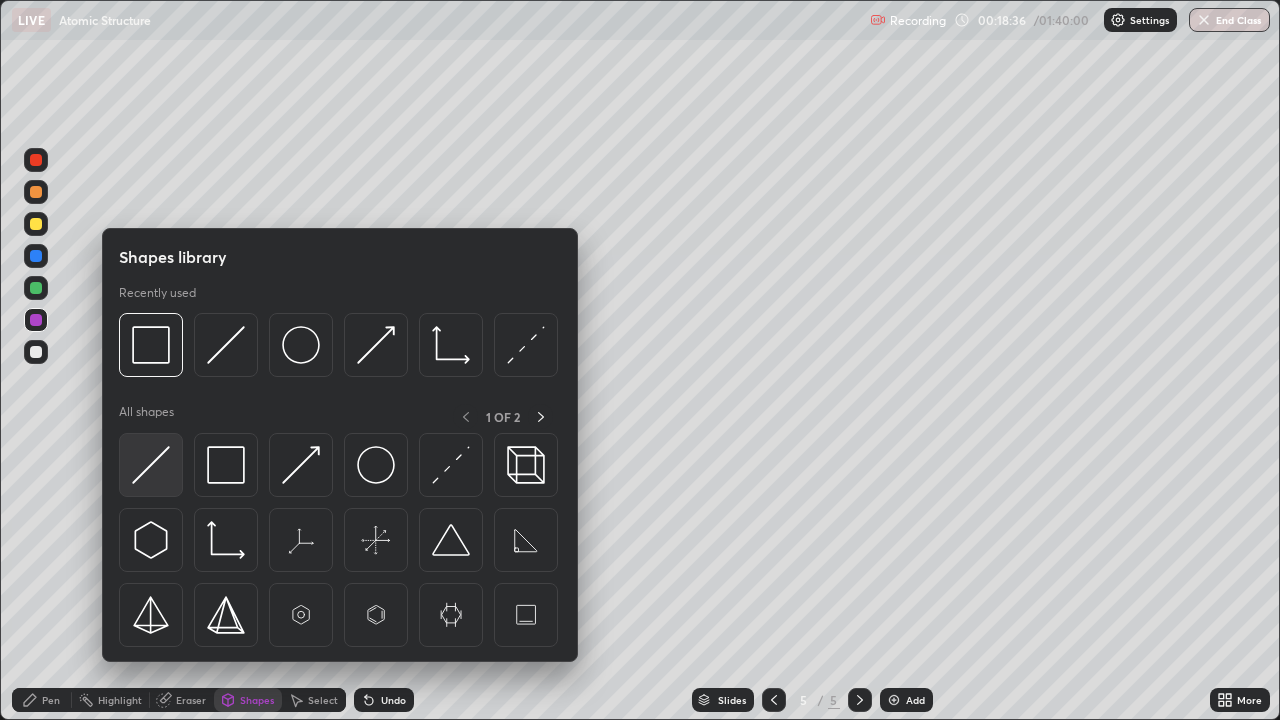 click at bounding box center (151, 465) 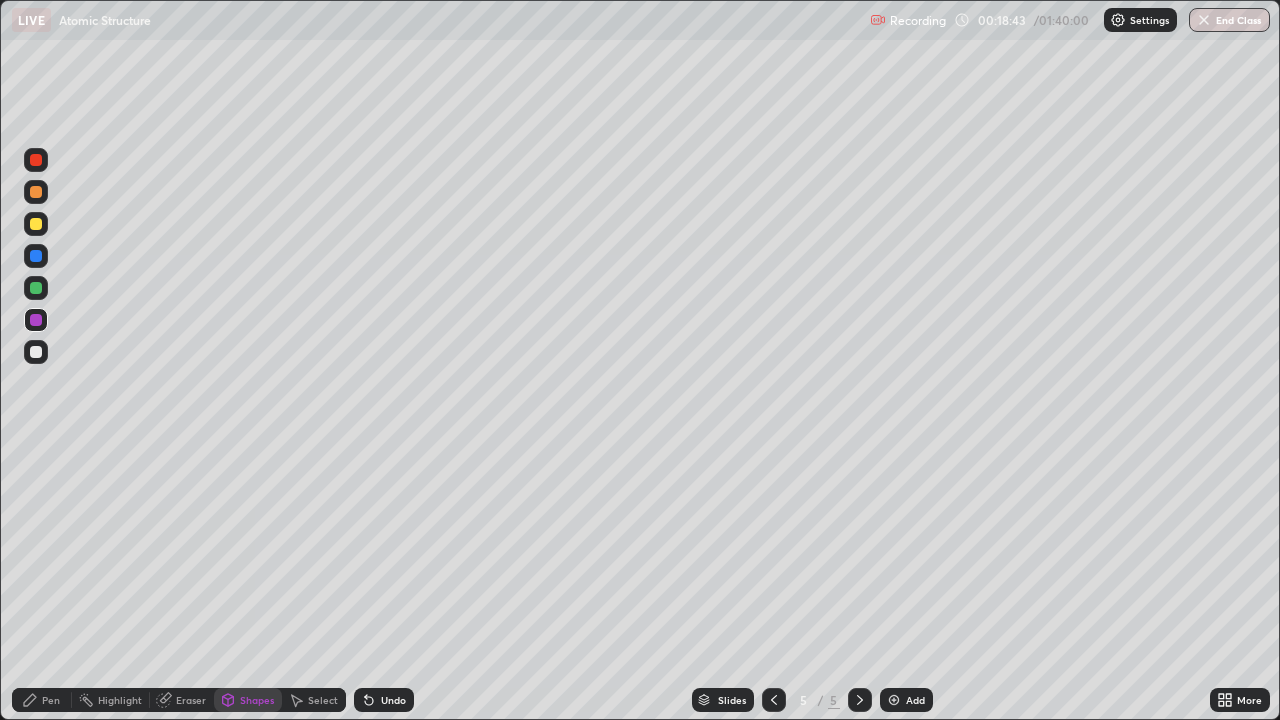 click 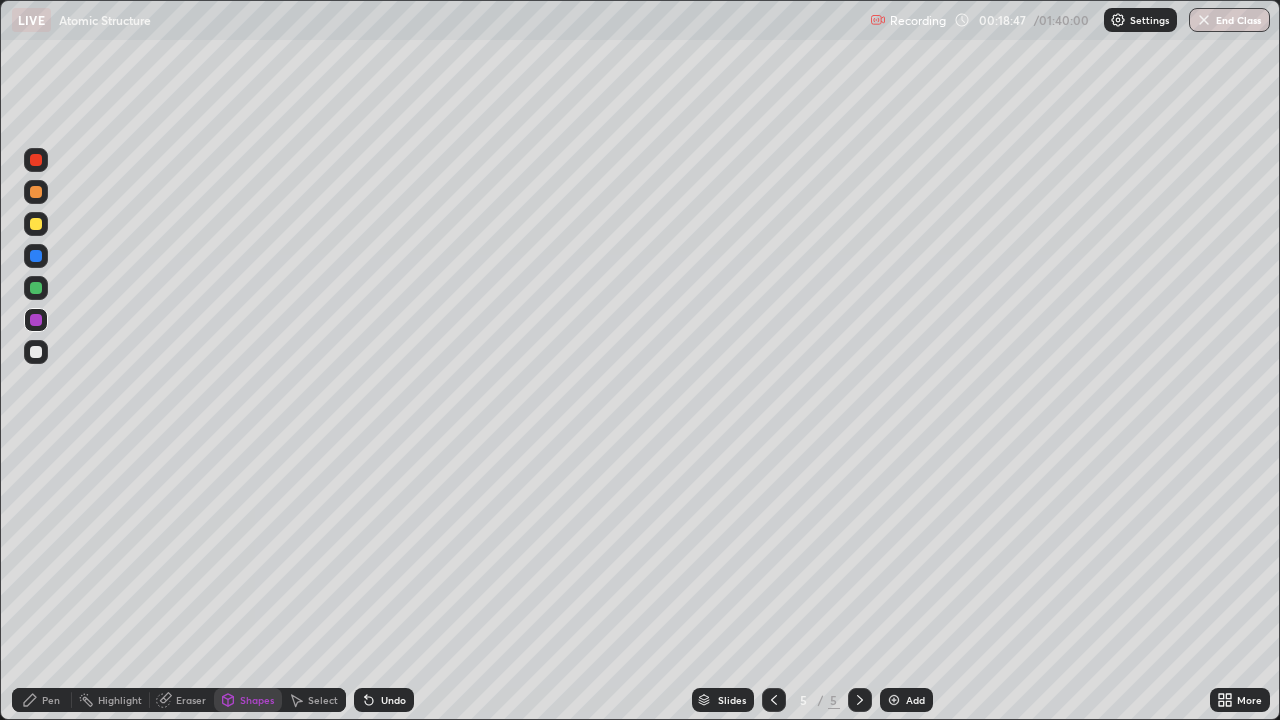 click on "Pen" at bounding box center [51, 700] 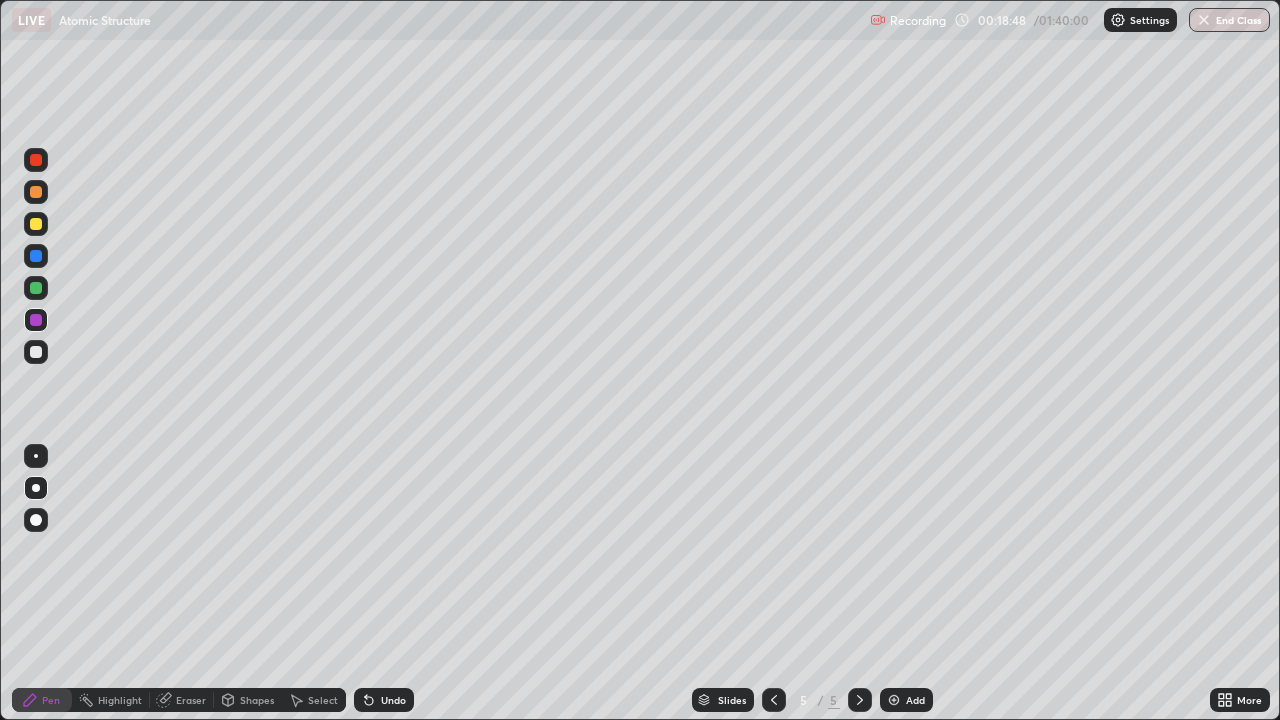 click at bounding box center [36, 352] 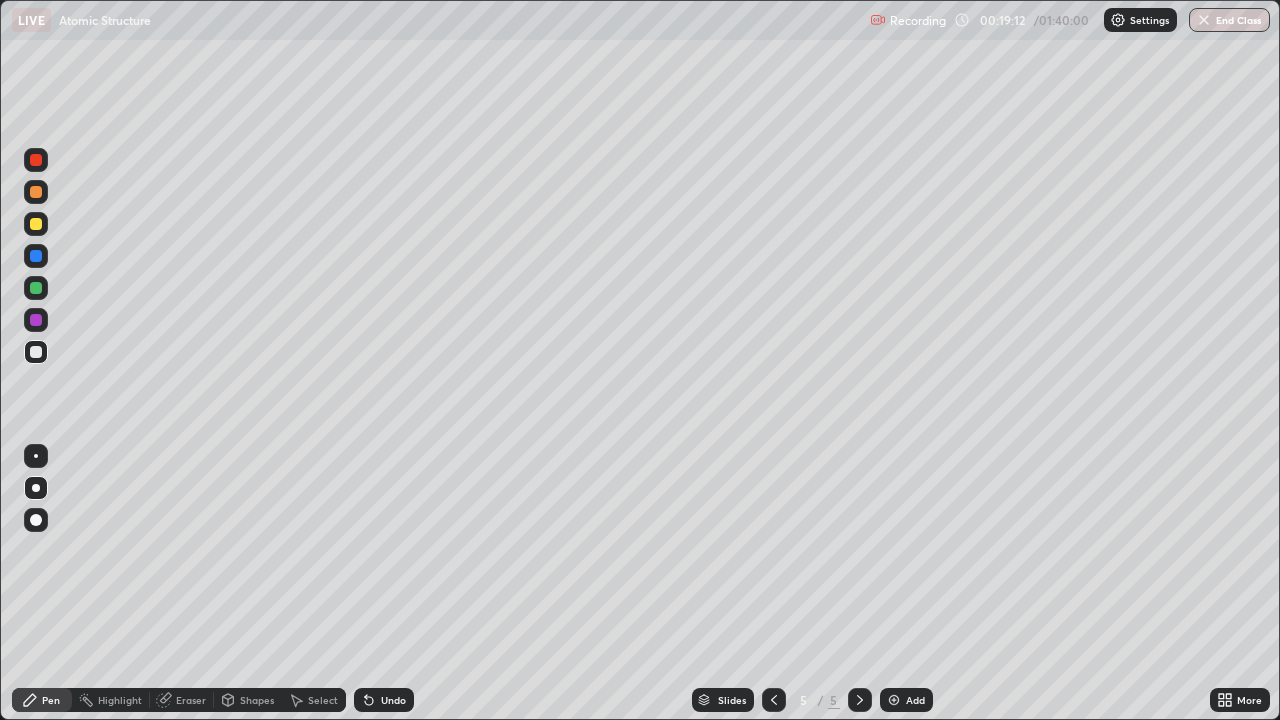 click at bounding box center [36, 320] 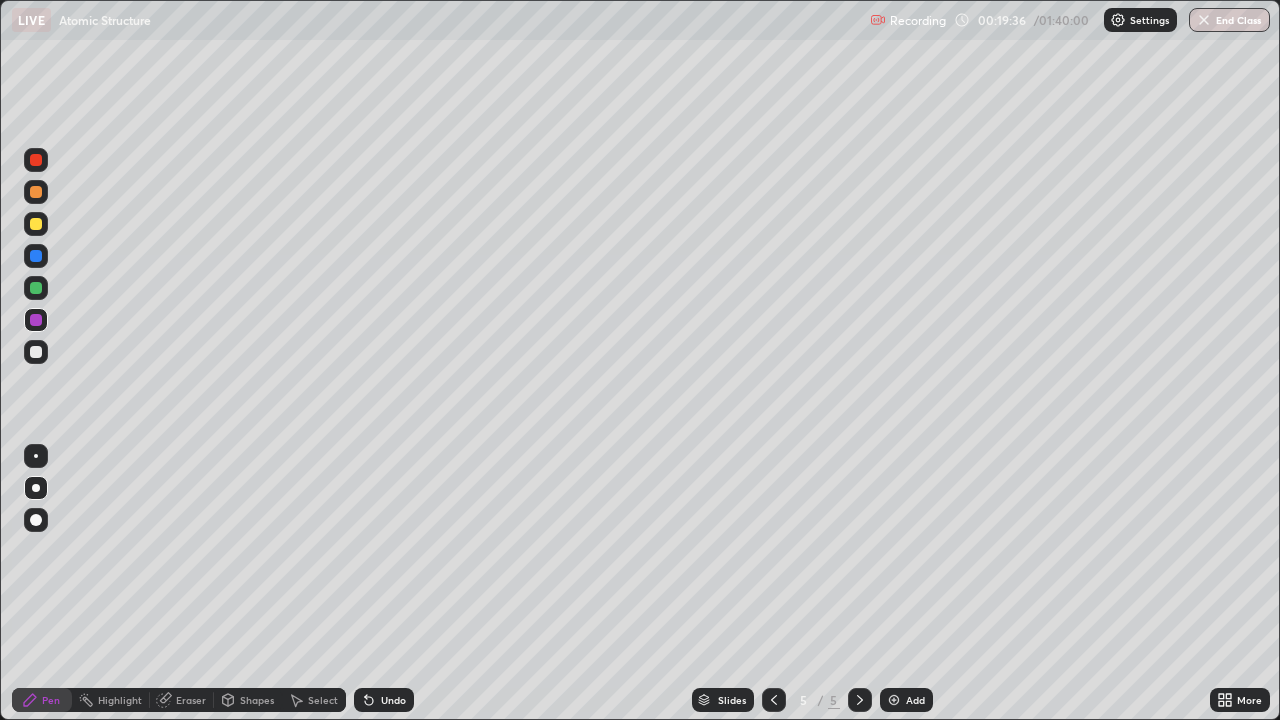 click on "Undo" at bounding box center (384, 700) 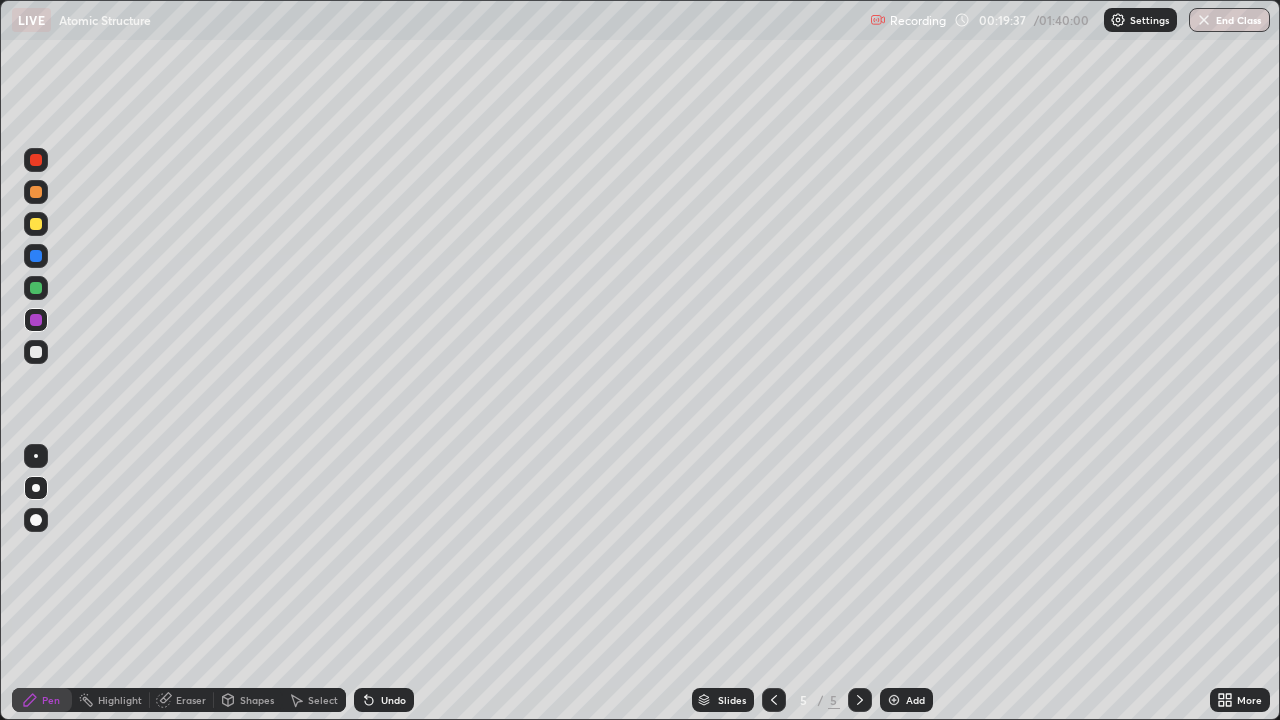 click on "Undo" at bounding box center (384, 700) 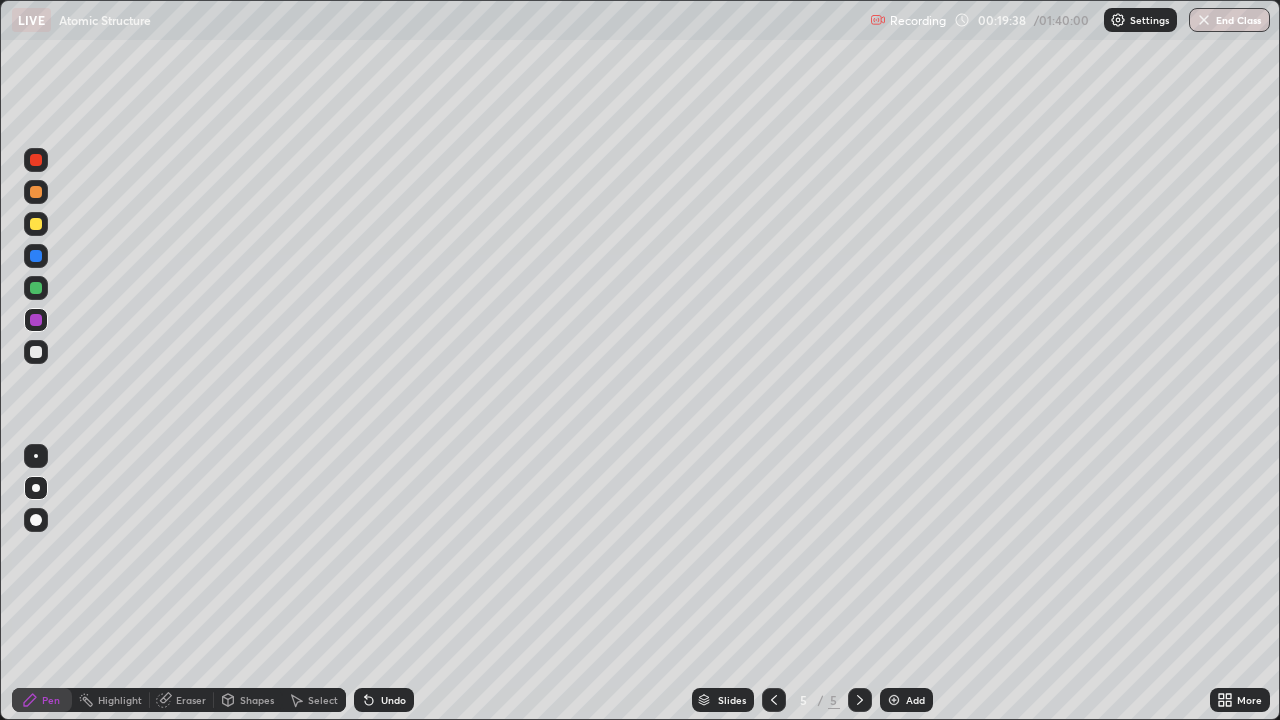 click on "Undo" at bounding box center [384, 700] 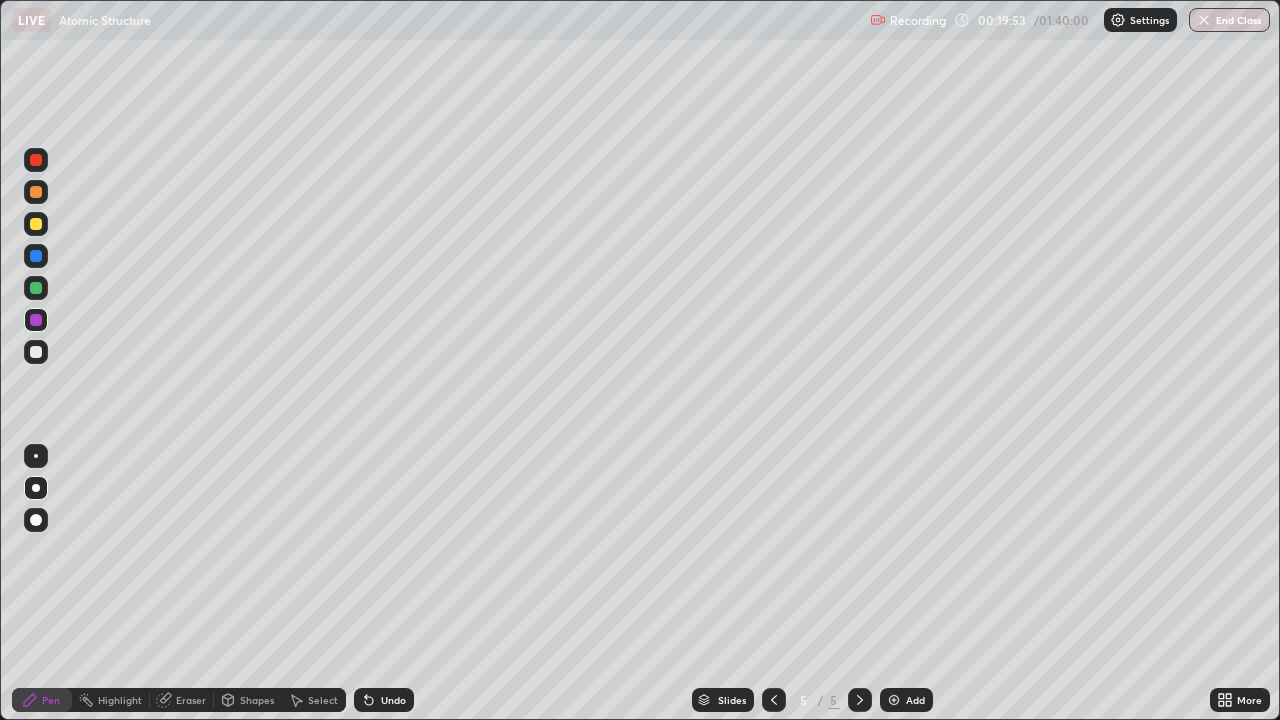 click at bounding box center [36, 352] 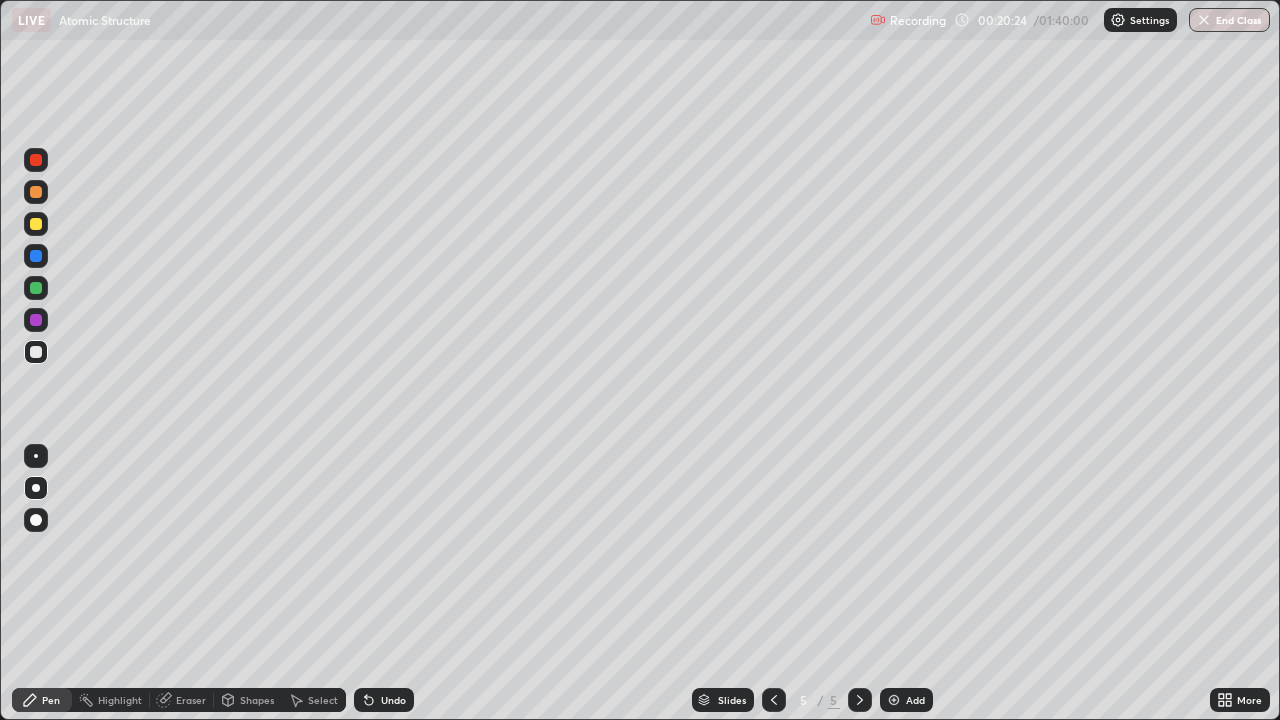 click on "Undo" at bounding box center [384, 700] 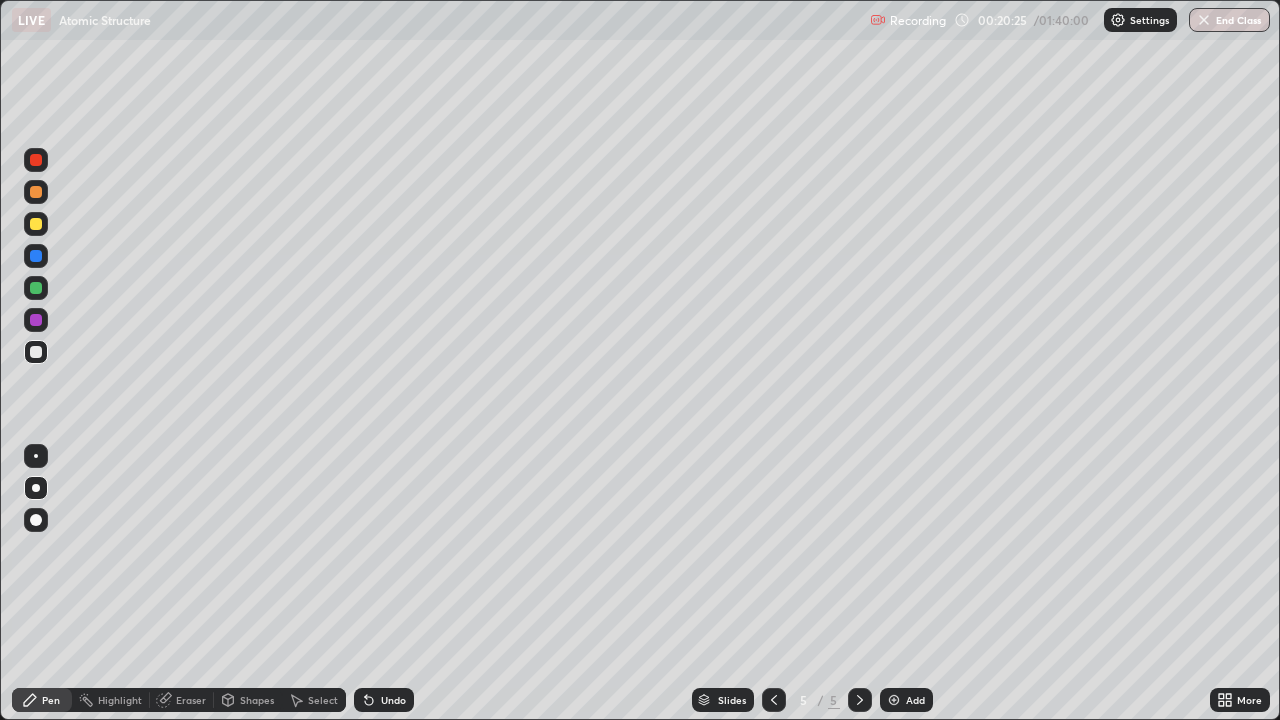 click on "Undo" at bounding box center [384, 700] 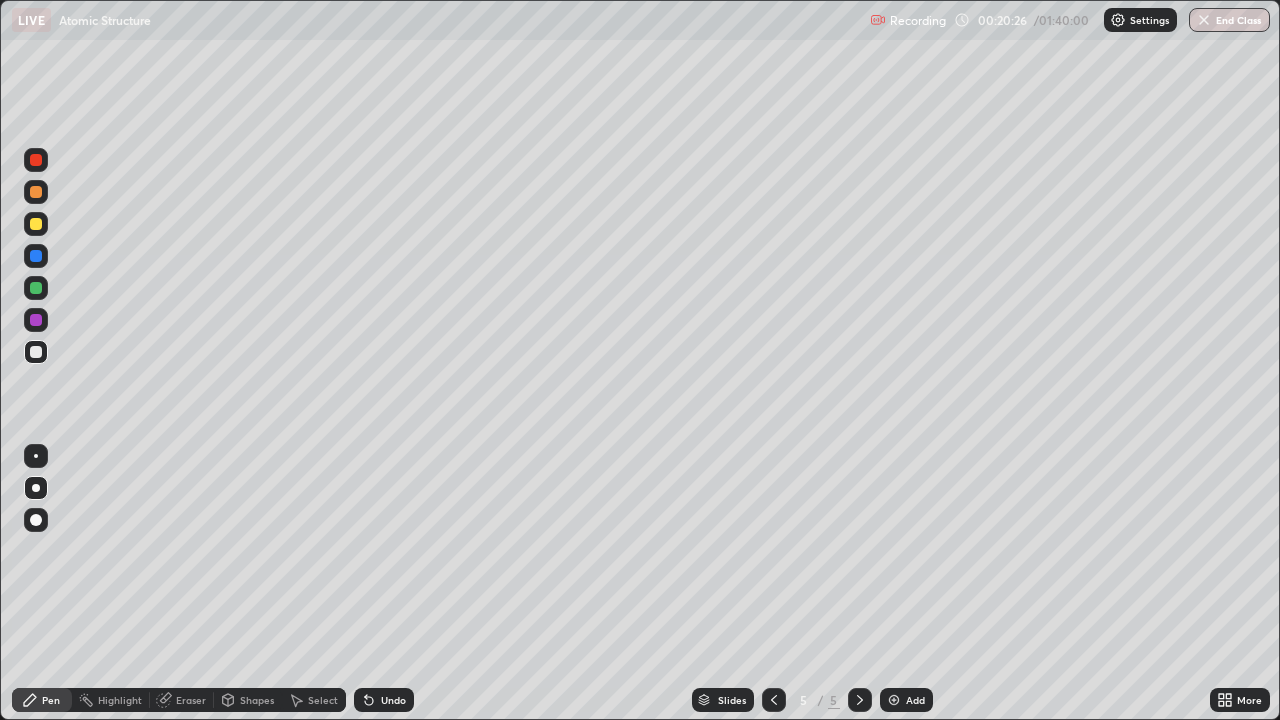 click on "Slides 5 / 5 Add" at bounding box center (812, 700) 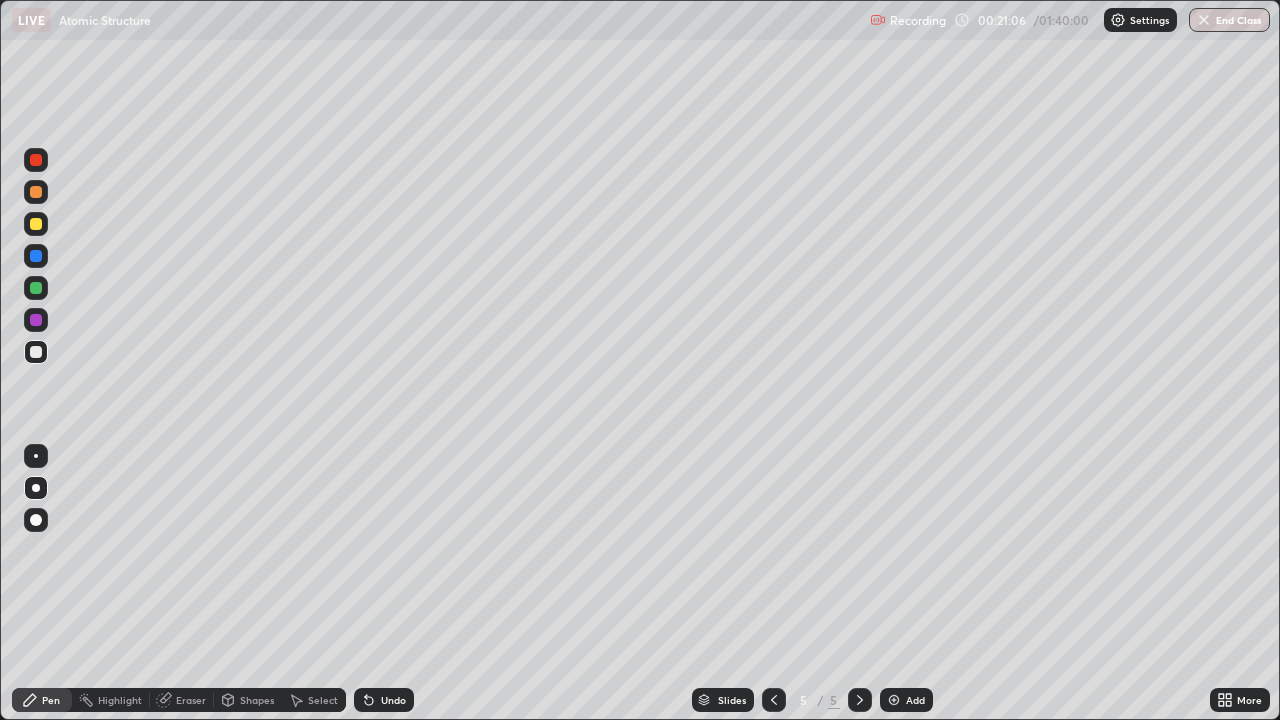 click at bounding box center [36, 352] 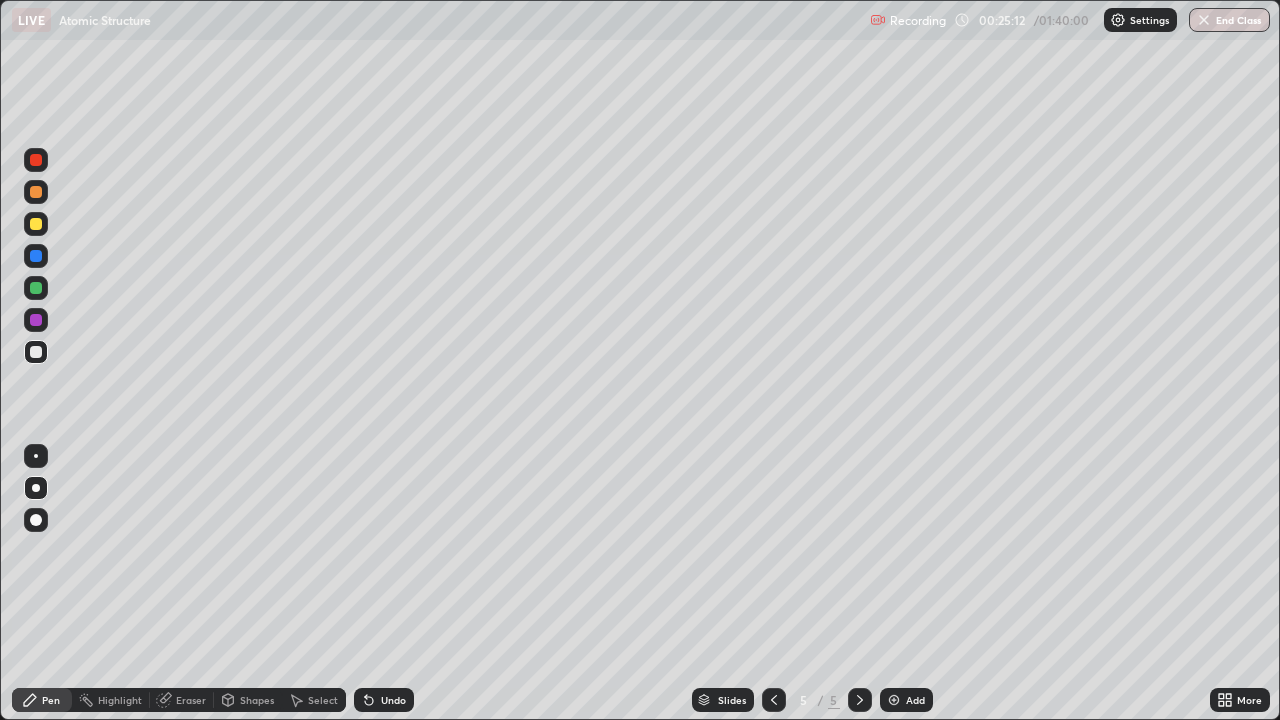 click on "Add" at bounding box center (906, 700) 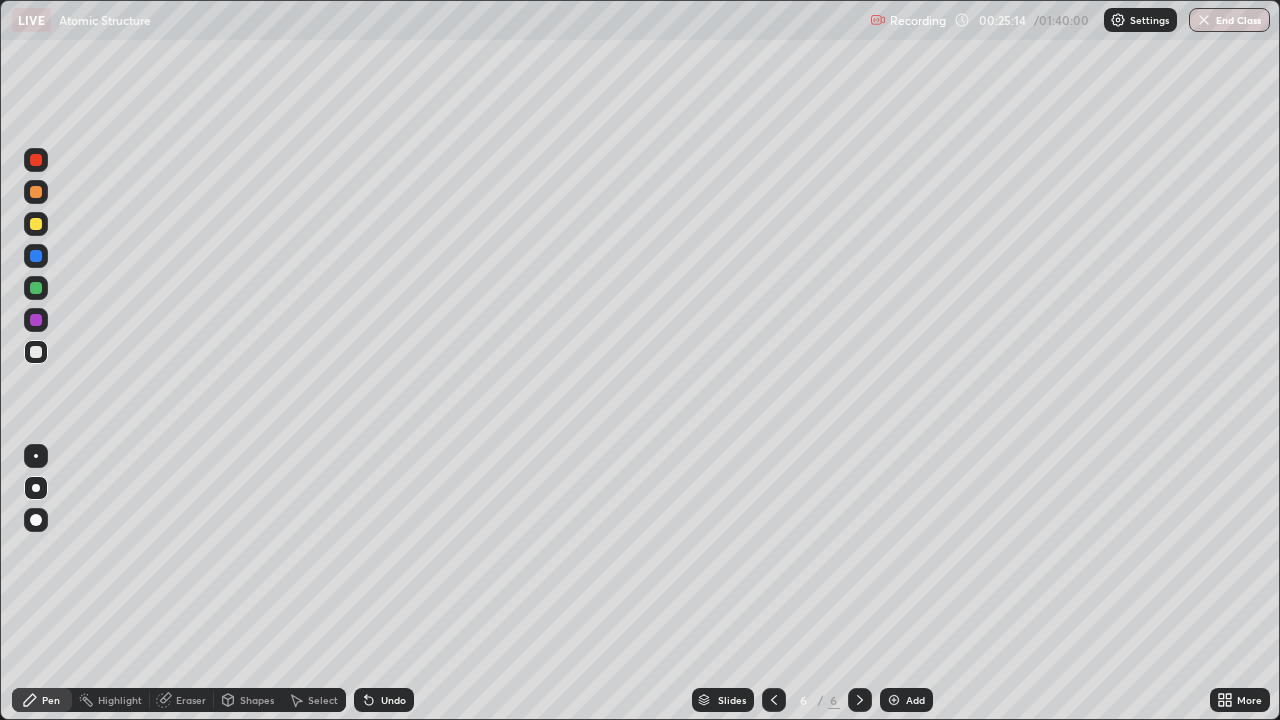 click at bounding box center [36, 352] 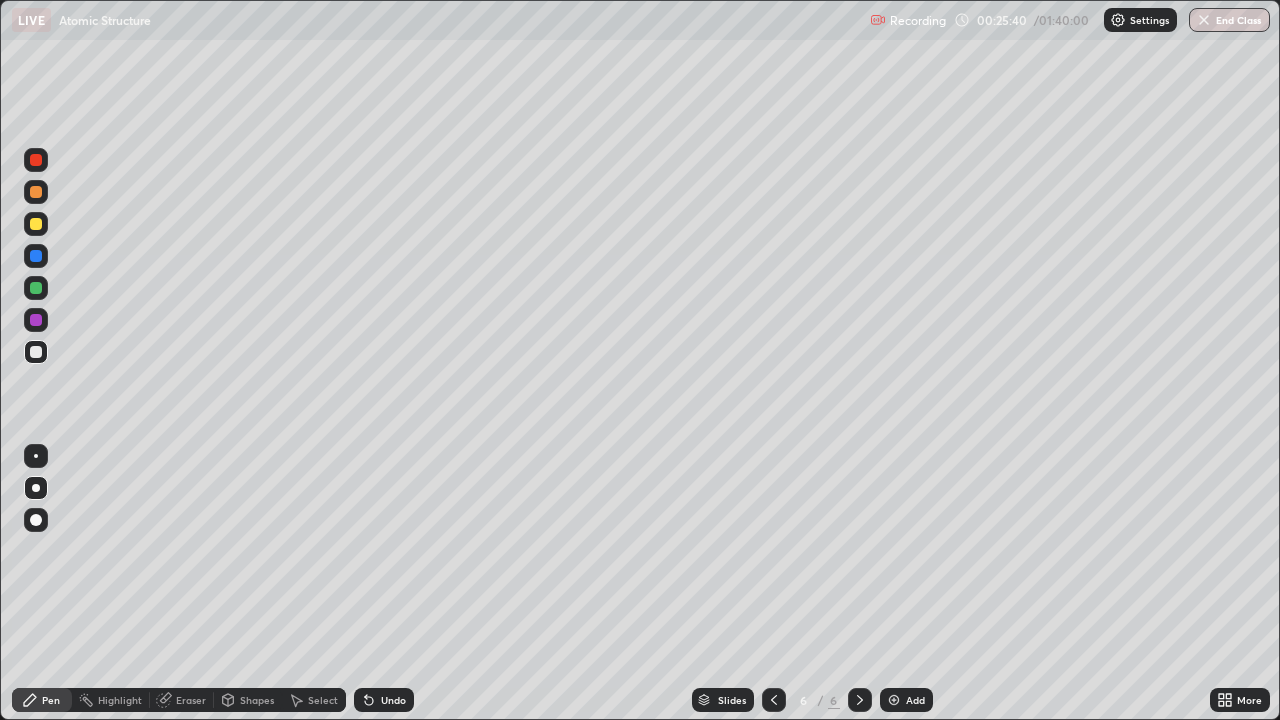 click at bounding box center (36, 320) 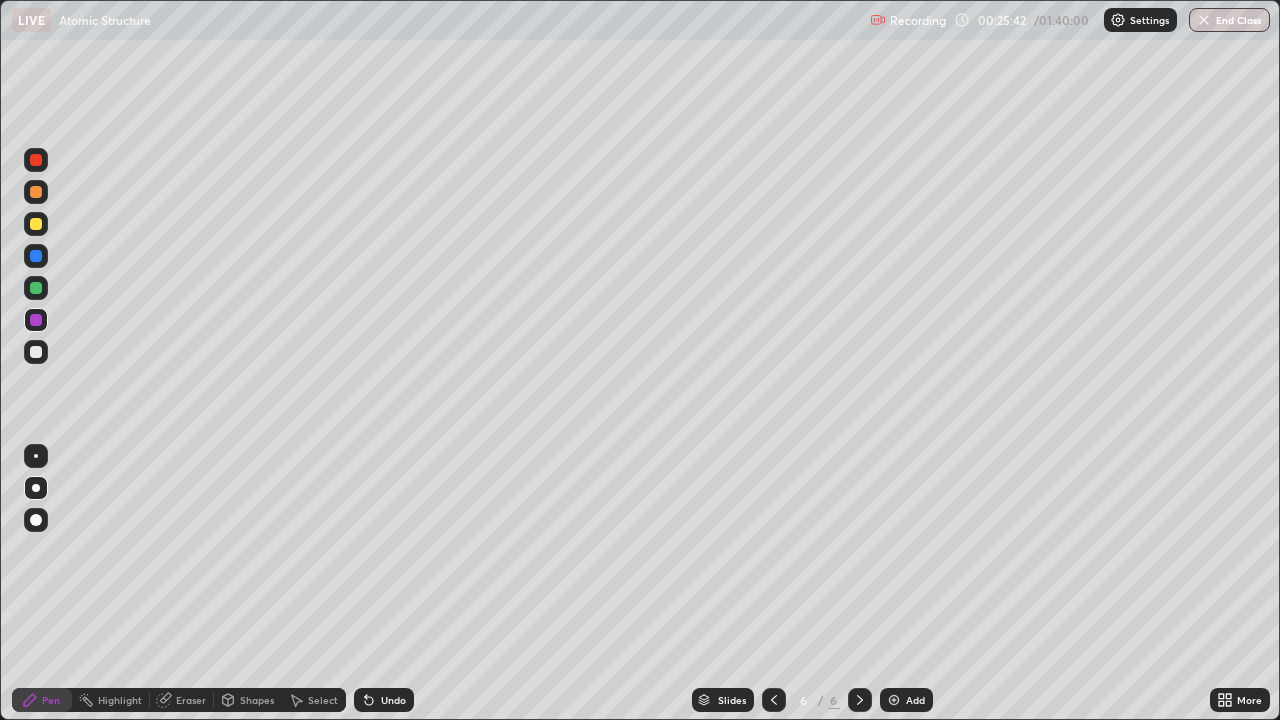 click on "Undo" at bounding box center [393, 700] 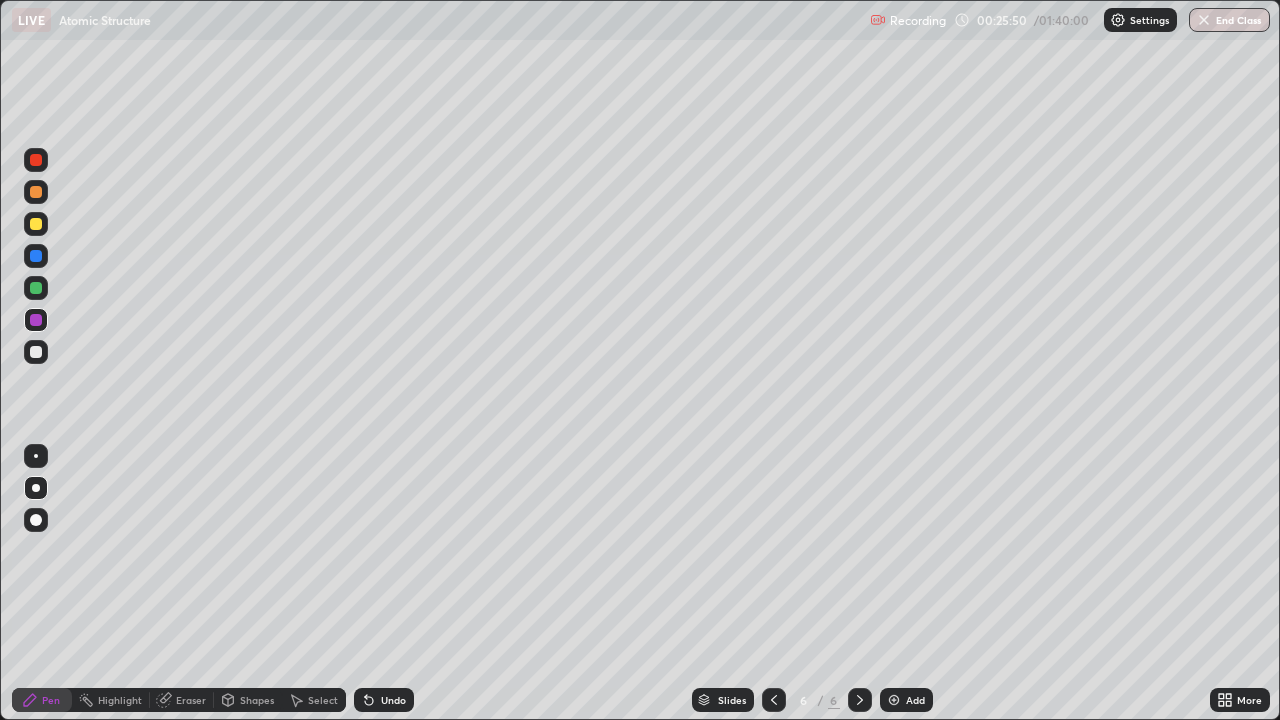 click at bounding box center (36, 352) 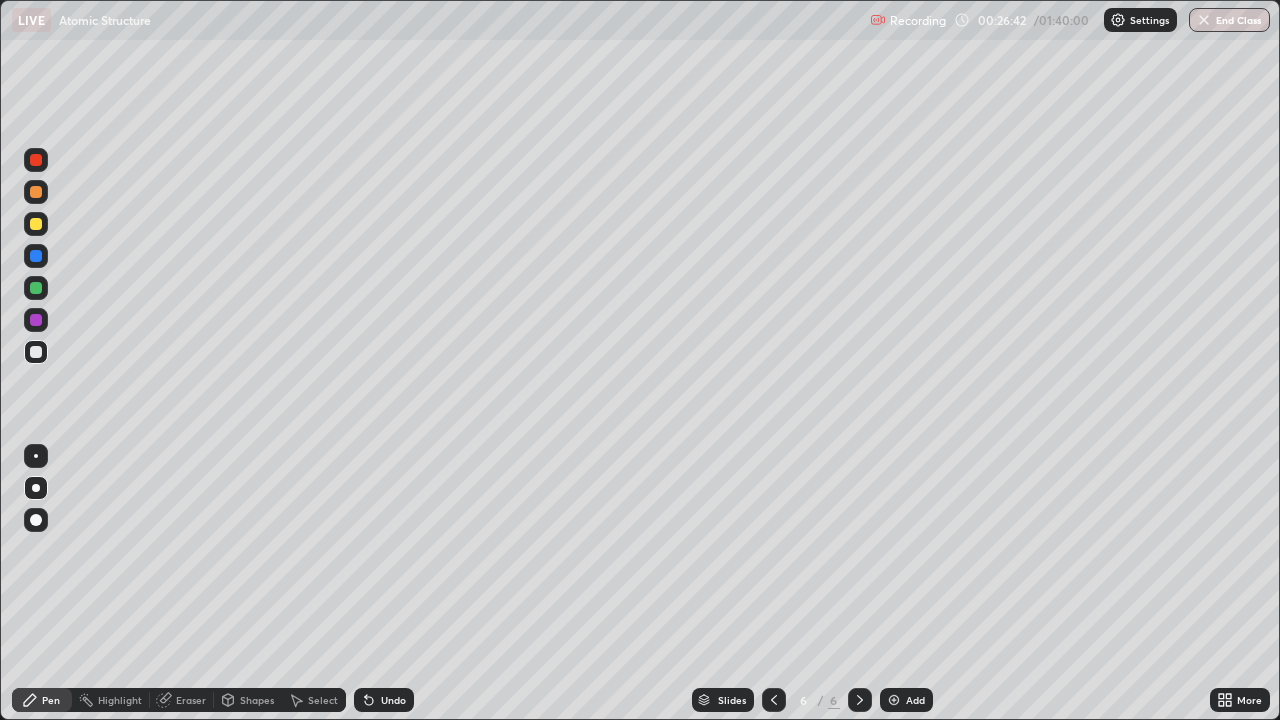 click 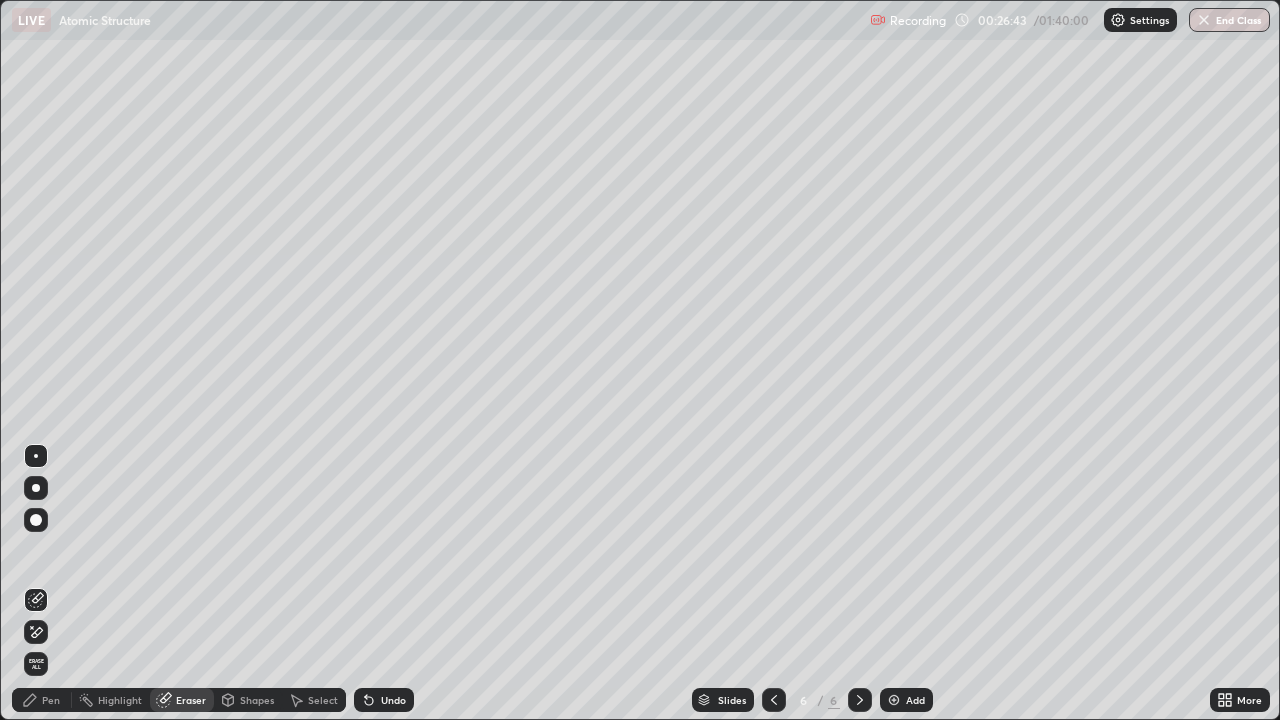 click on "Eraser" at bounding box center [191, 700] 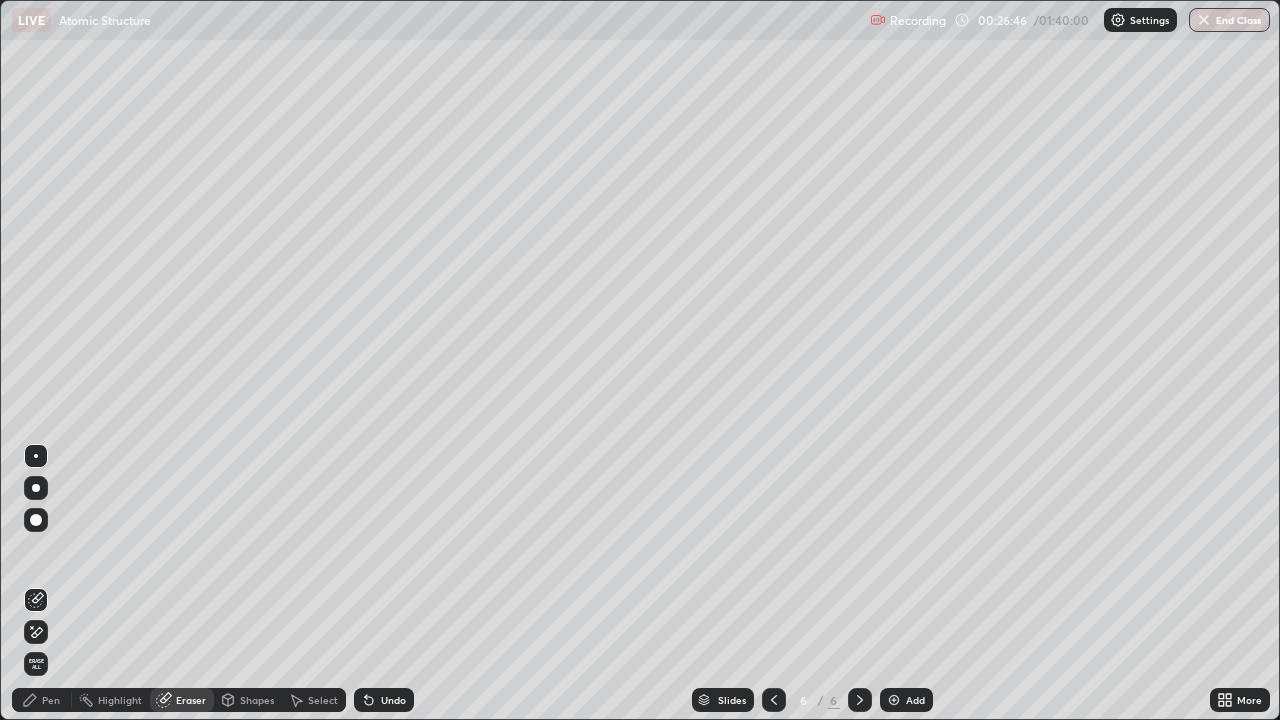click on "Pen" at bounding box center [42, 700] 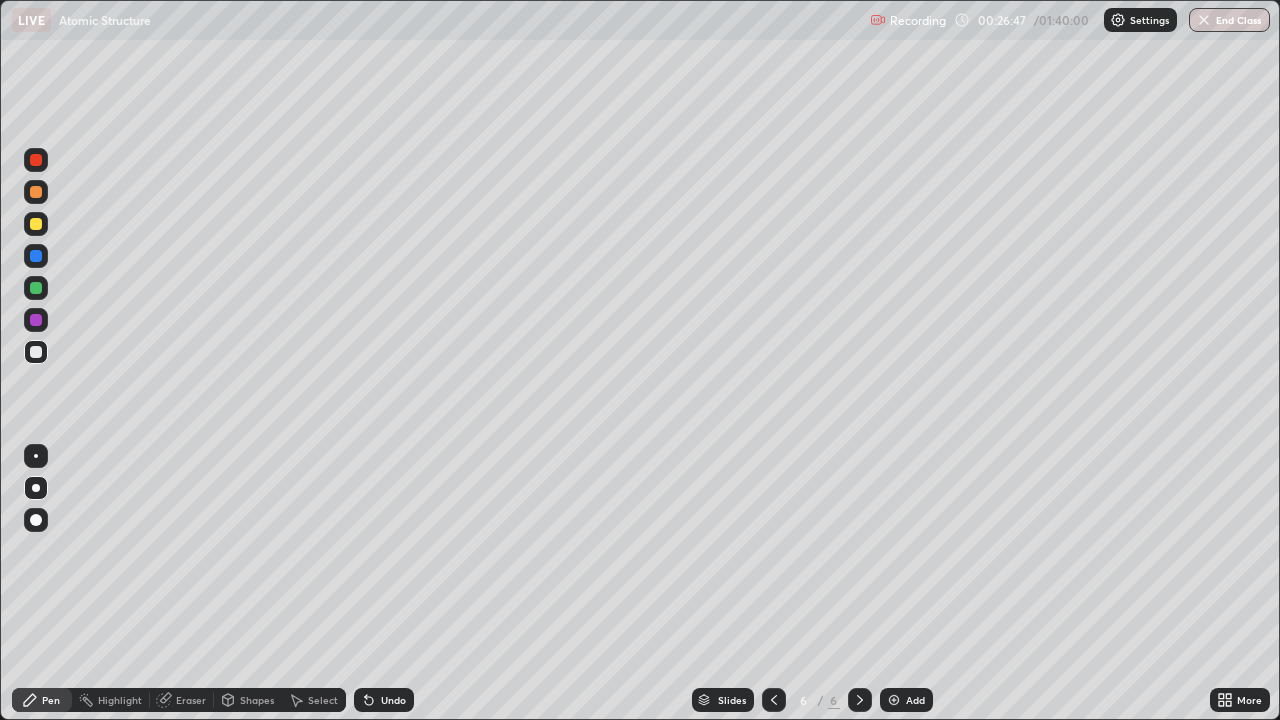 click at bounding box center [36, 320] 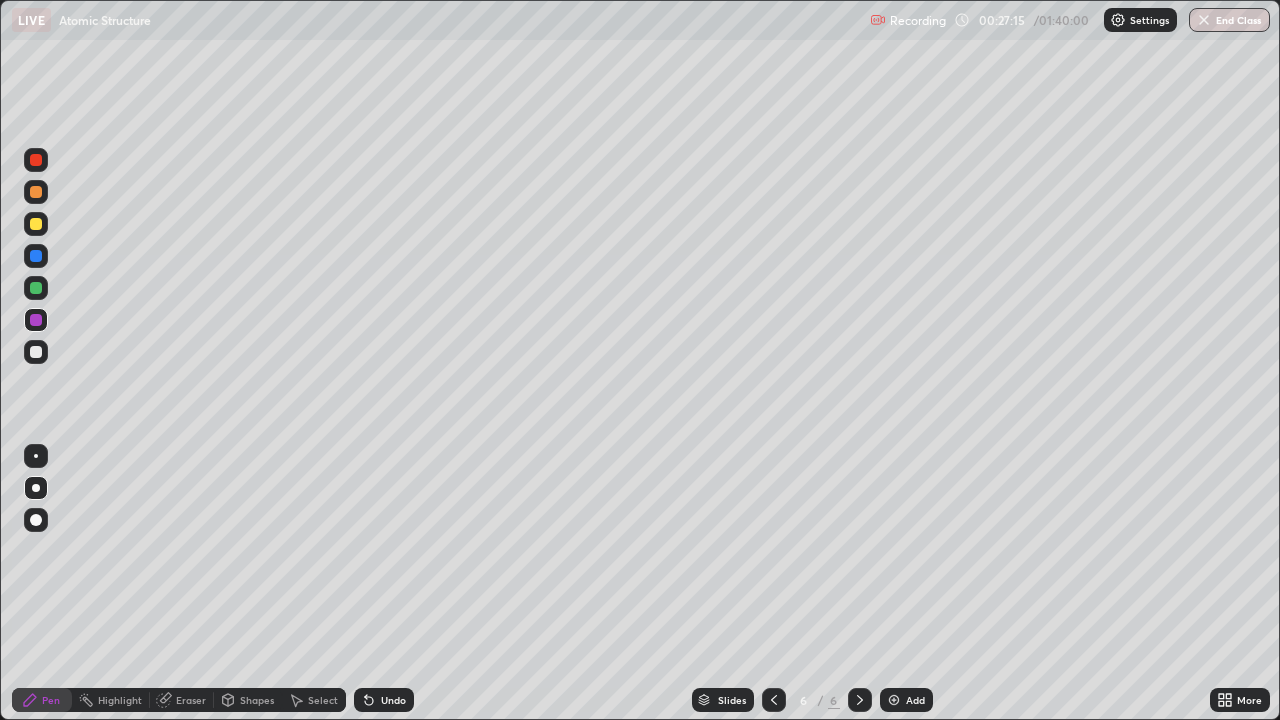 click at bounding box center (36, 352) 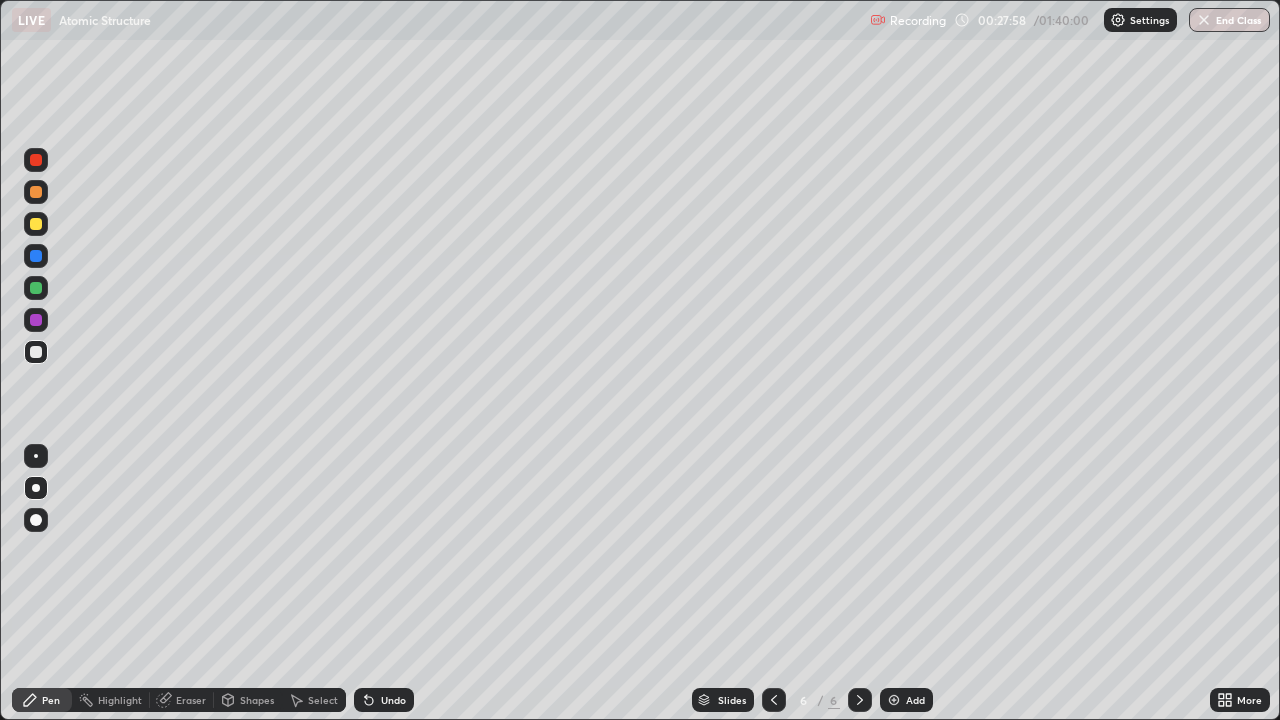 click at bounding box center (36, 256) 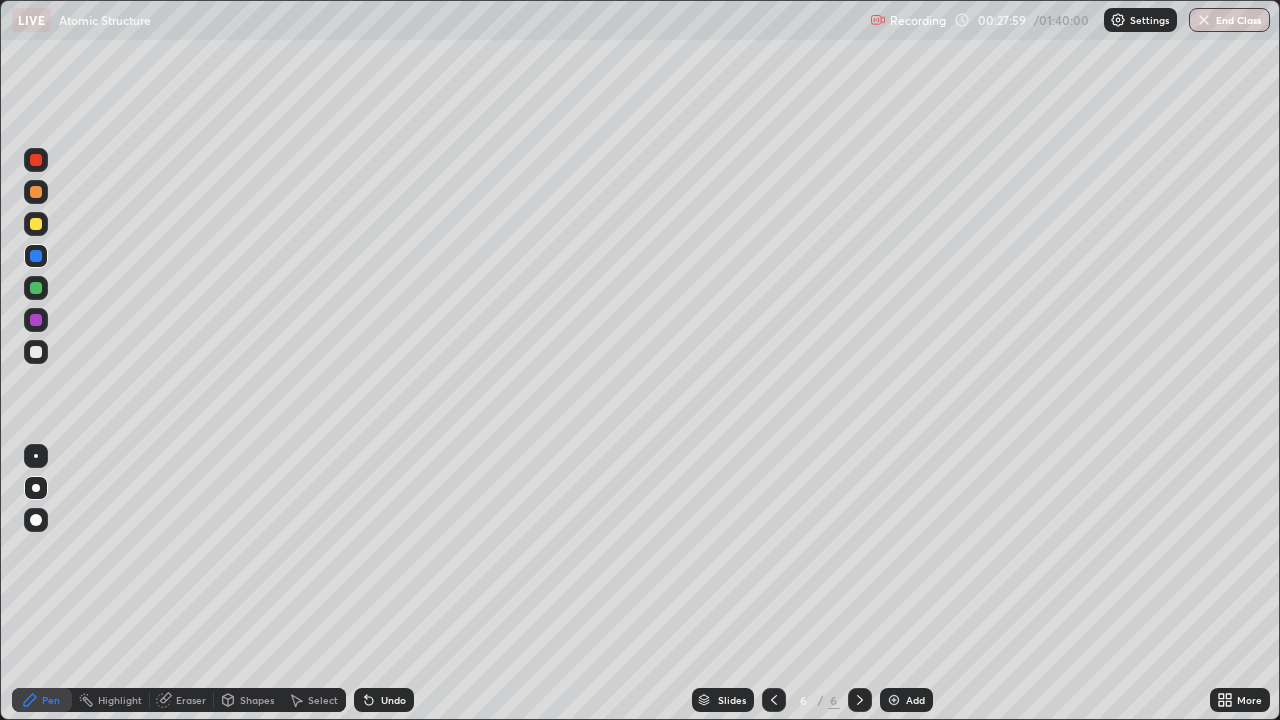 click at bounding box center [36, 224] 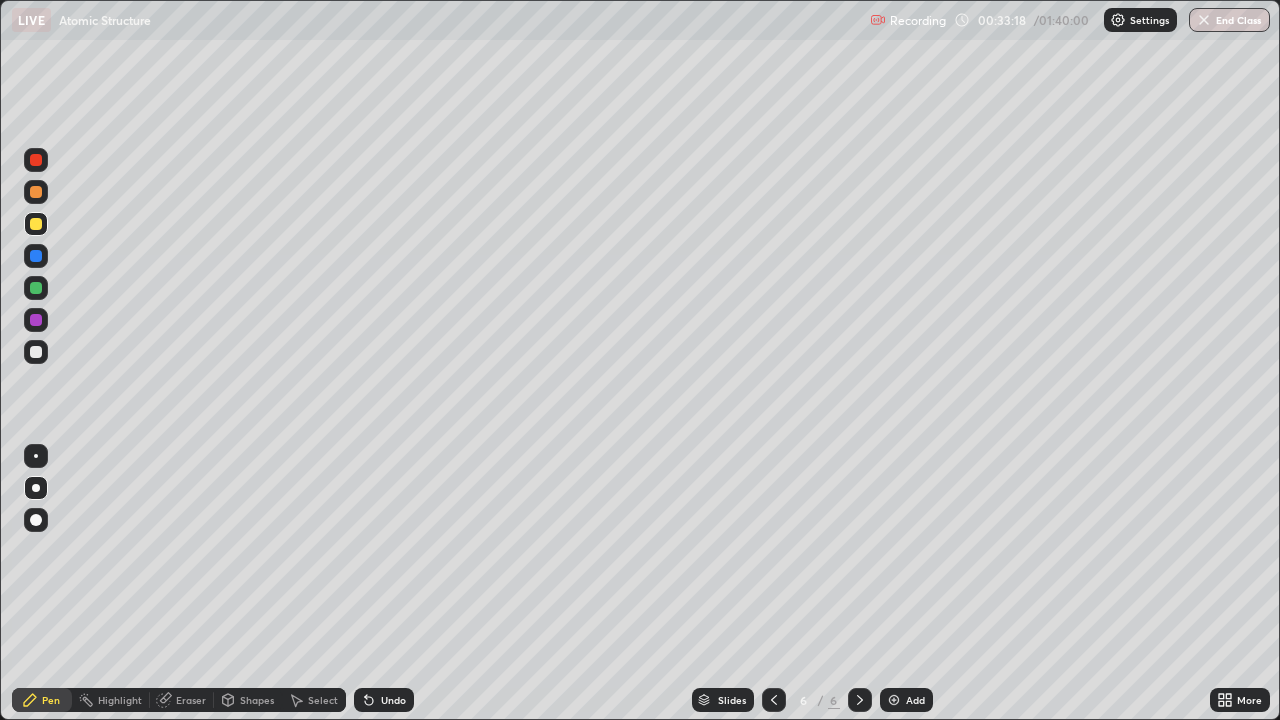 click at bounding box center [894, 700] 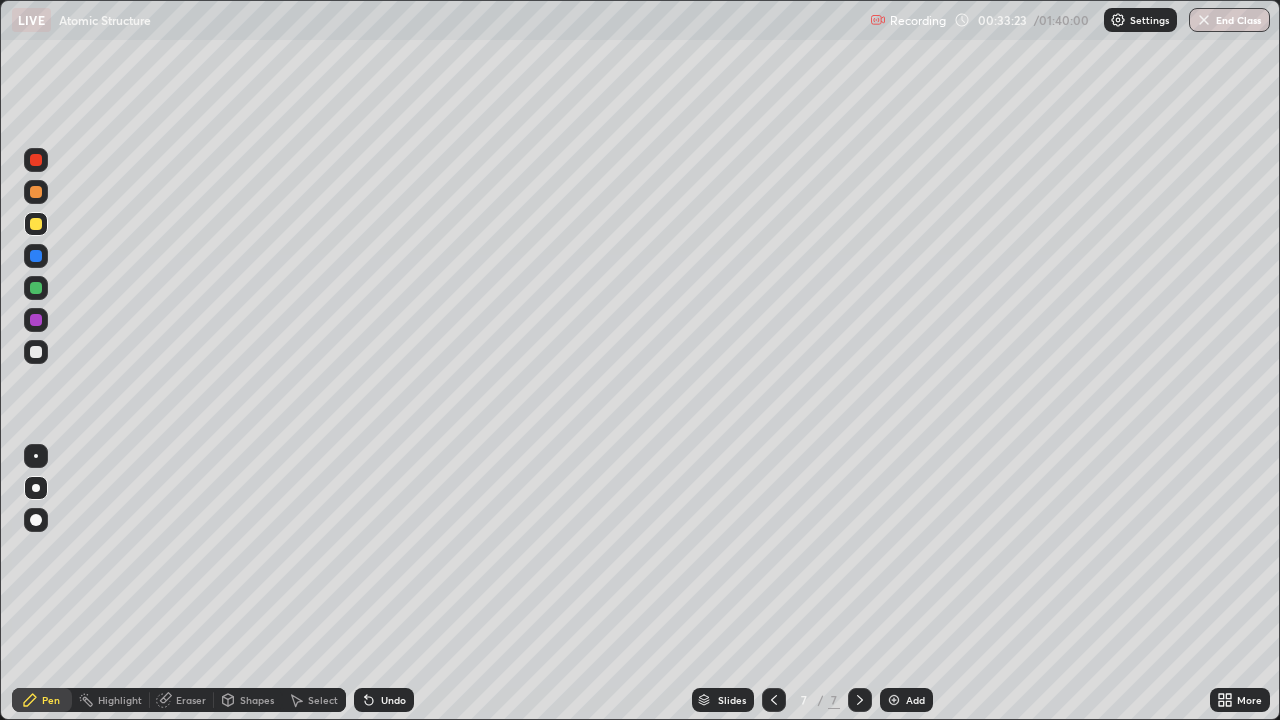 click at bounding box center [36, 488] 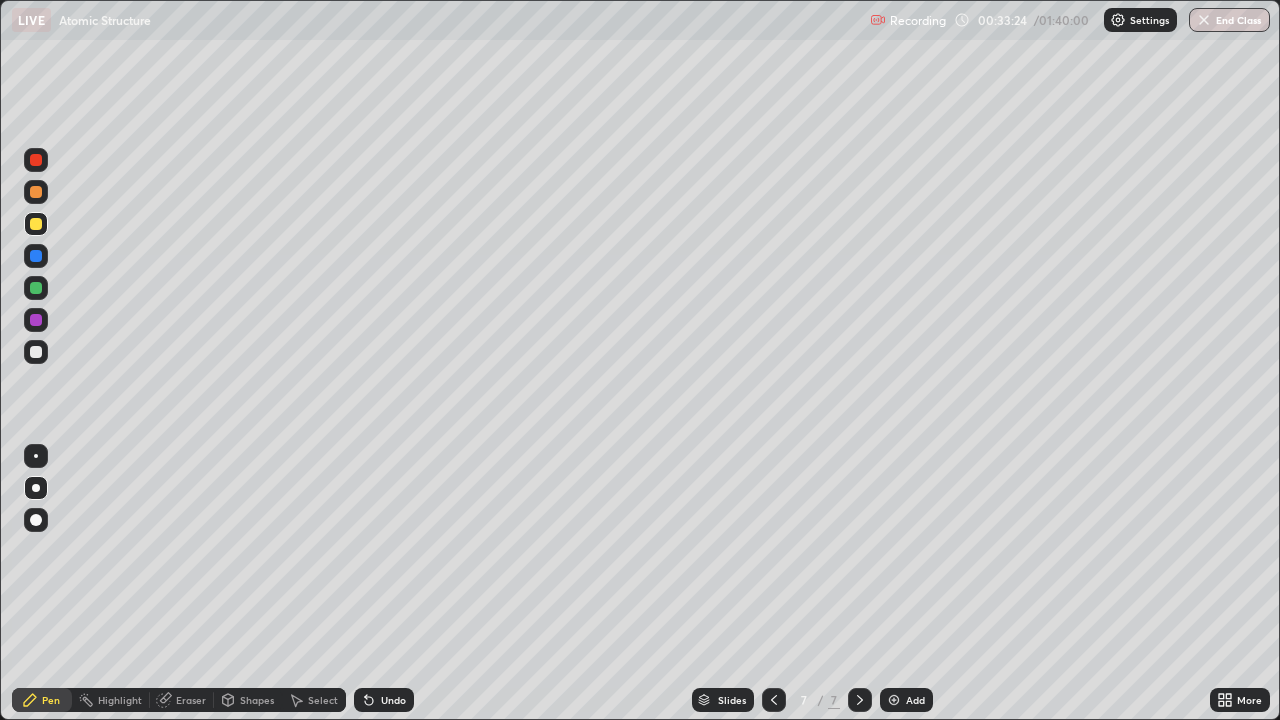 click at bounding box center [36, 288] 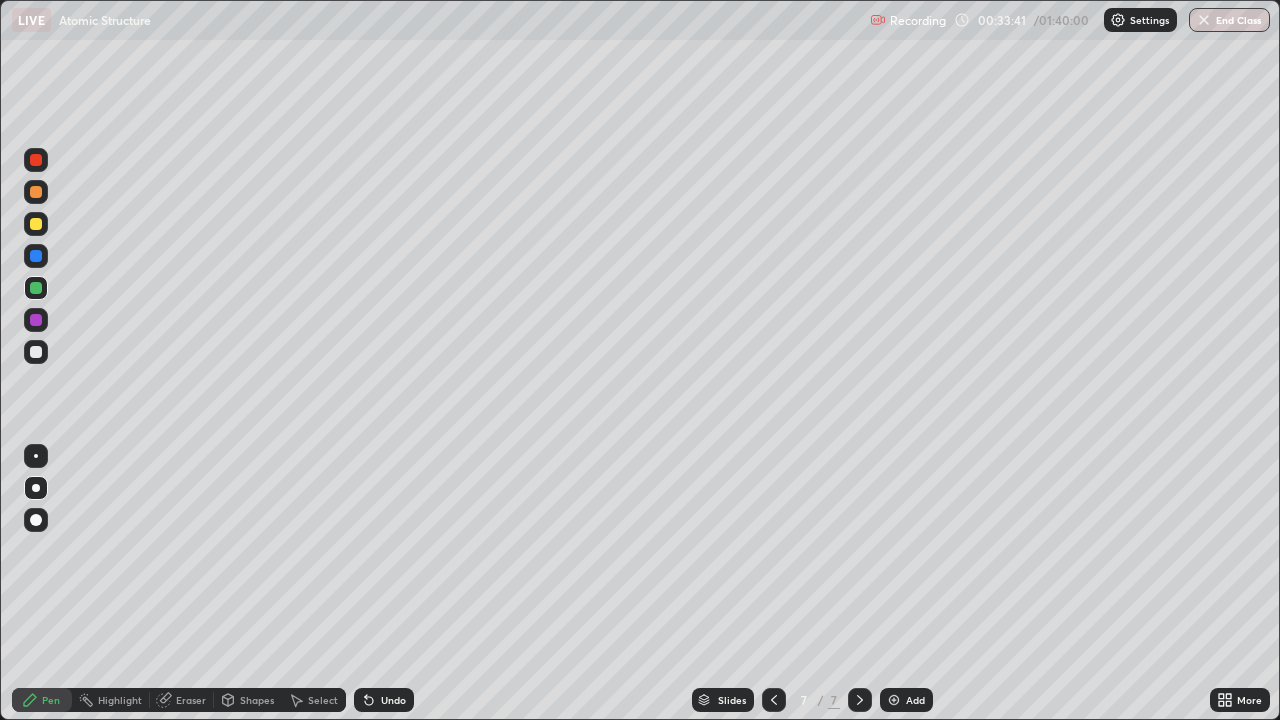click at bounding box center [36, 224] 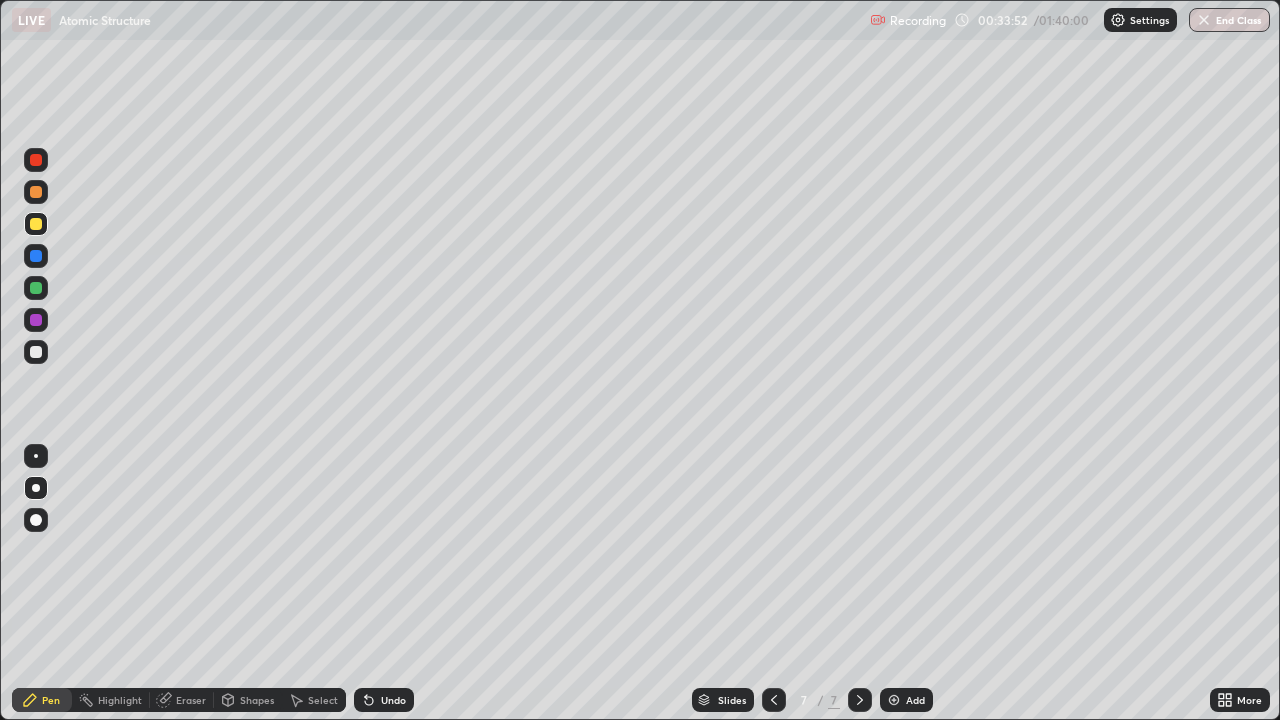 click on "Undo" at bounding box center (384, 700) 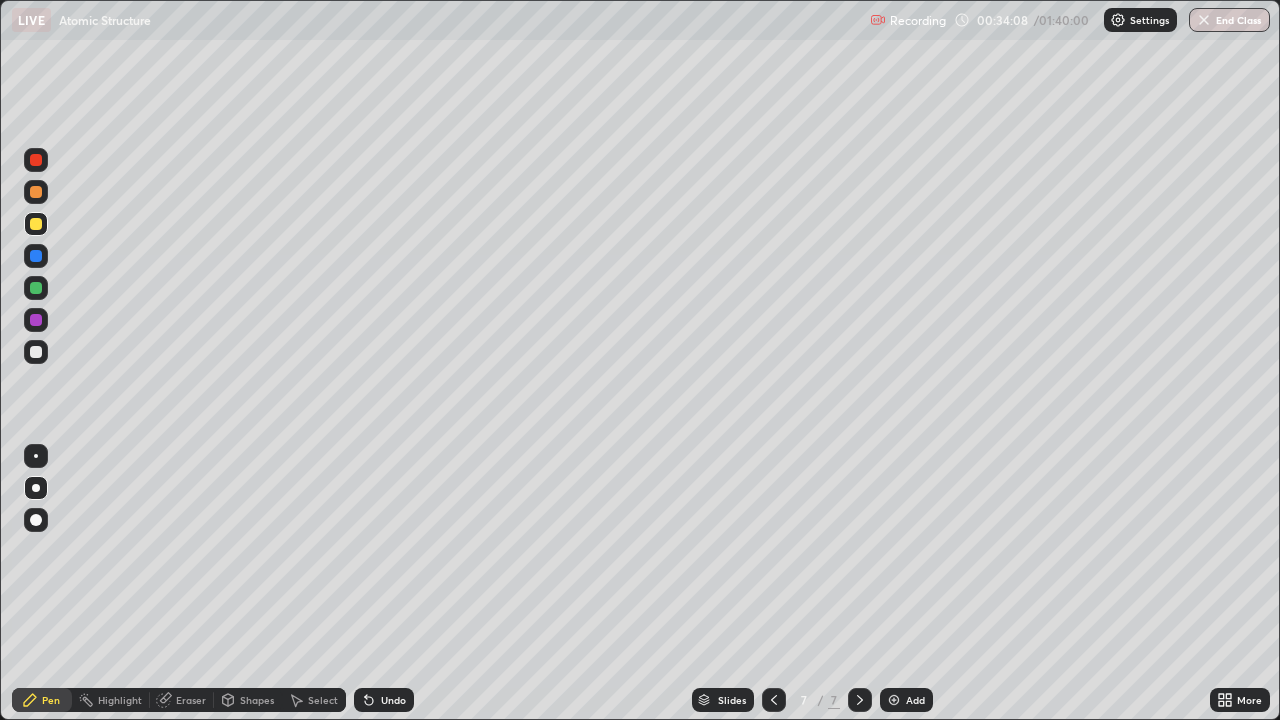 click at bounding box center [36, 320] 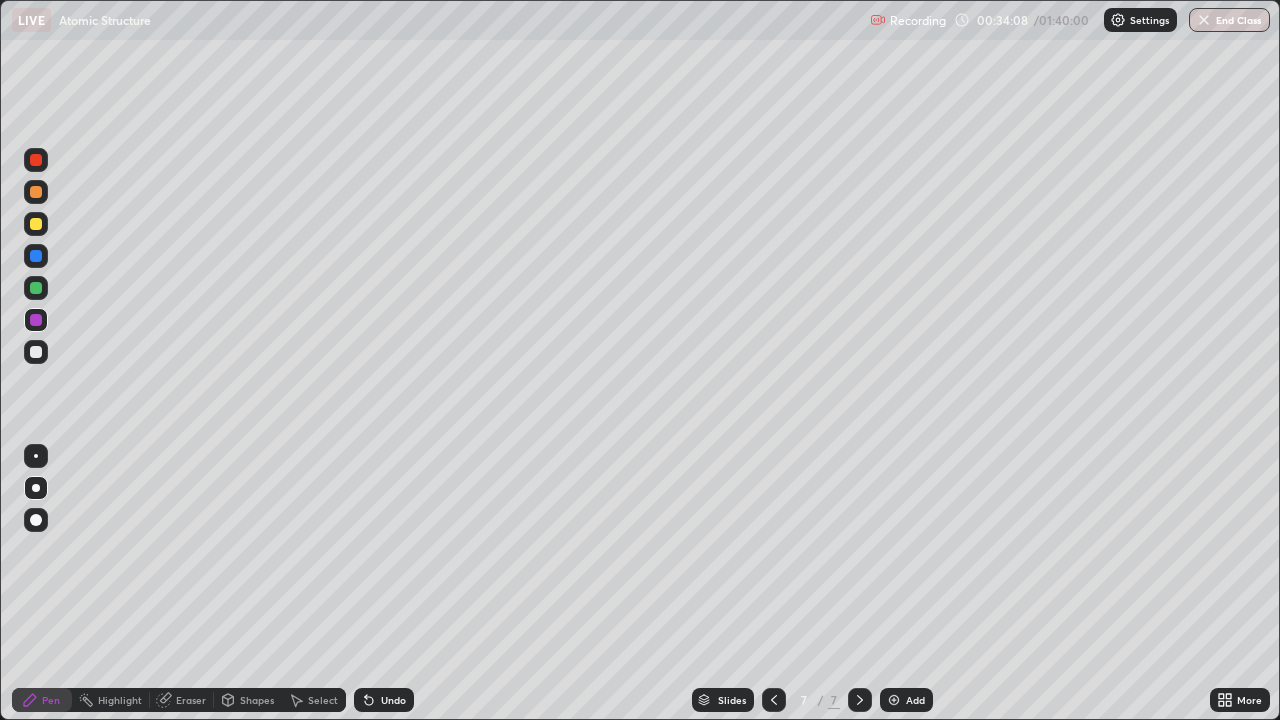 click at bounding box center [36, 352] 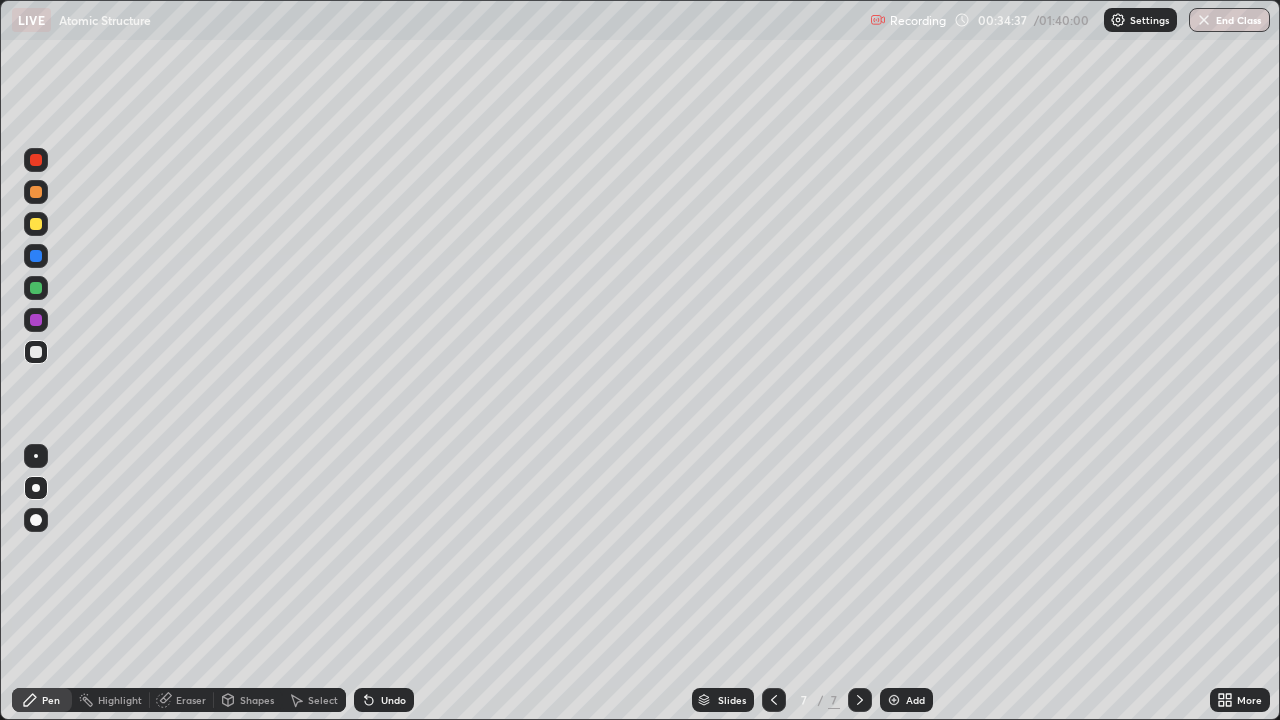 click 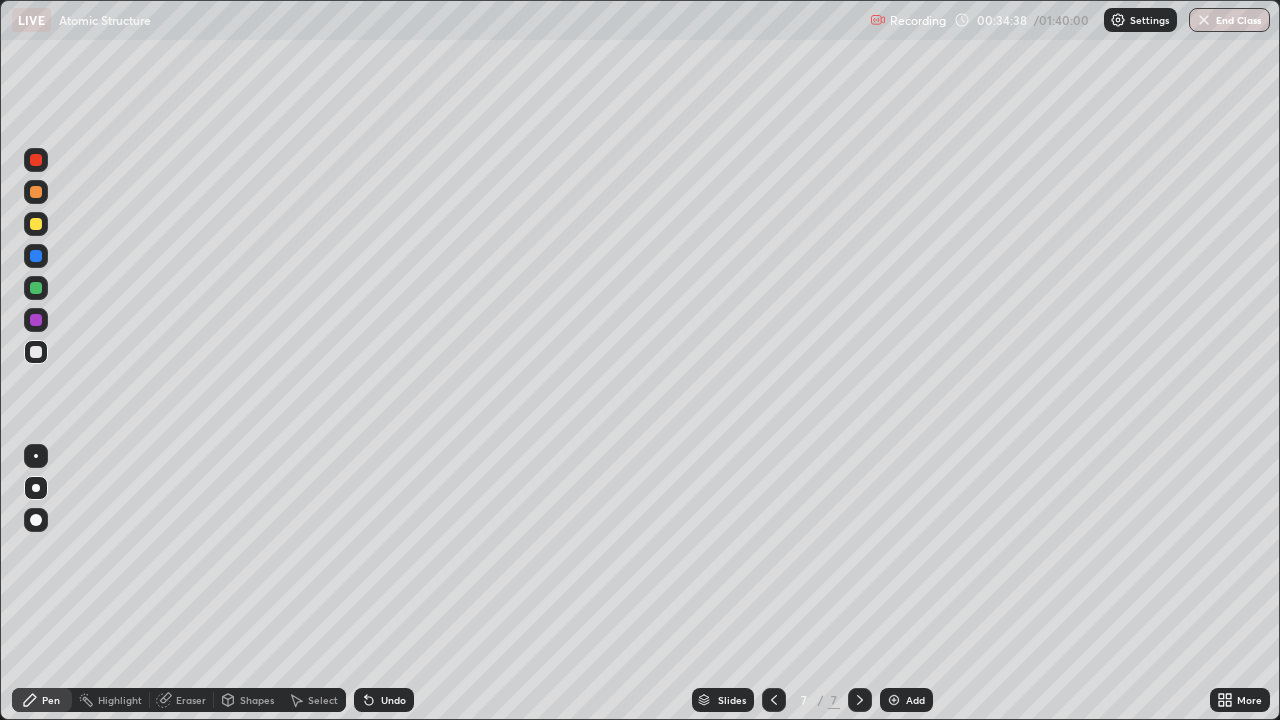 click 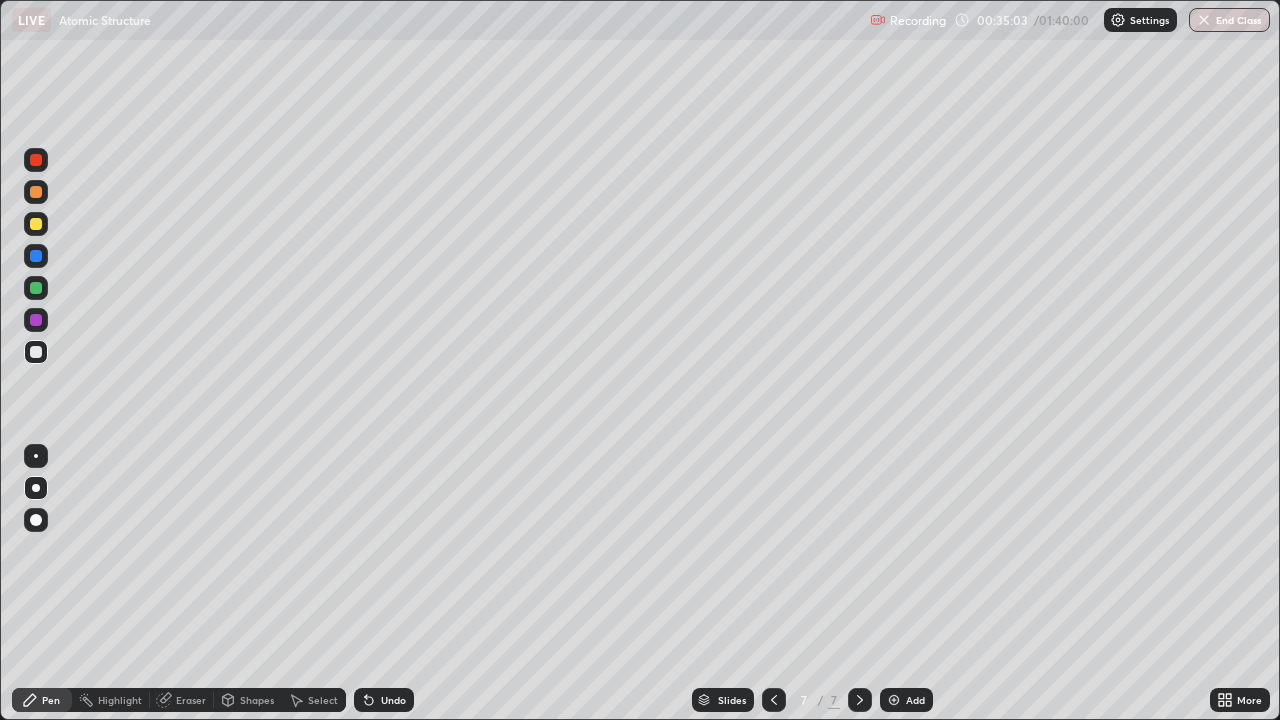 click on "Undo" at bounding box center [384, 700] 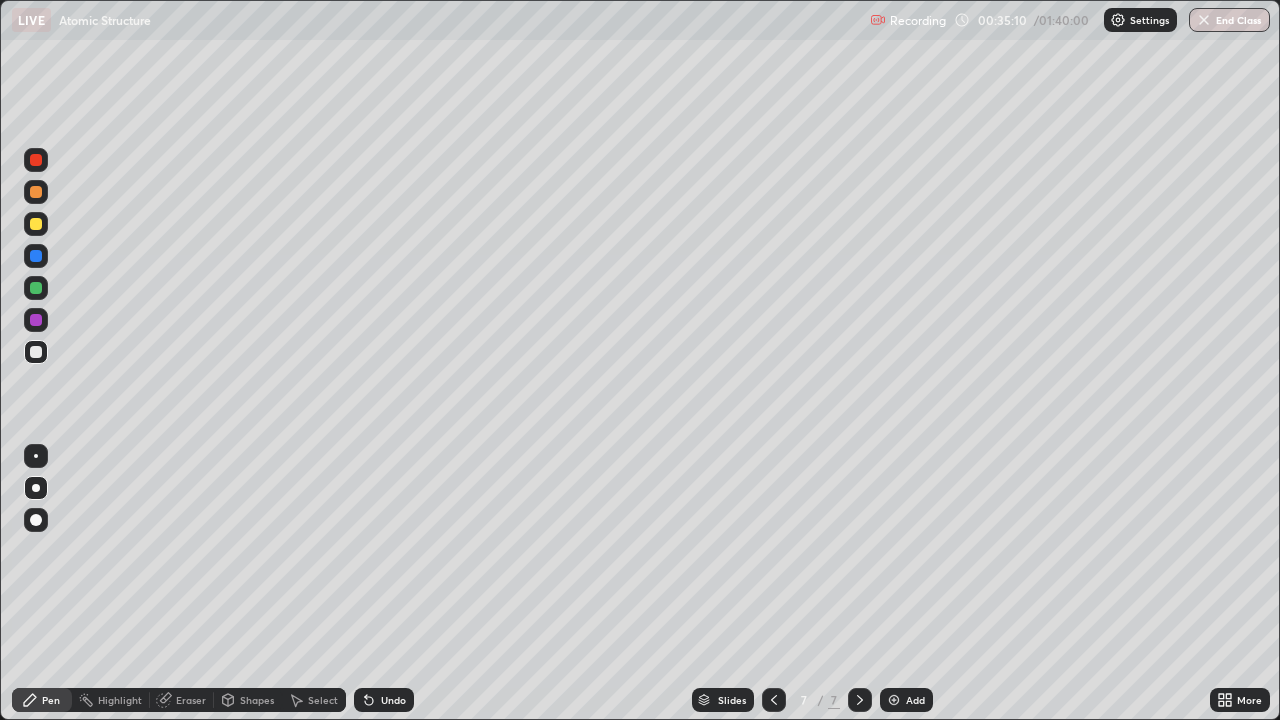 click at bounding box center [36, 352] 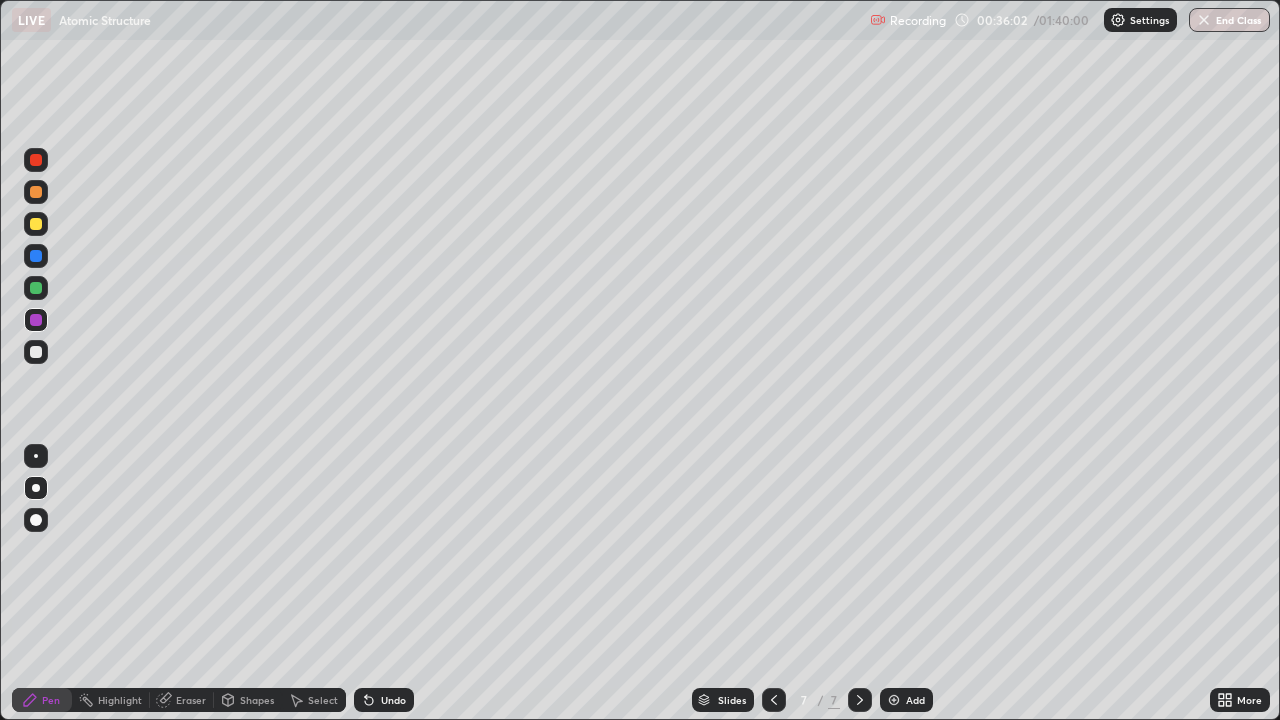 click on "Undo" at bounding box center [393, 700] 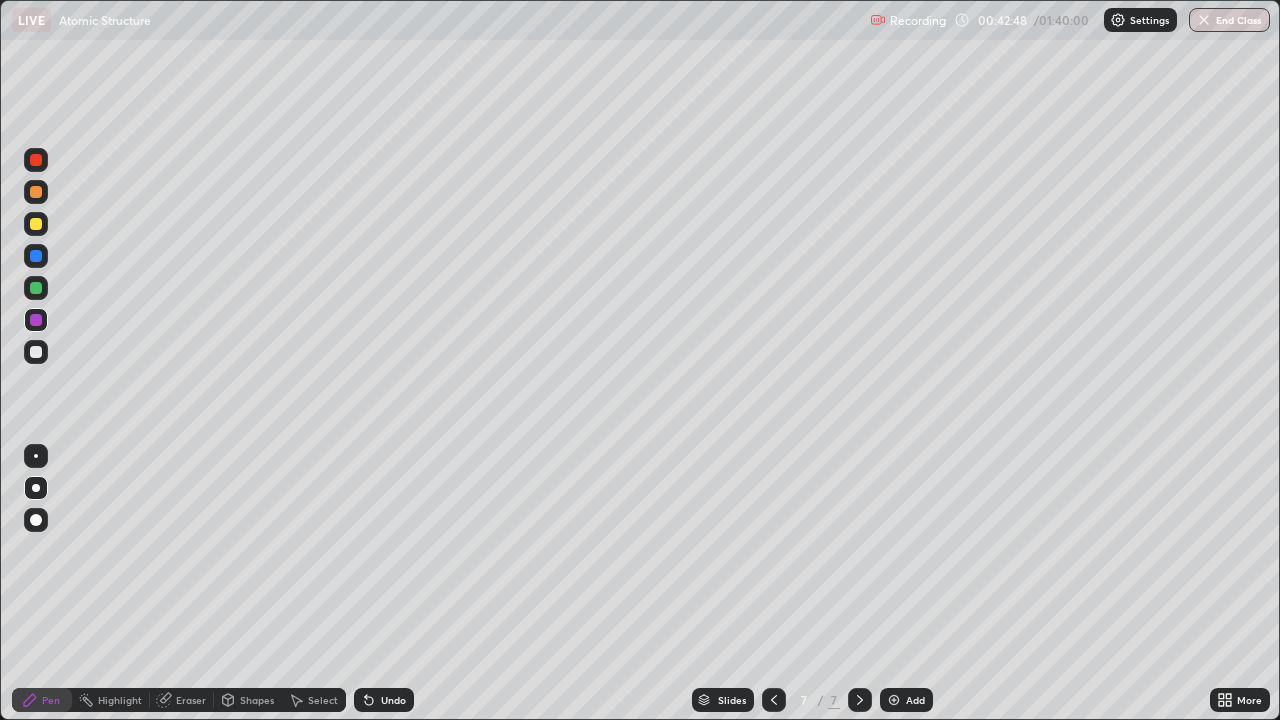click on "Eraser" at bounding box center [182, 700] 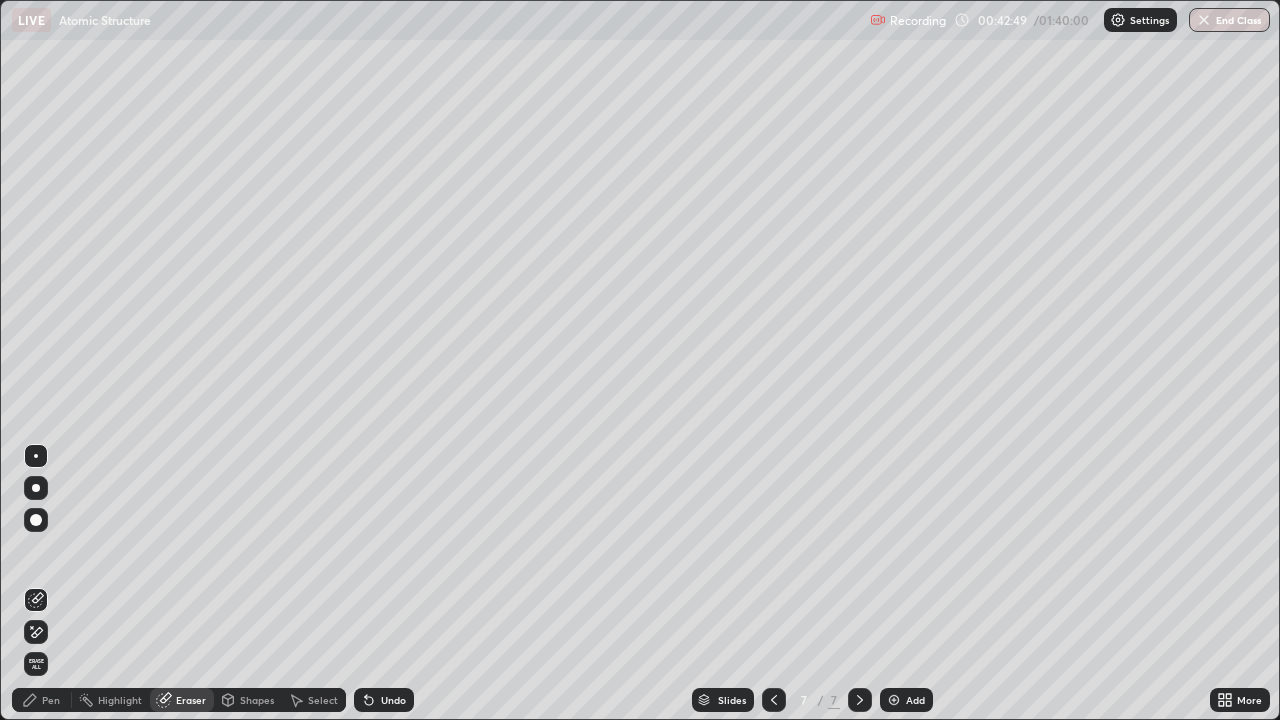 click on "Eraser" at bounding box center [182, 700] 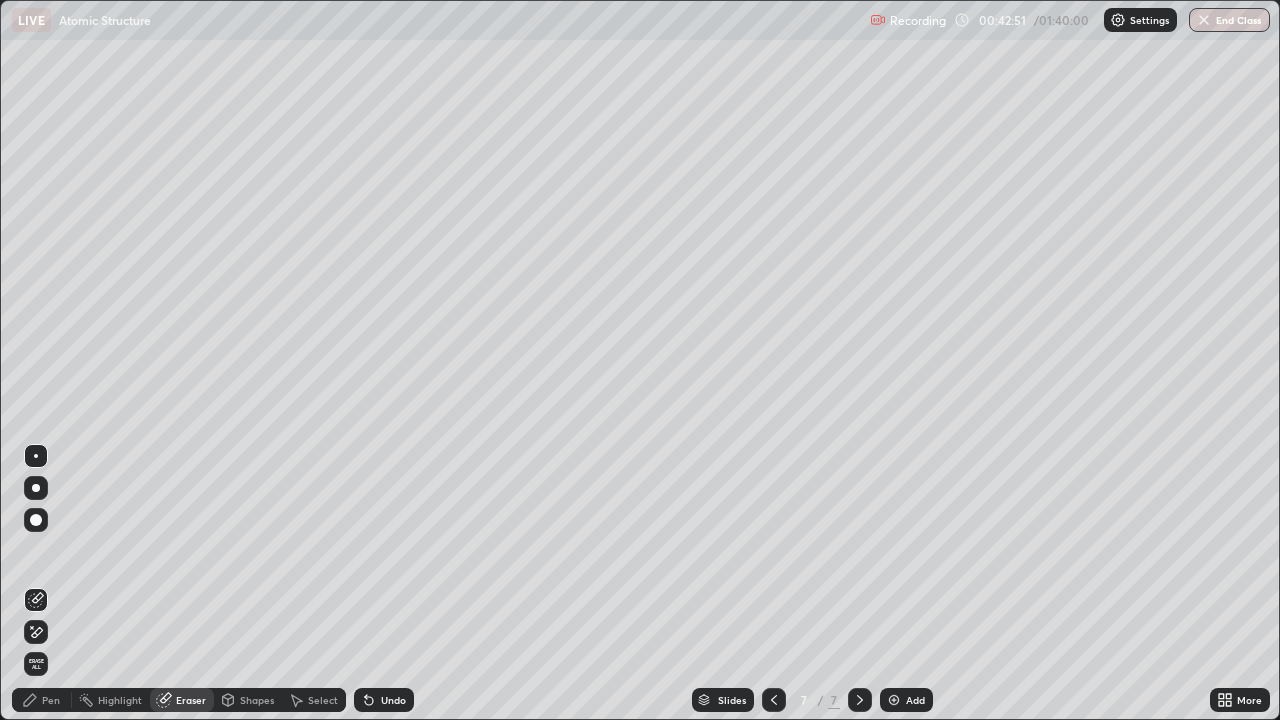 click on "Pen" at bounding box center (42, 700) 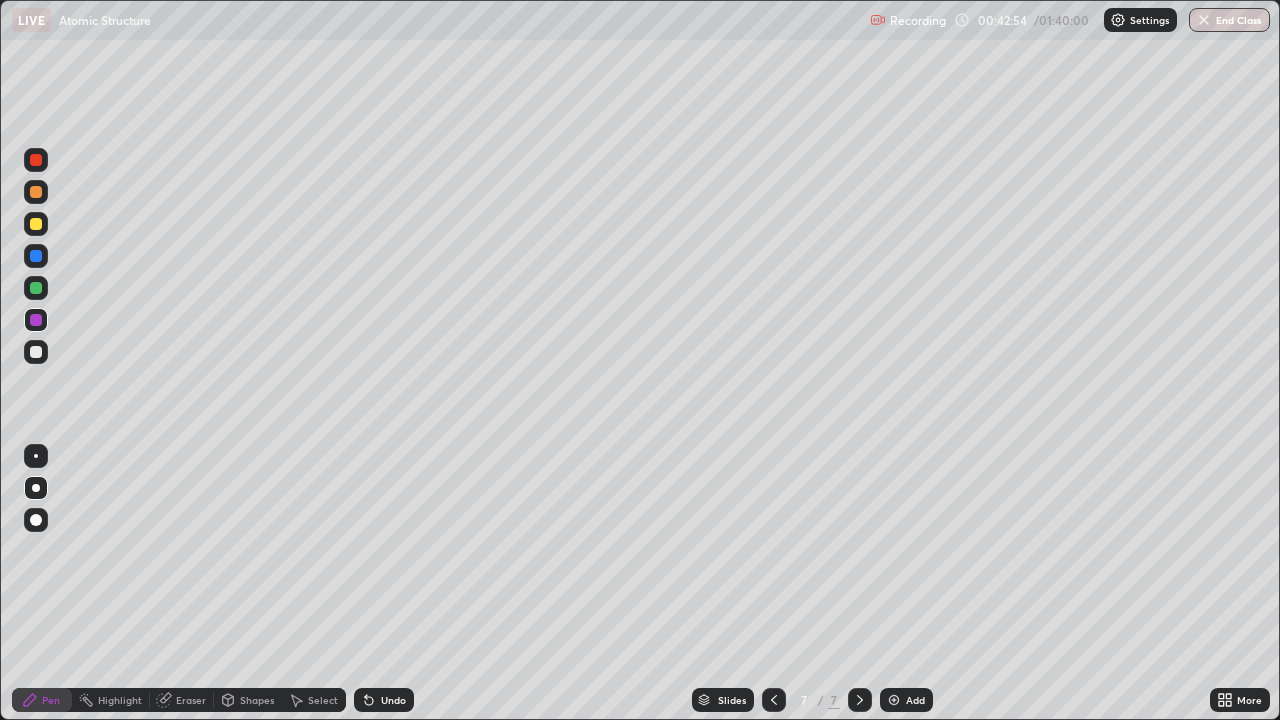 click at bounding box center [894, 700] 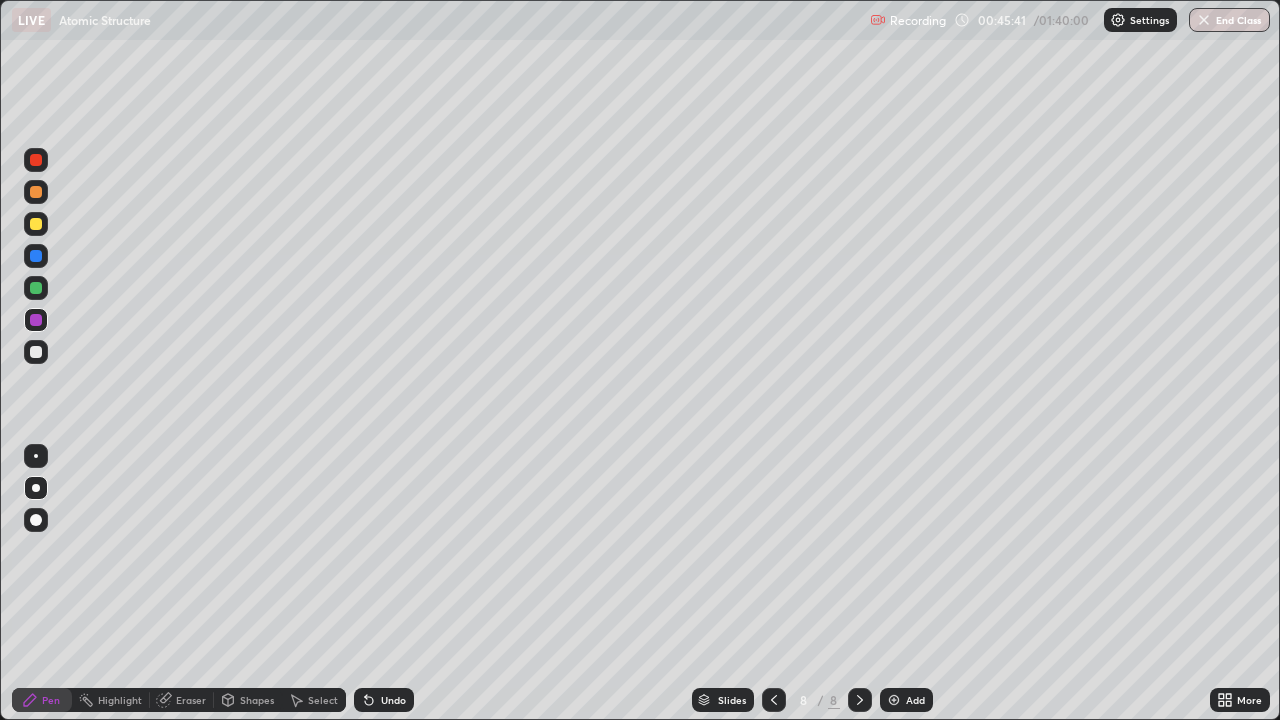 click at bounding box center (36, 352) 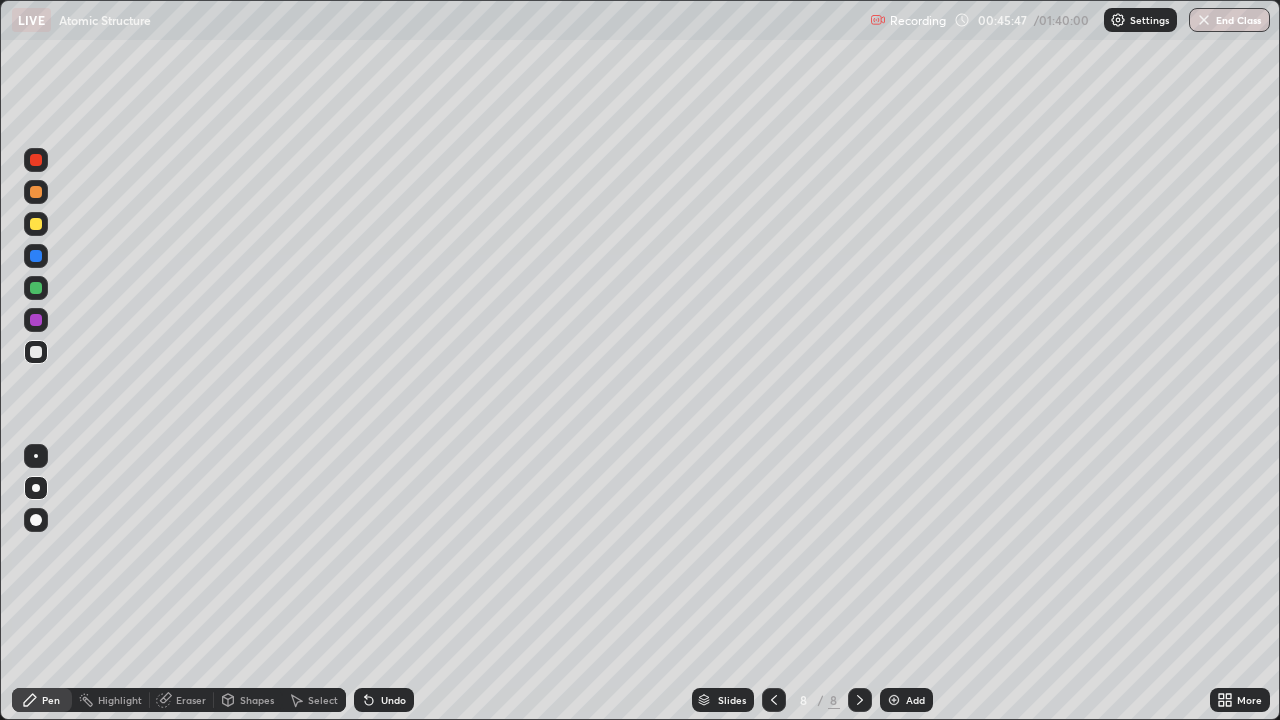 click 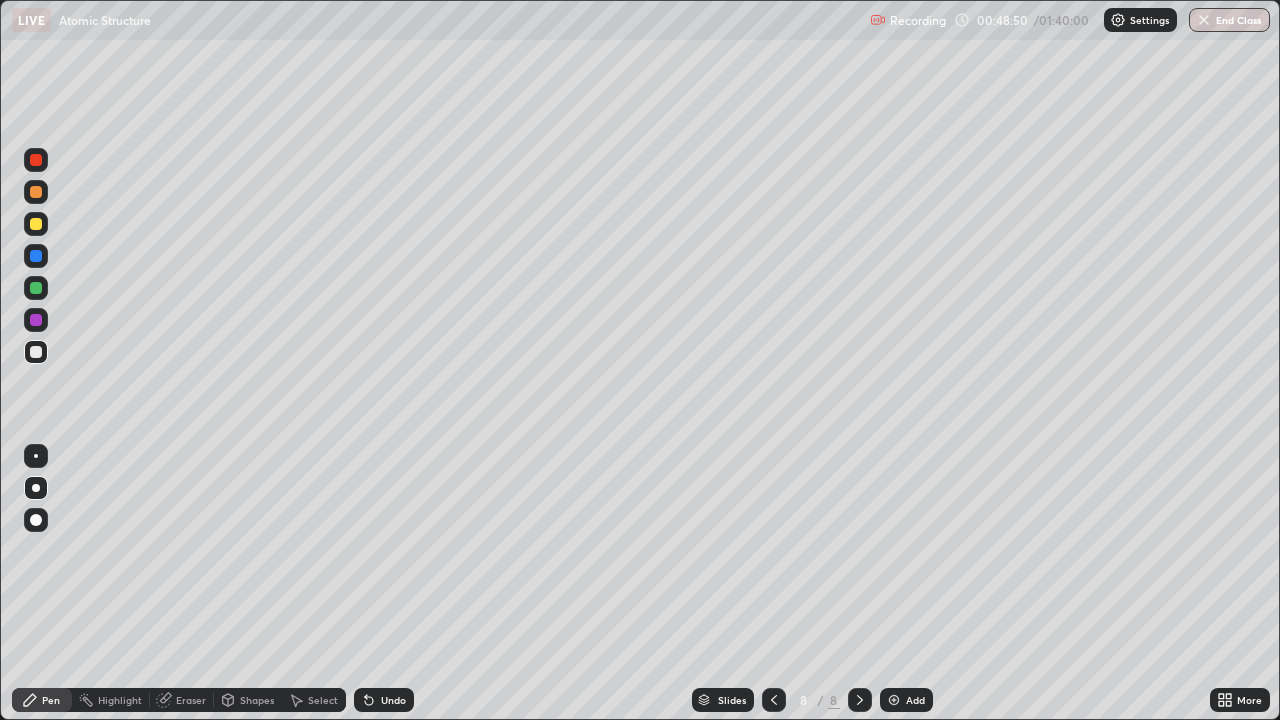 click on "Undo" at bounding box center [384, 700] 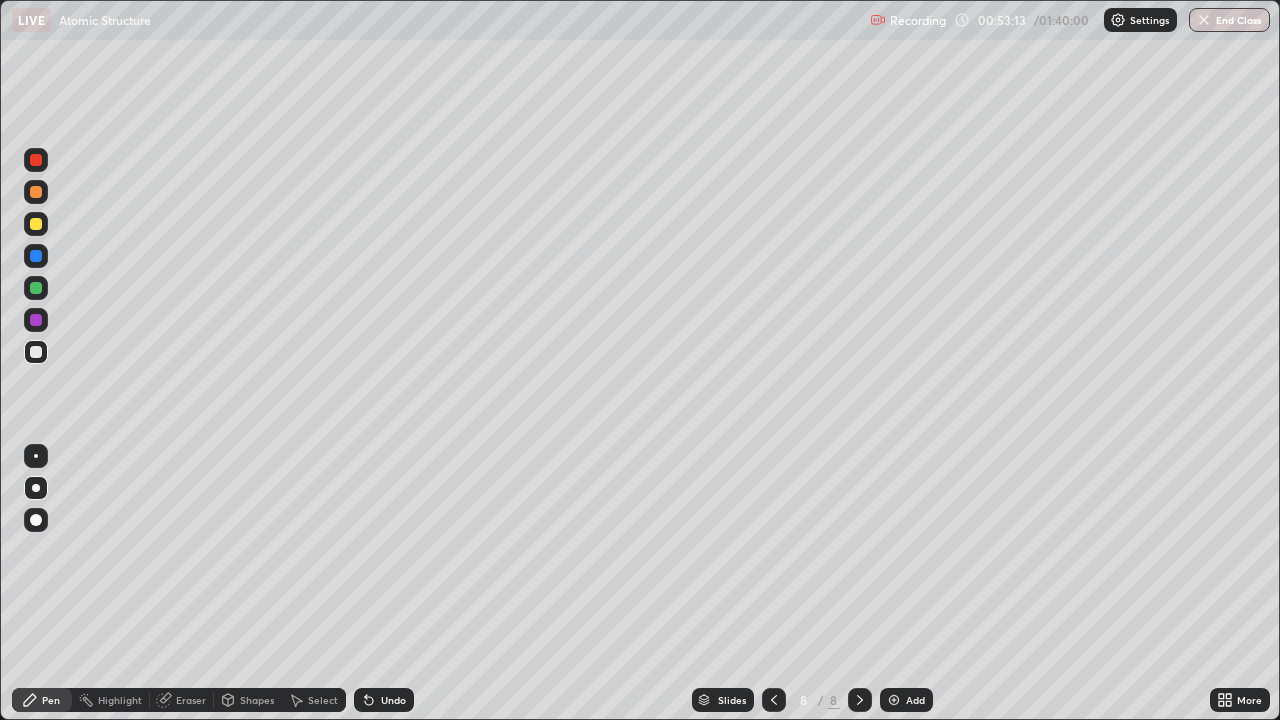 click at bounding box center [36, 224] 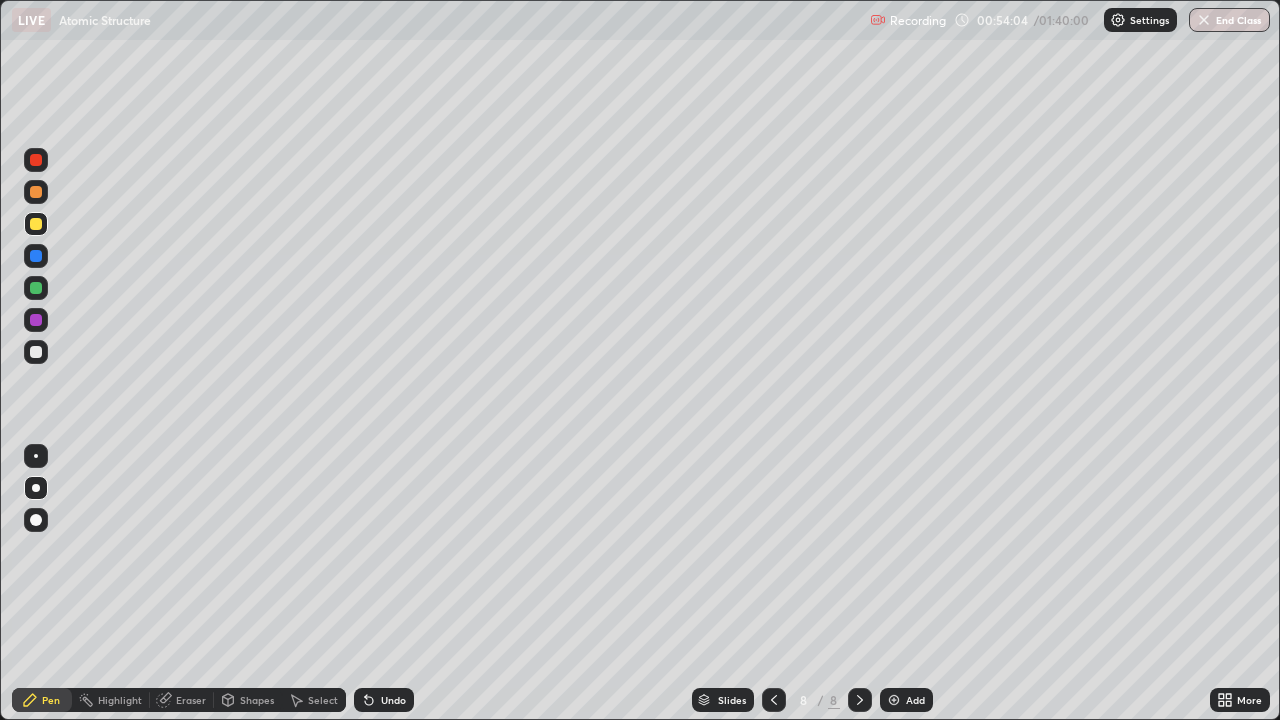 click at bounding box center (36, 352) 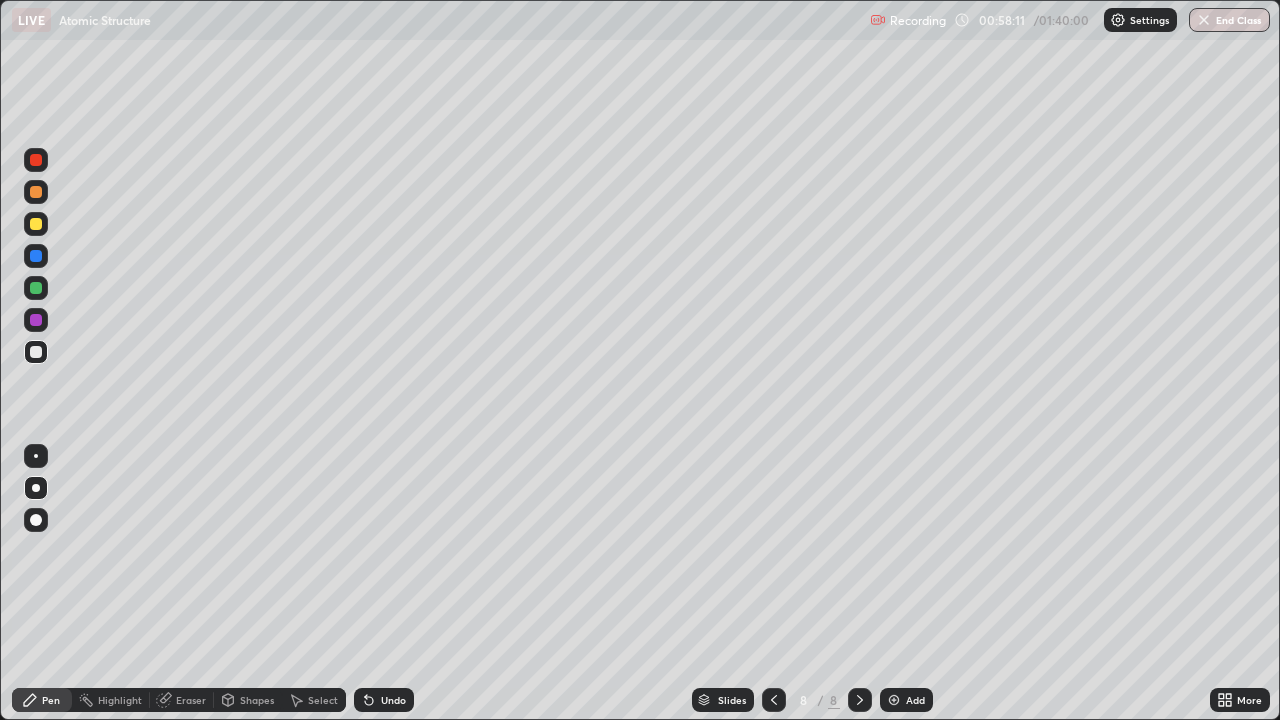 click at bounding box center [894, 700] 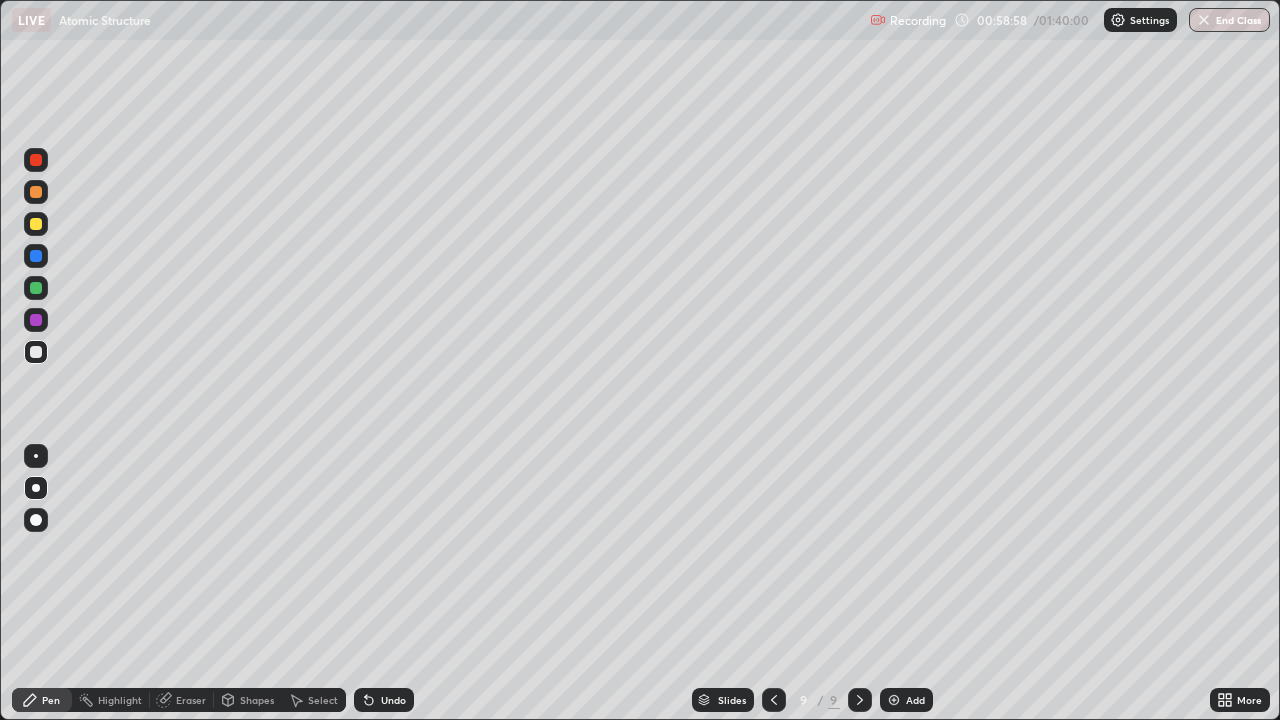 click on "Shapes" at bounding box center (257, 700) 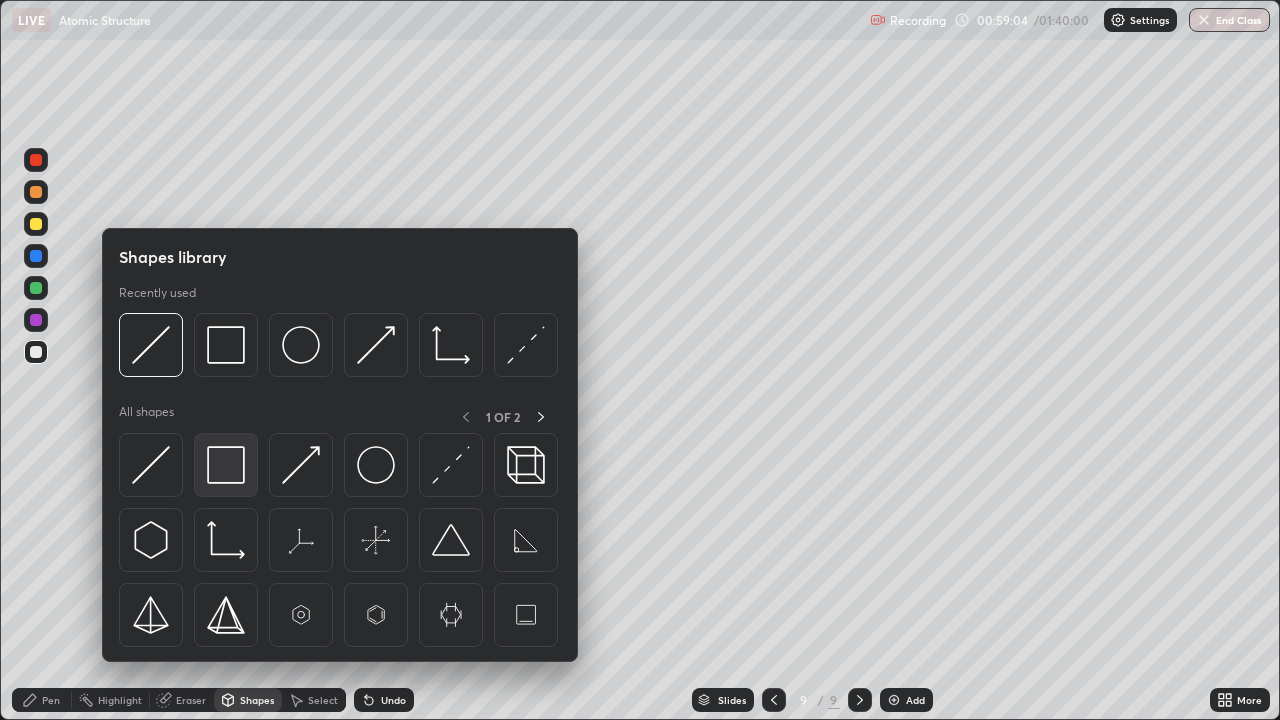 click at bounding box center (226, 465) 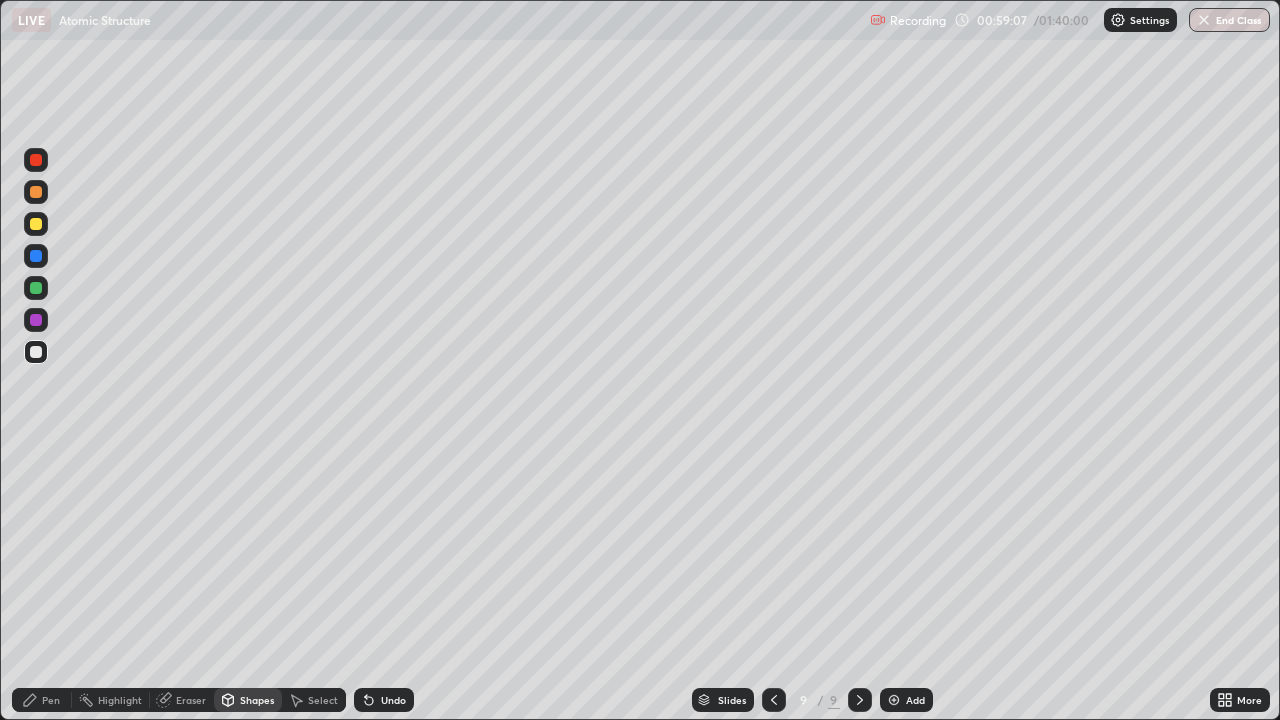 click on "Shapes" at bounding box center (248, 700) 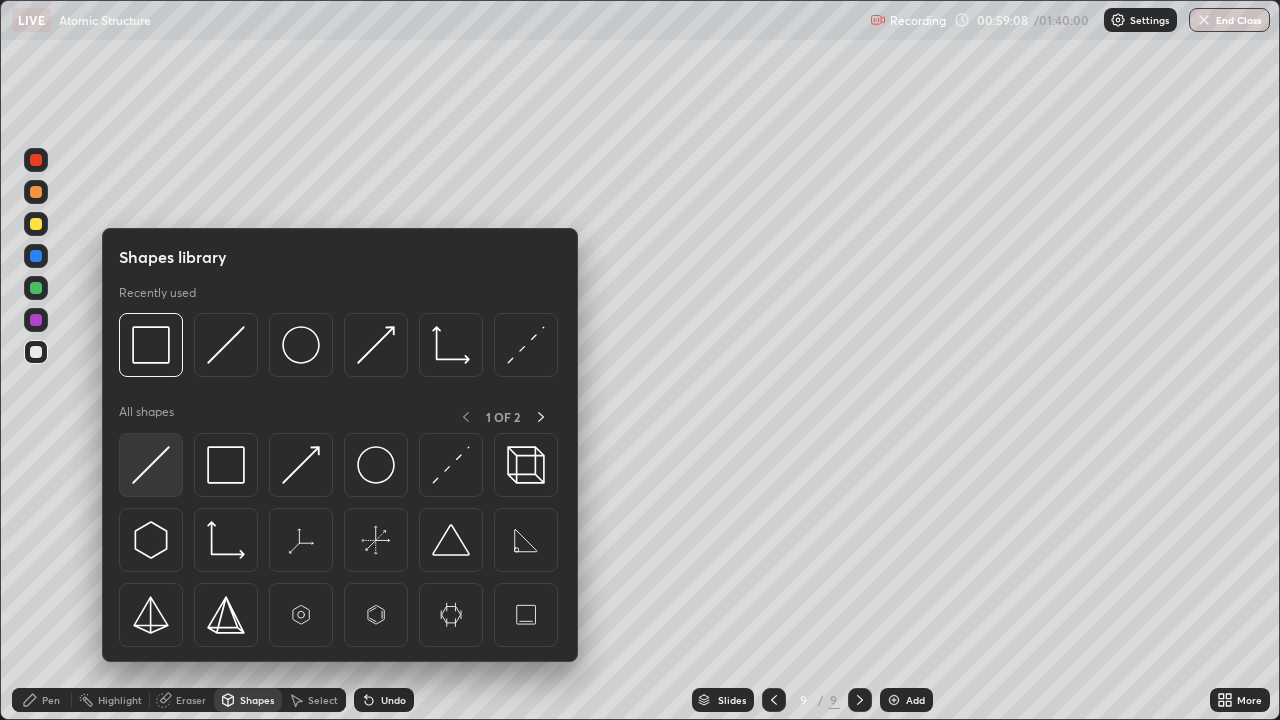 click at bounding box center (151, 465) 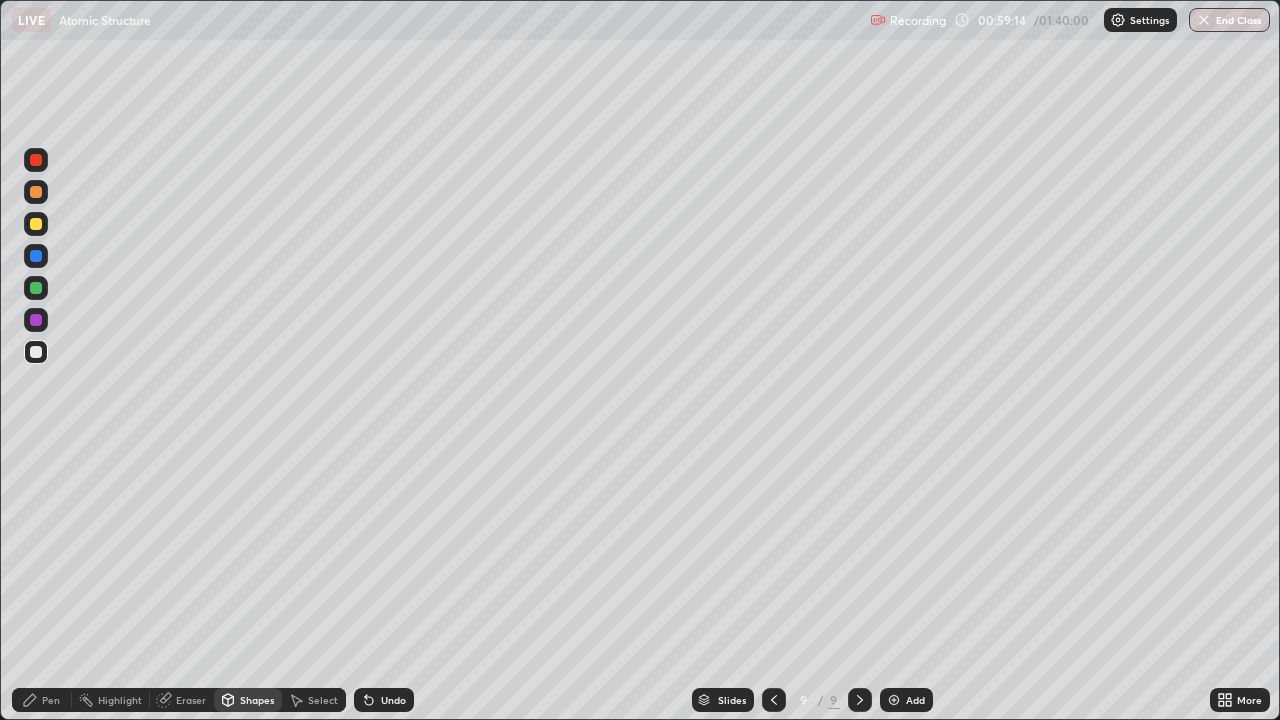 click on "Pen" at bounding box center (42, 700) 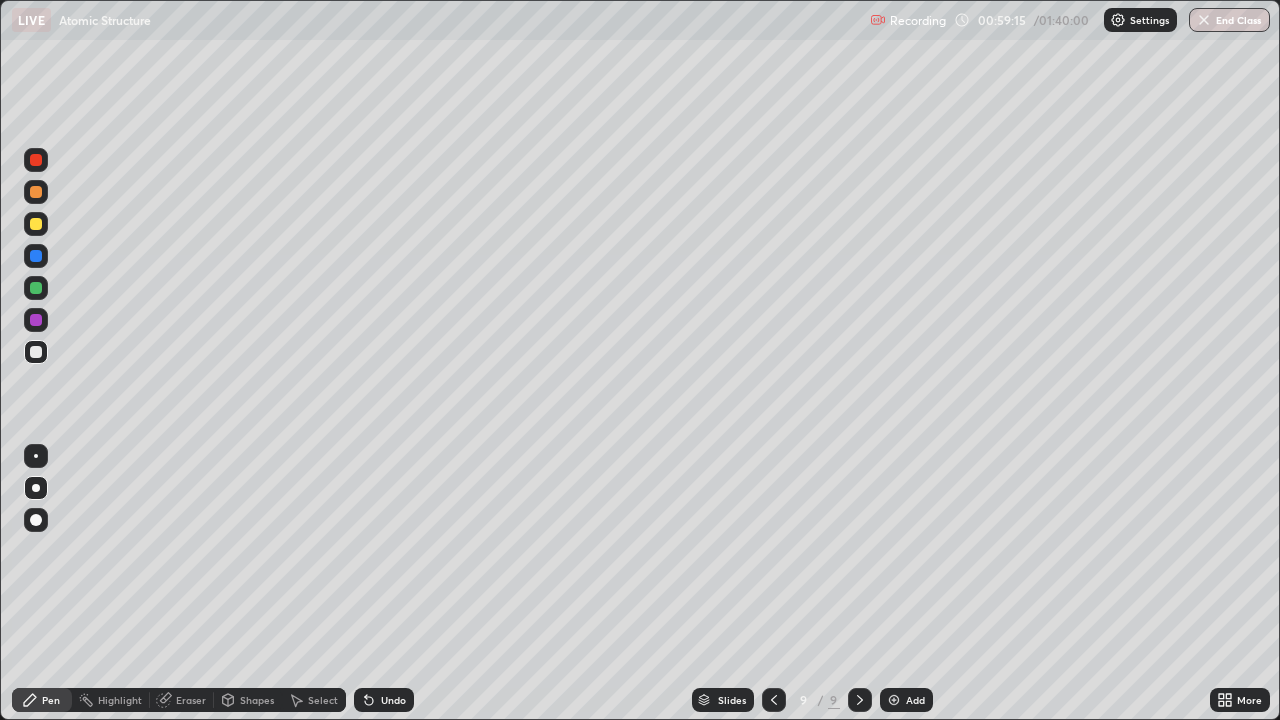 click at bounding box center (36, 320) 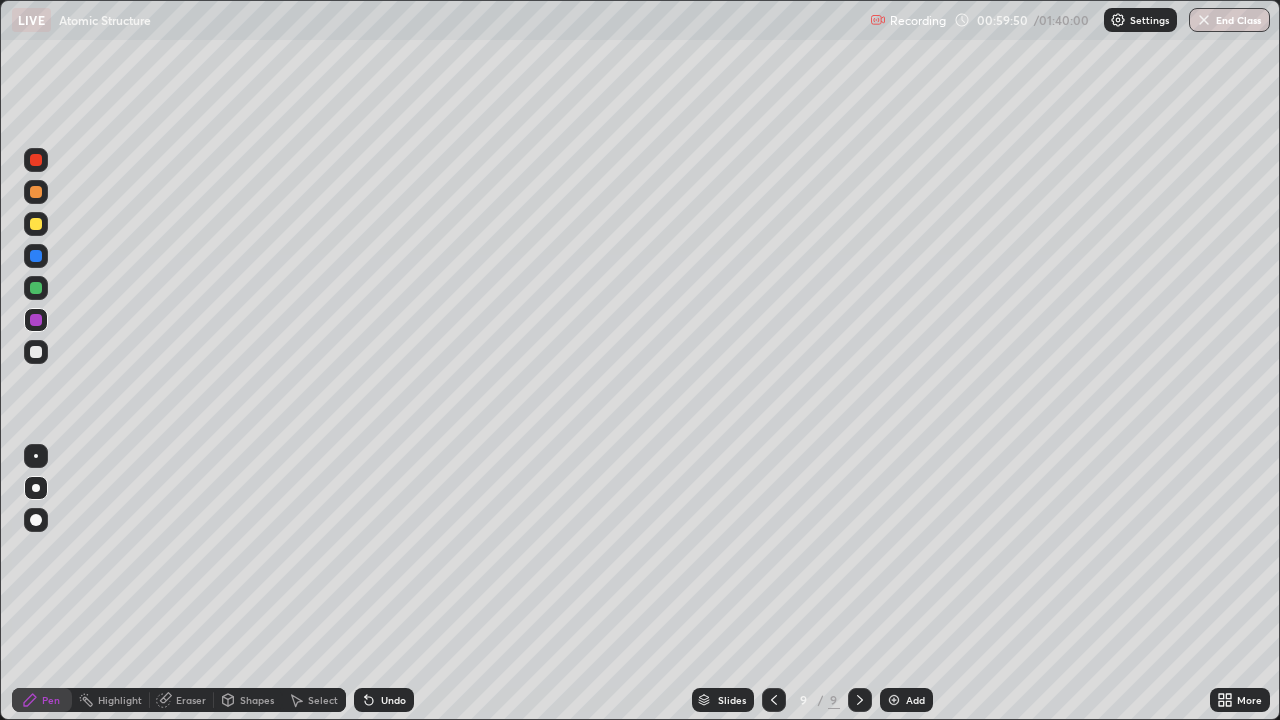 click at bounding box center (36, 352) 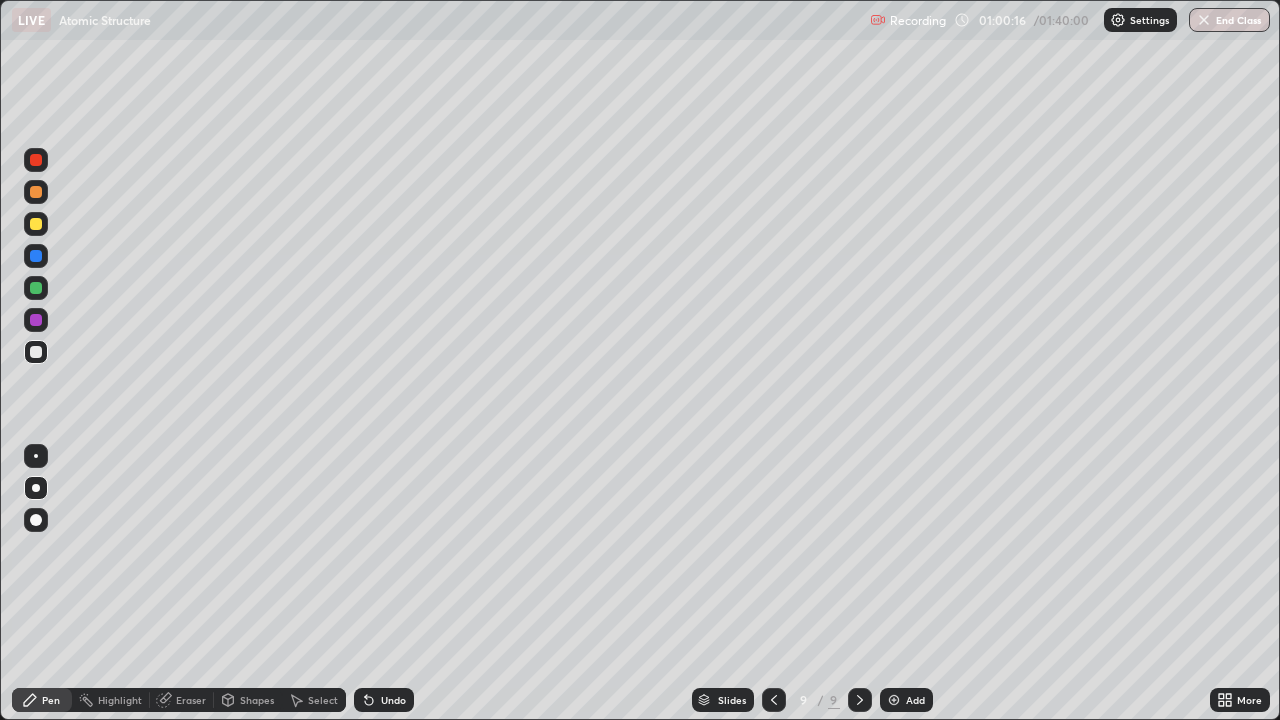 click at bounding box center (36, 320) 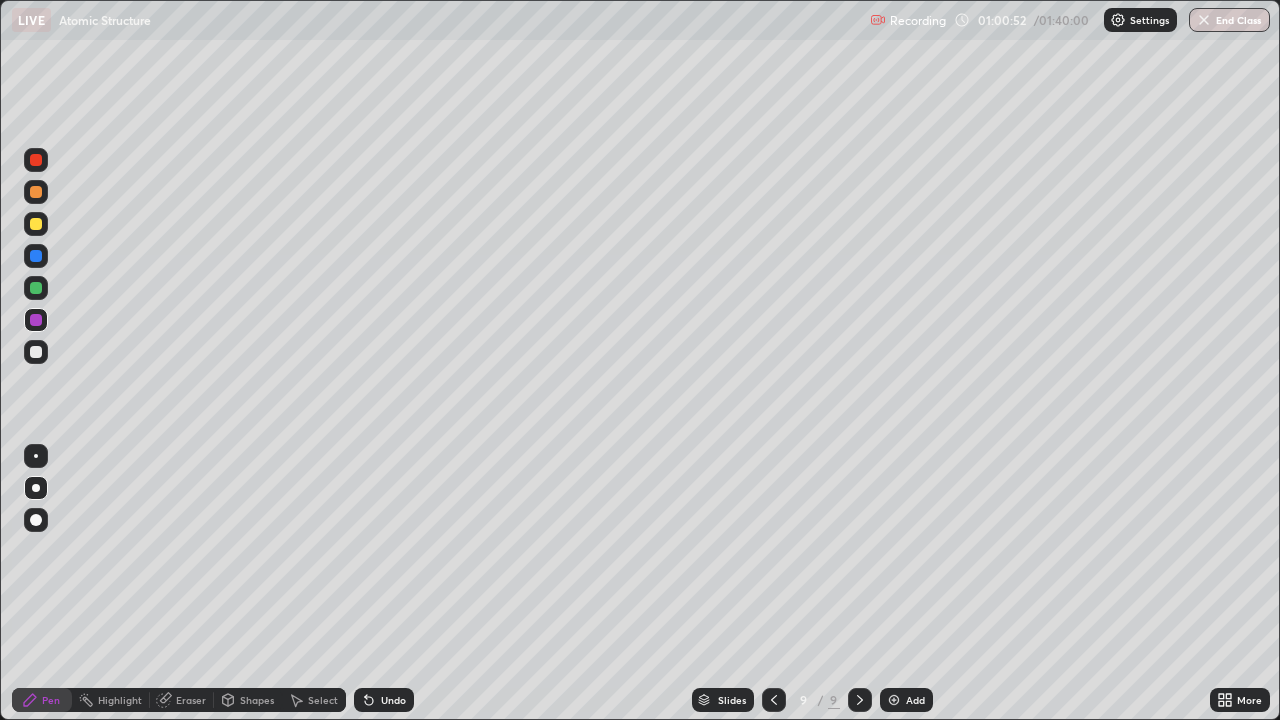 click at bounding box center [36, 352] 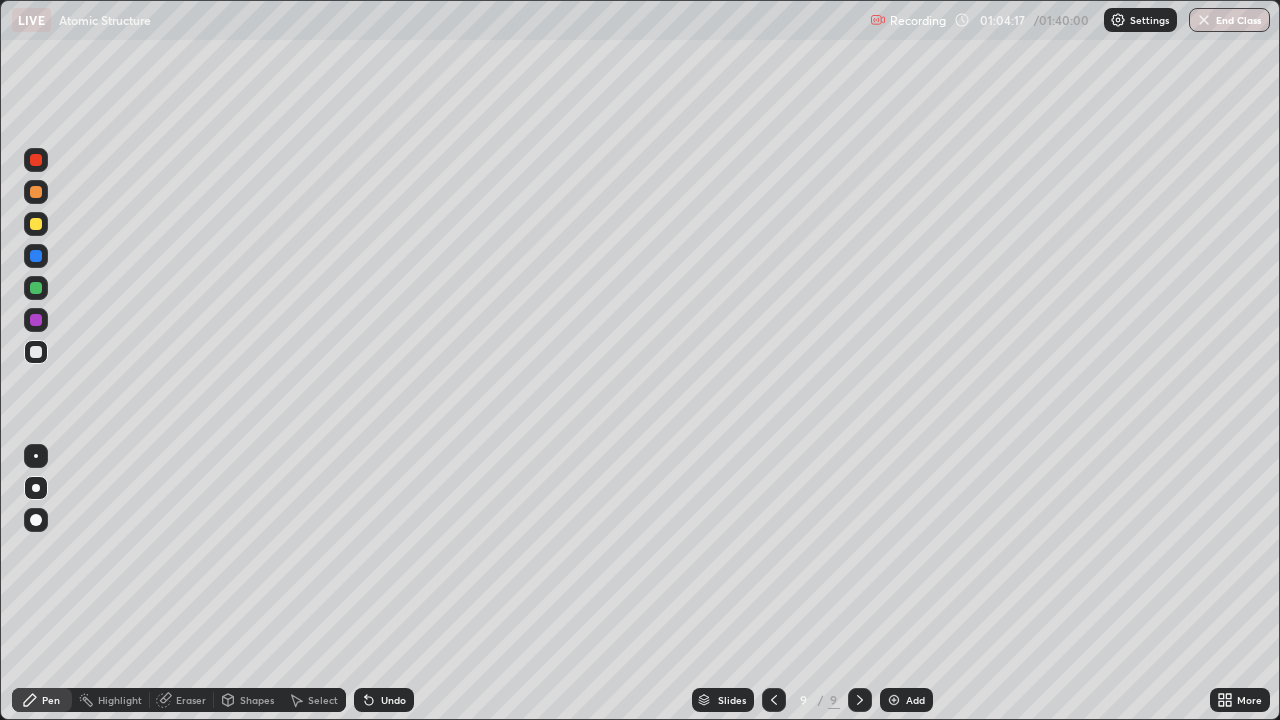 click on "Undo" at bounding box center (384, 700) 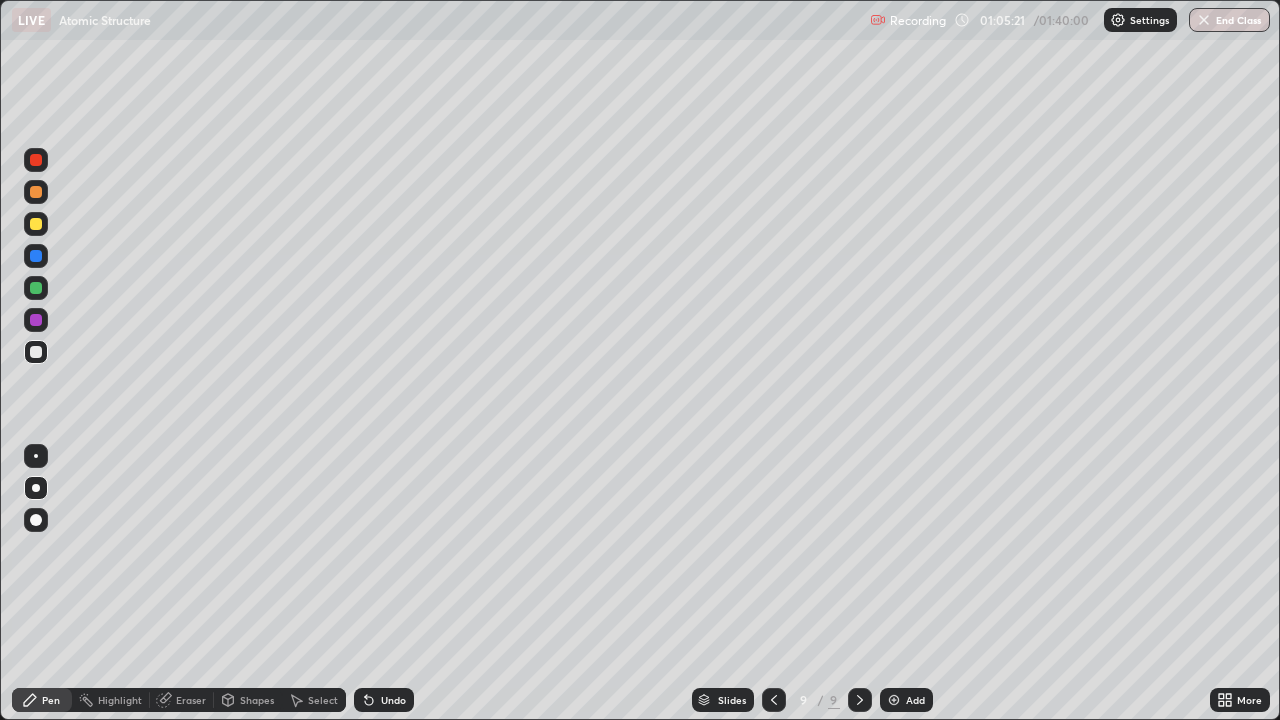 click on "Add" at bounding box center [906, 700] 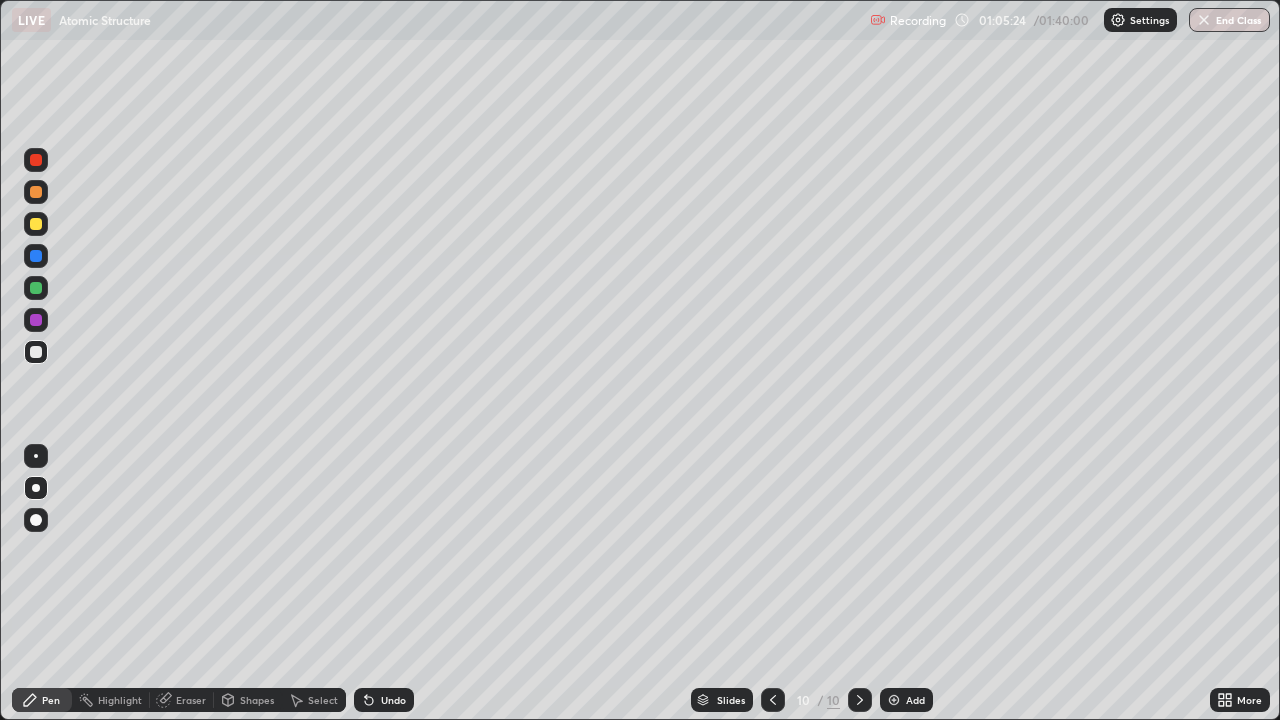 click at bounding box center (36, 192) 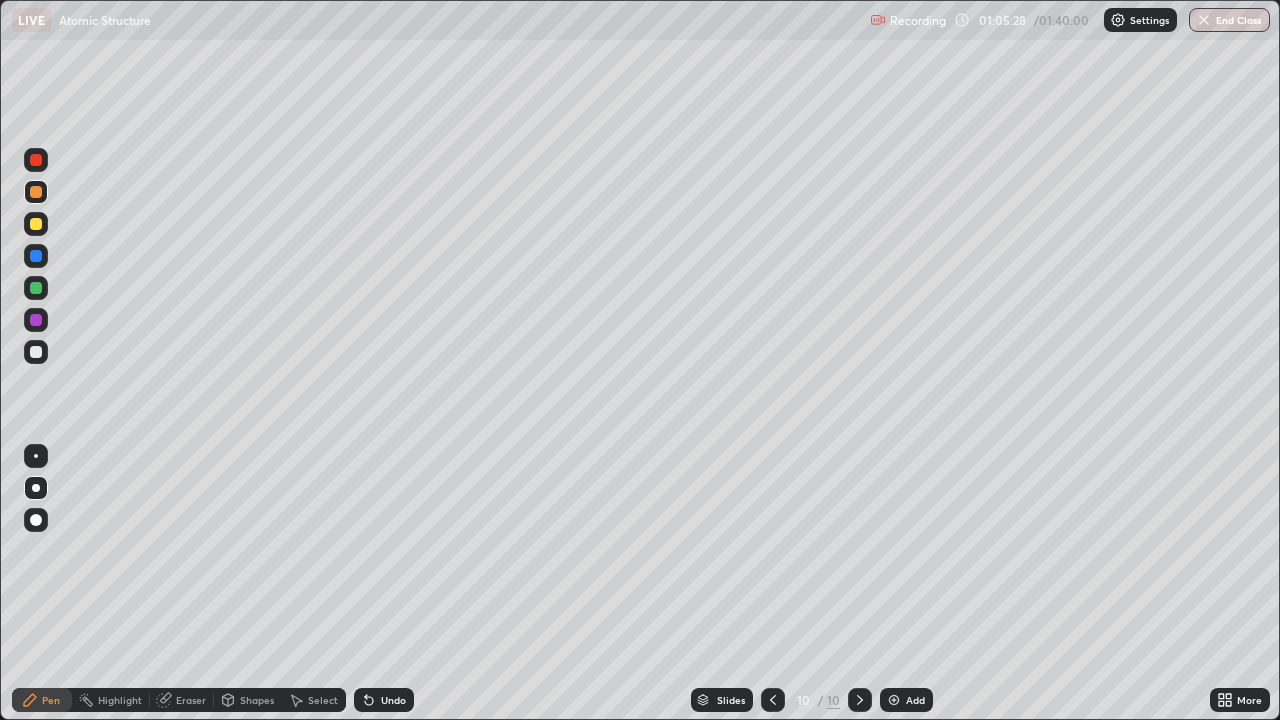 click at bounding box center [36, 224] 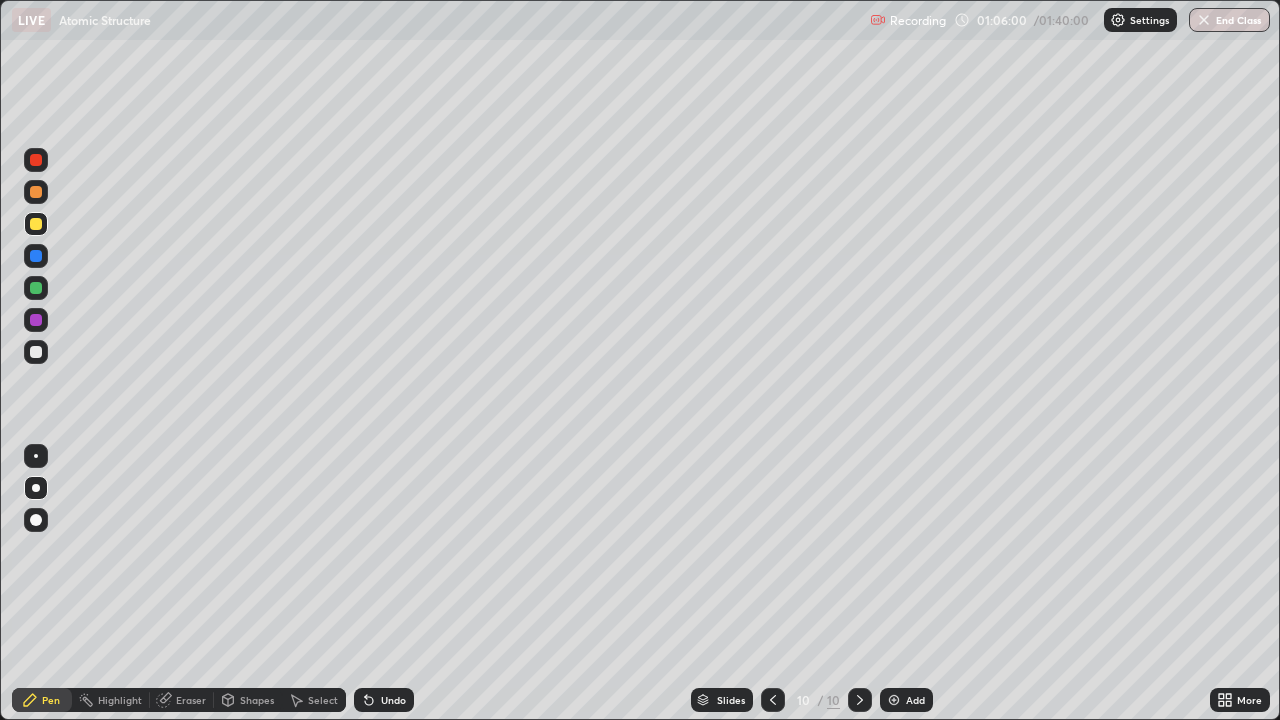 click at bounding box center (36, 352) 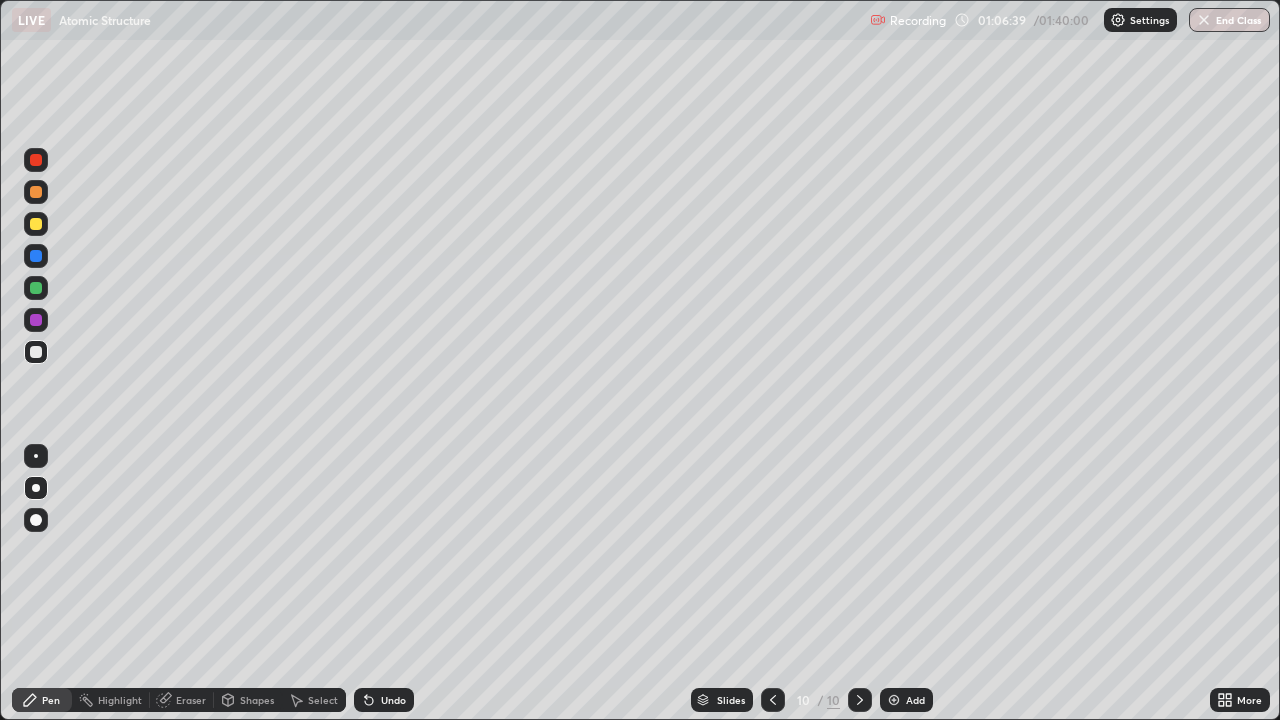 click on "Select" at bounding box center (314, 700) 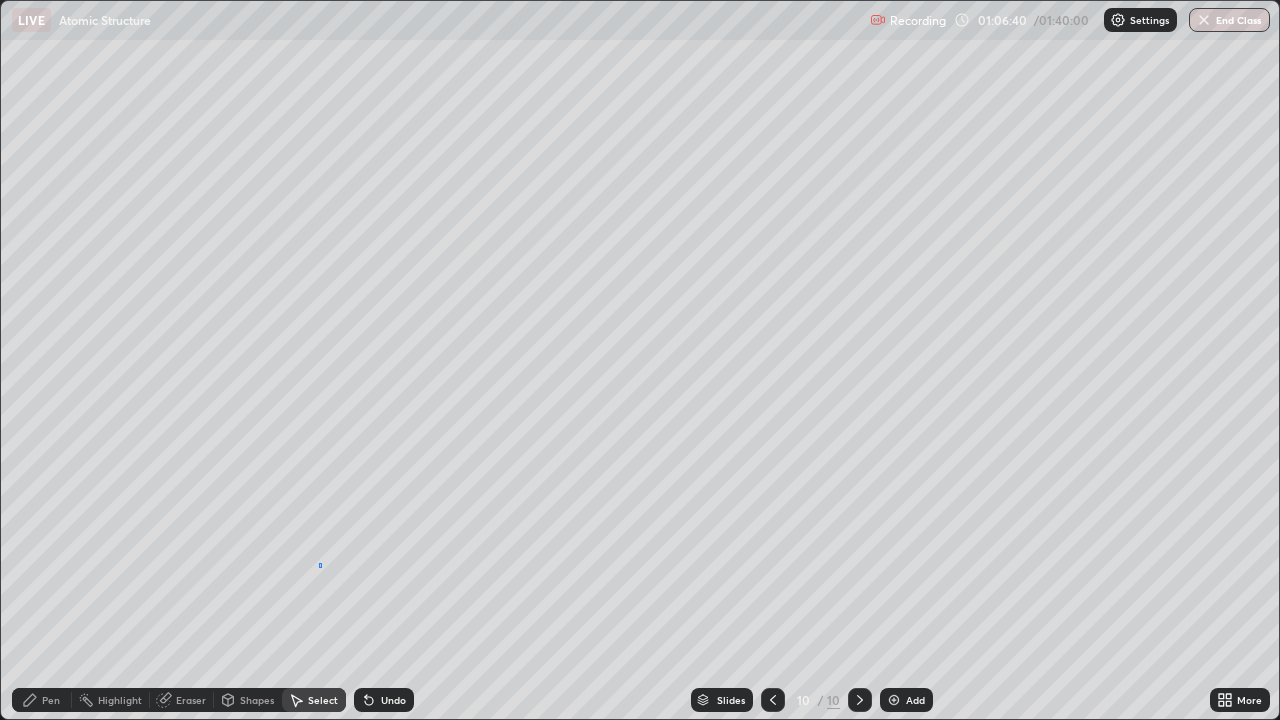 click on "0 ° Undo Copy Duplicate Duplicate to new slide Delete" at bounding box center (640, 360) 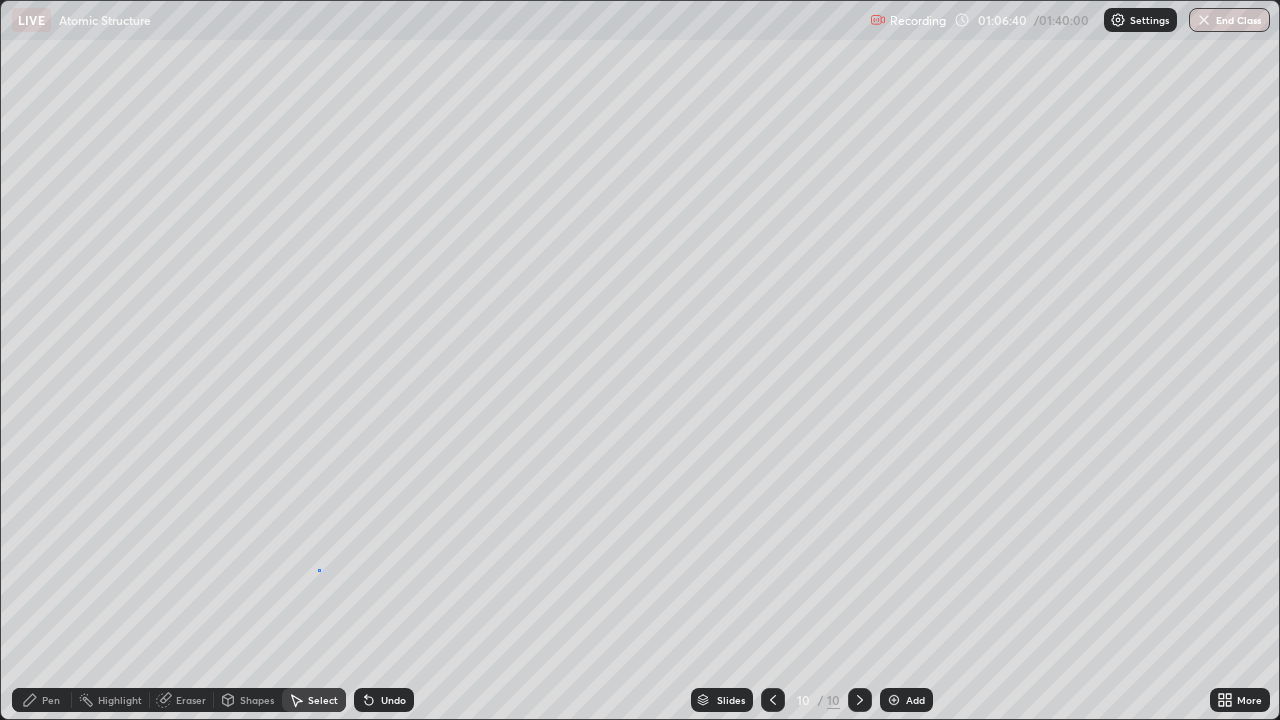 click on "0 ° Undo Copy Duplicate Duplicate to new slide Delete" at bounding box center (640, 360) 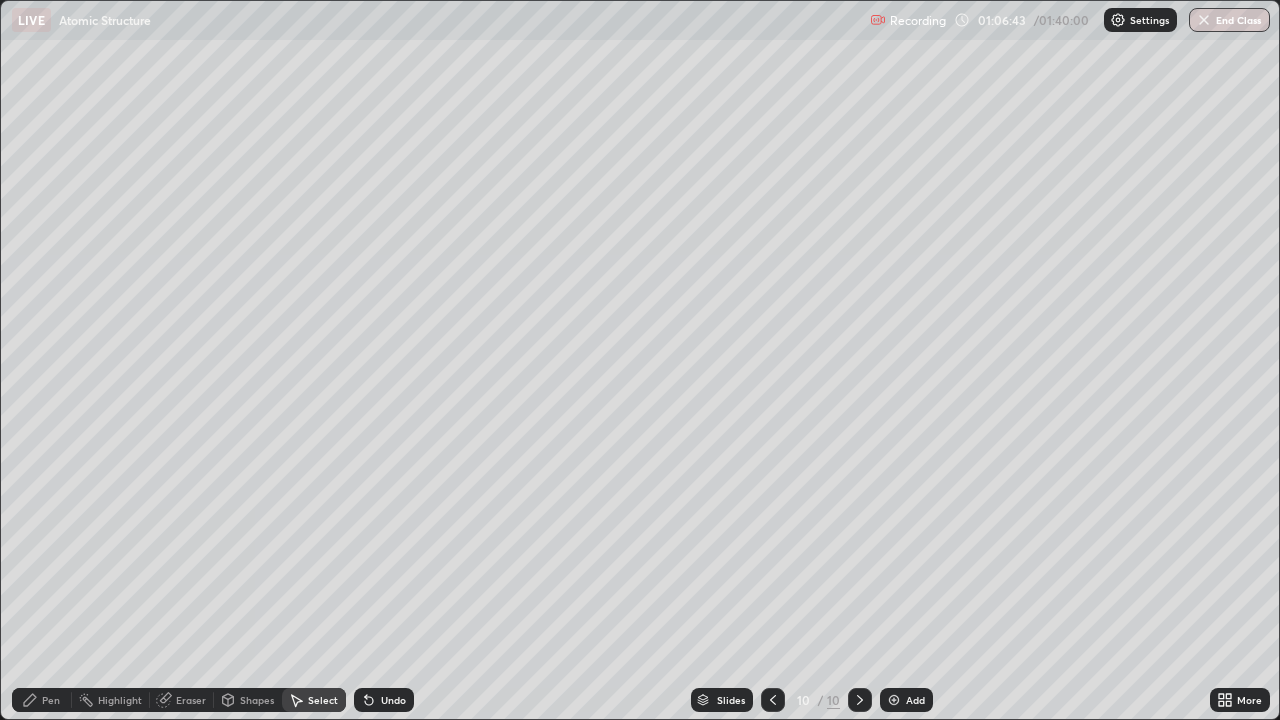 click on "Pen" at bounding box center (42, 700) 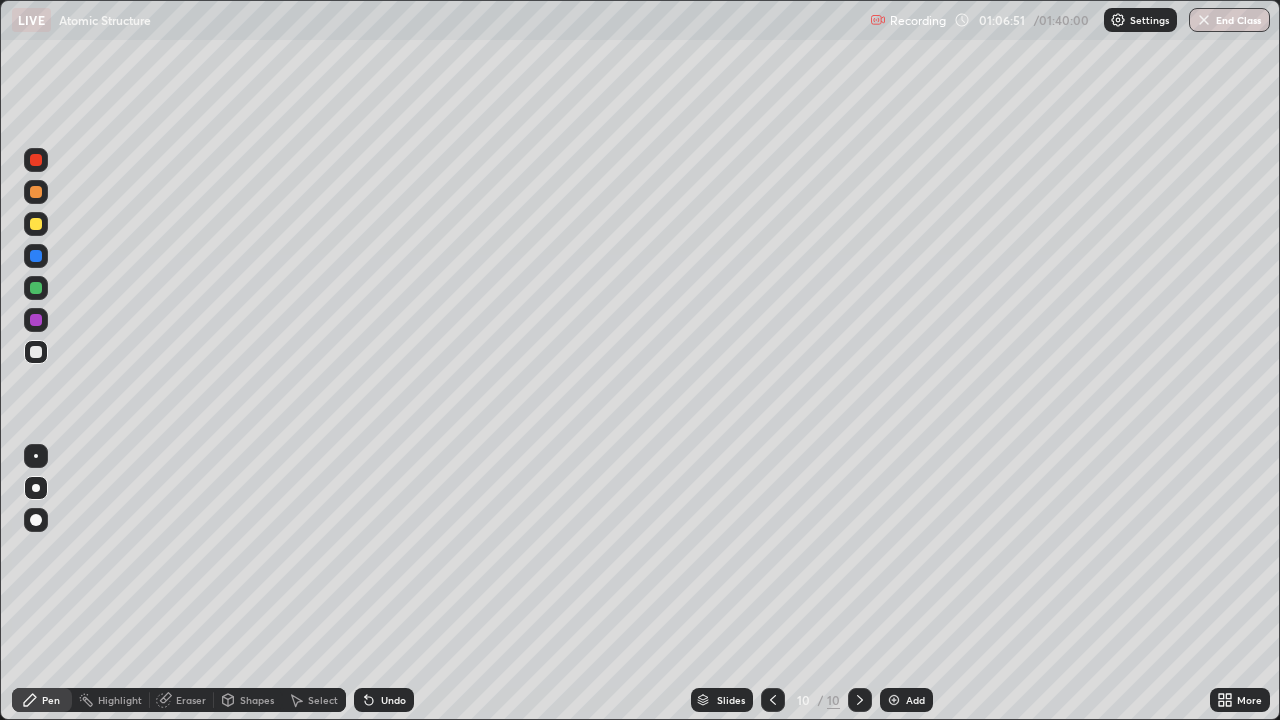 click at bounding box center (36, 320) 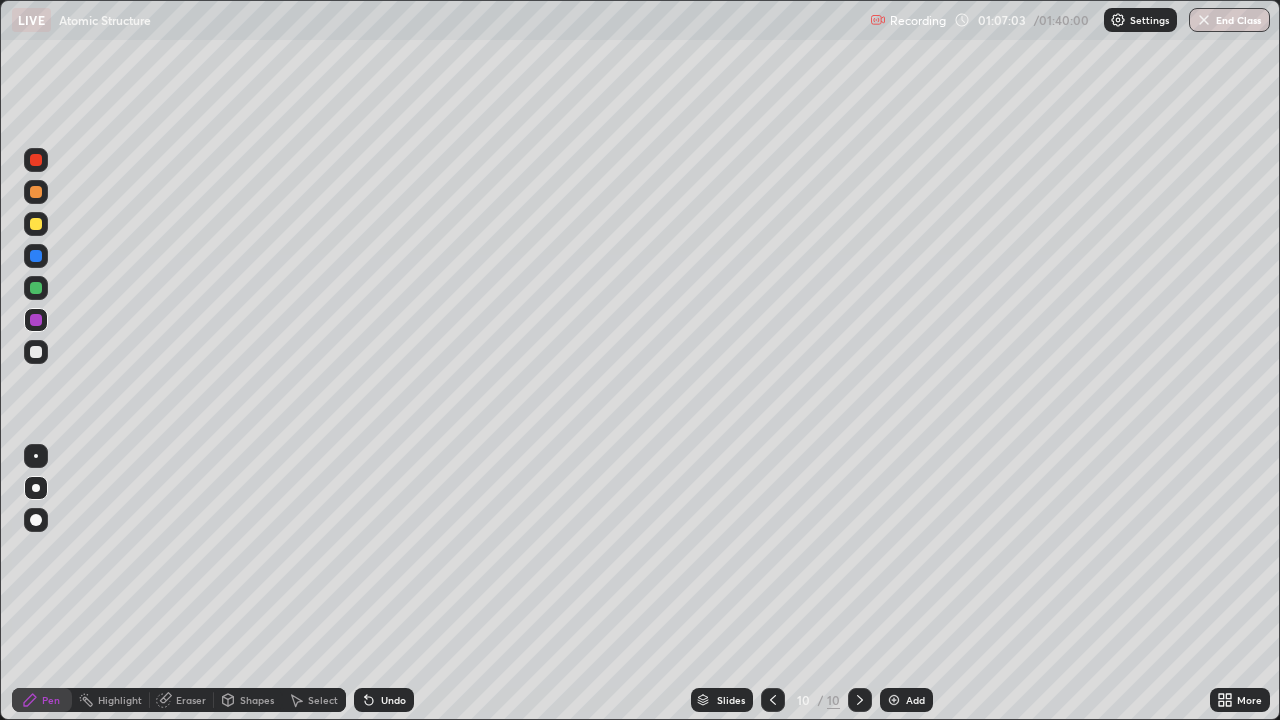 click at bounding box center [36, 288] 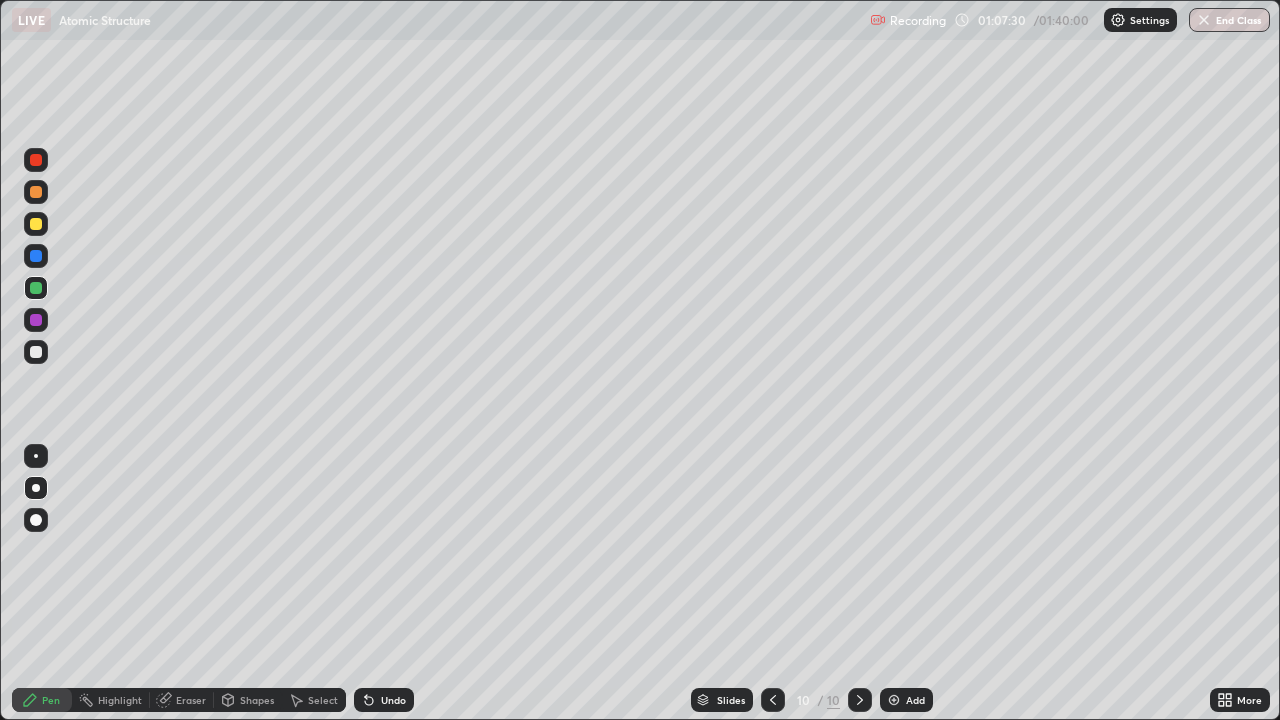 click at bounding box center (36, 320) 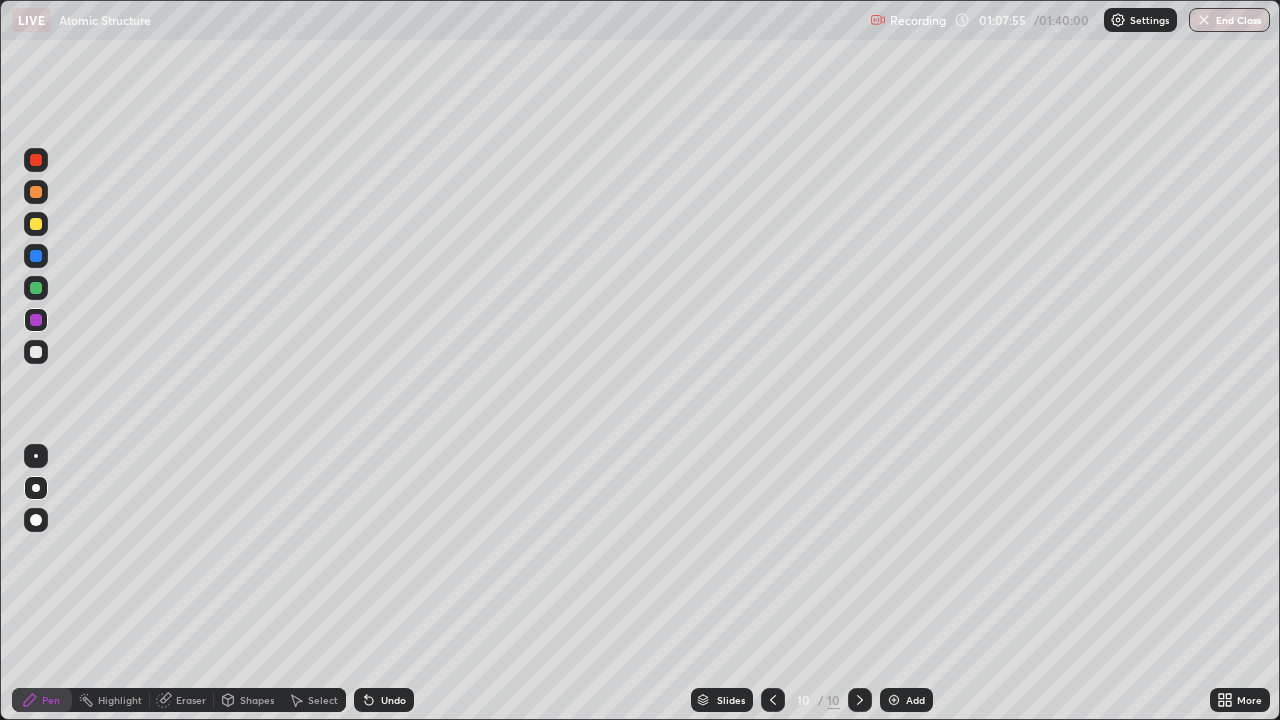 click on "Undo" at bounding box center (393, 700) 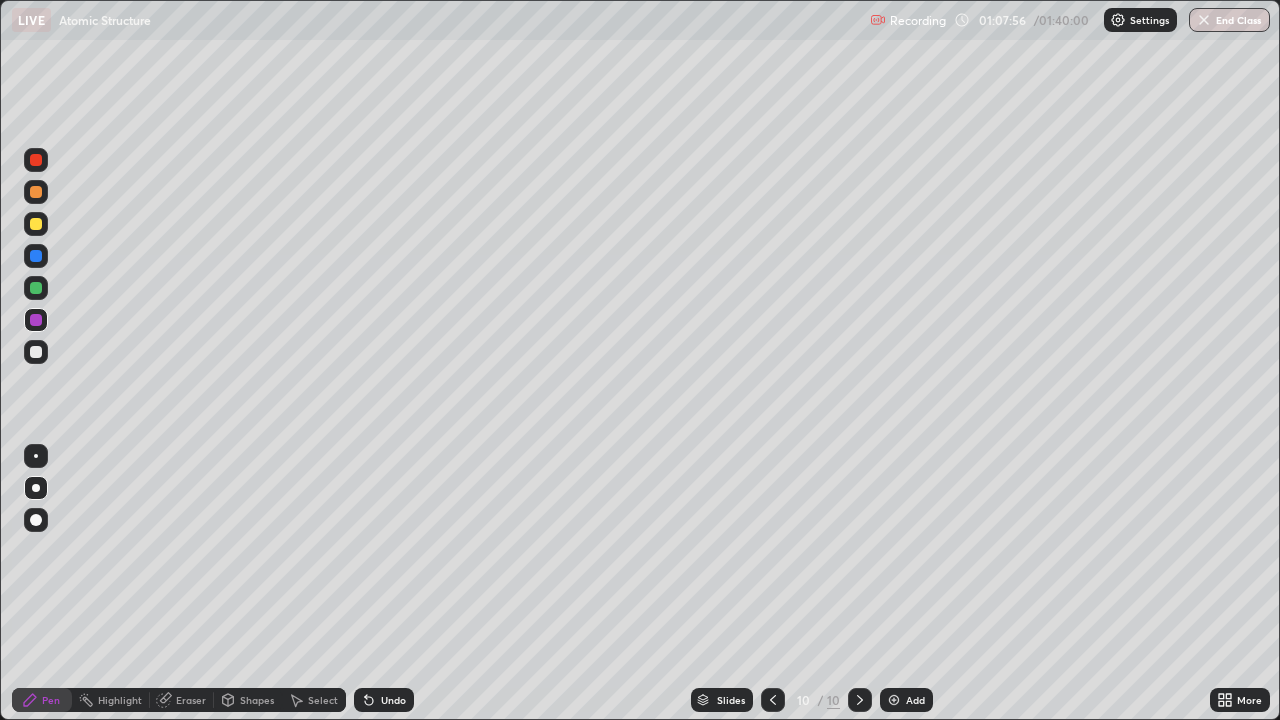 click on "Undo" at bounding box center [393, 700] 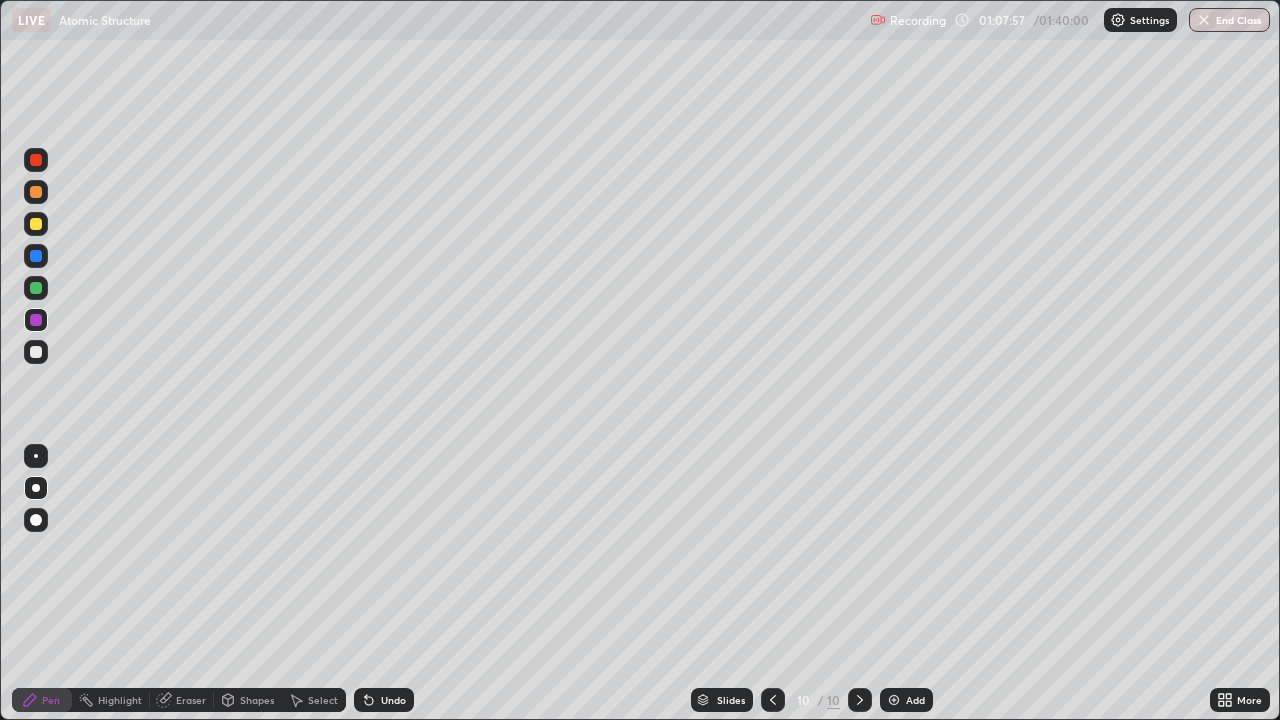 click on "Undo" at bounding box center (384, 700) 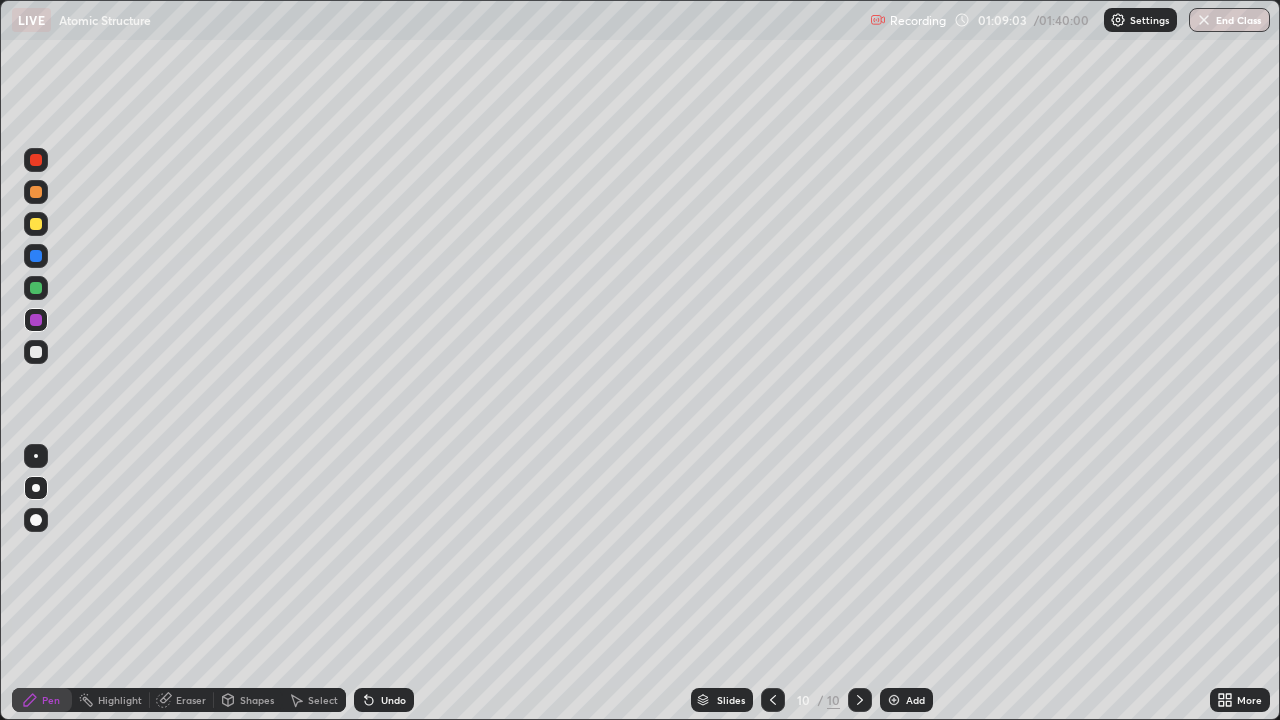 click on "Eraser" at bounding box center [182, 700] 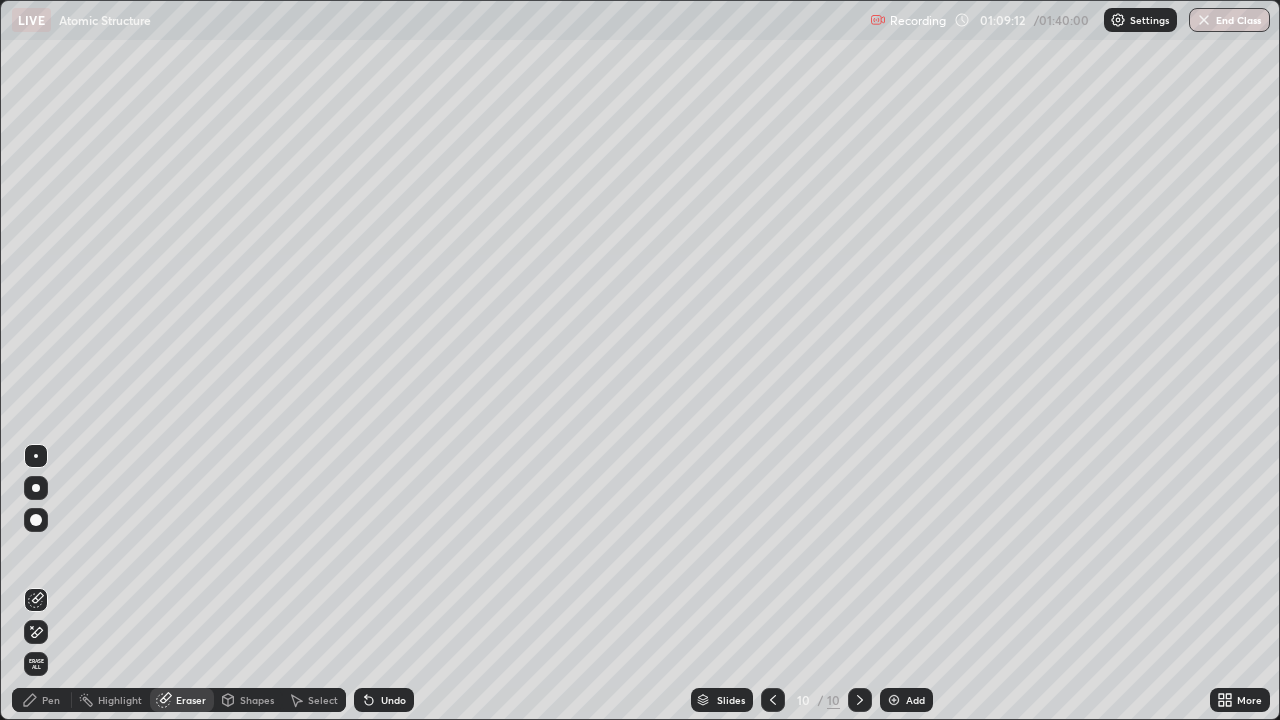 click on "Pen" at bounding box center [42, 700] 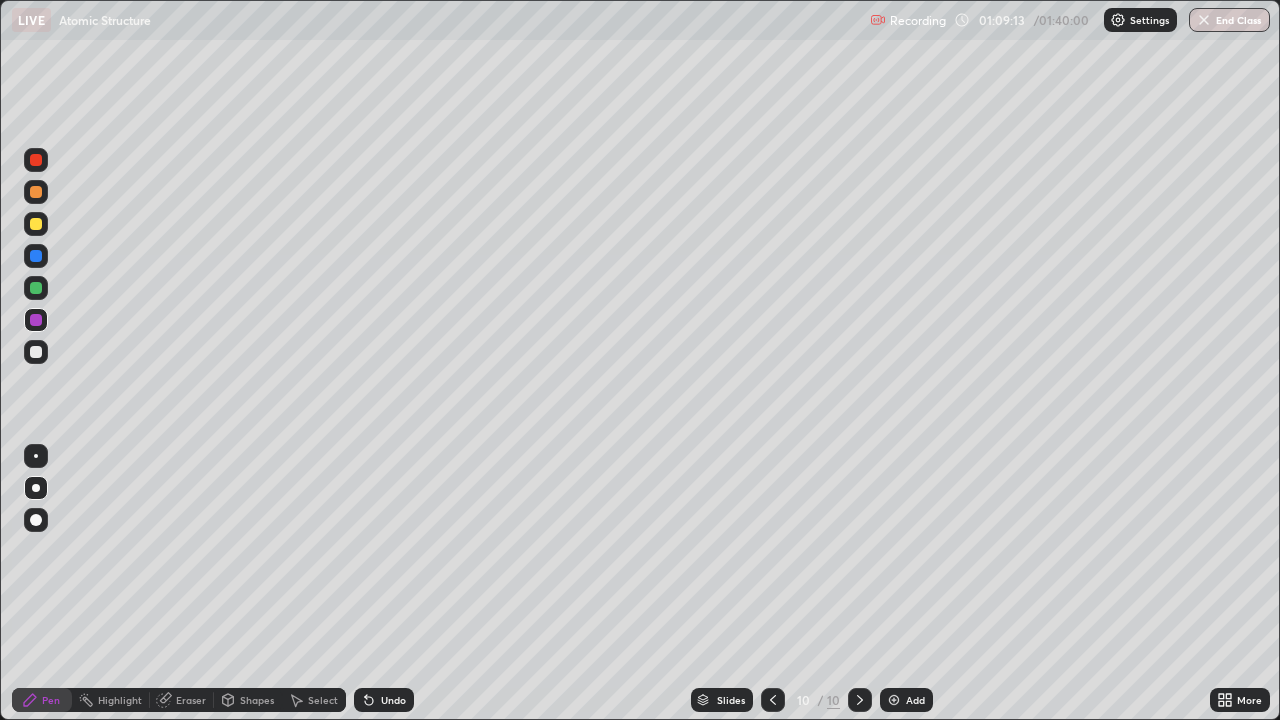 click at bounding box center [36, 352] 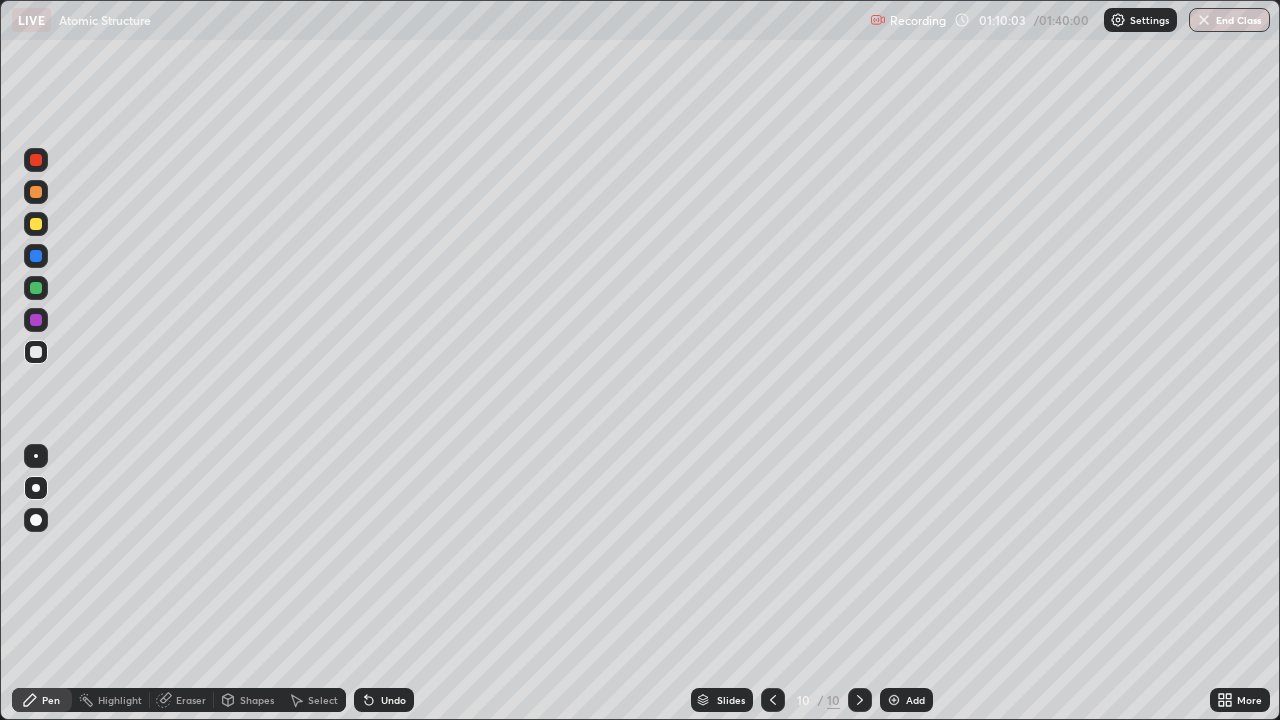 click on "Undo" at bounding box center (393, 700) 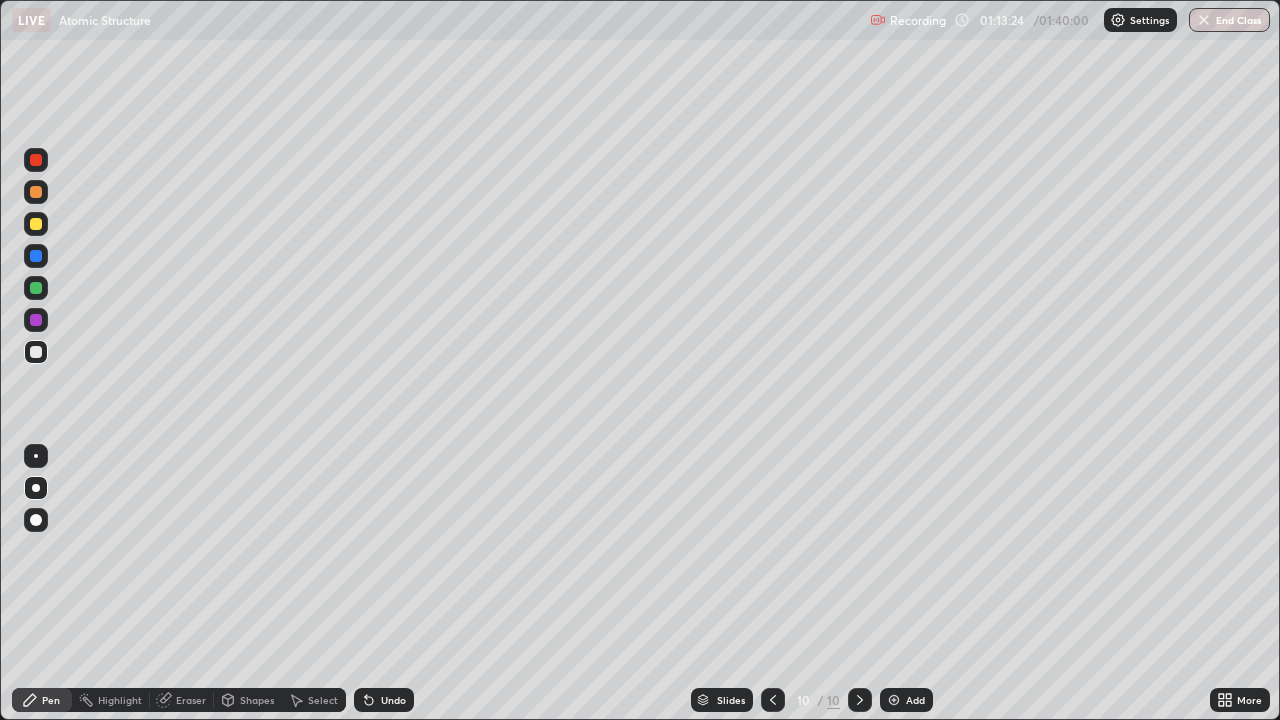 click at bounding box center [894, 700] 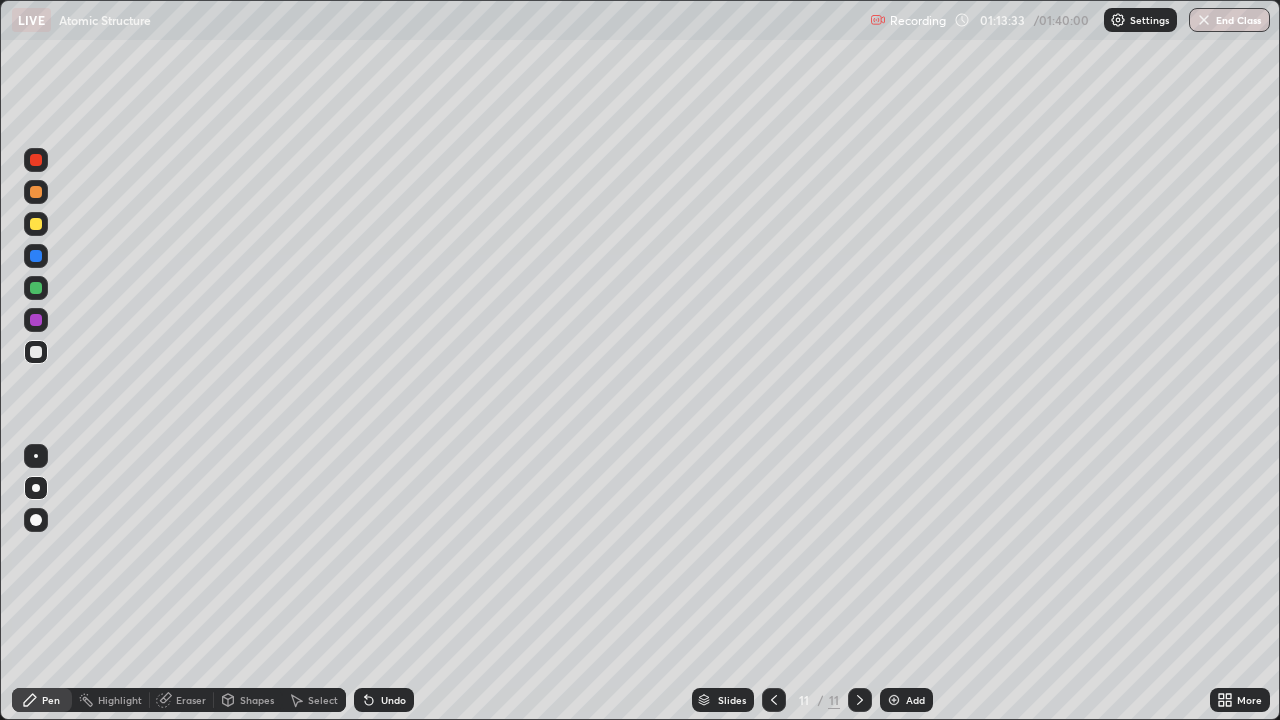 click at bounding box center (36, 224) 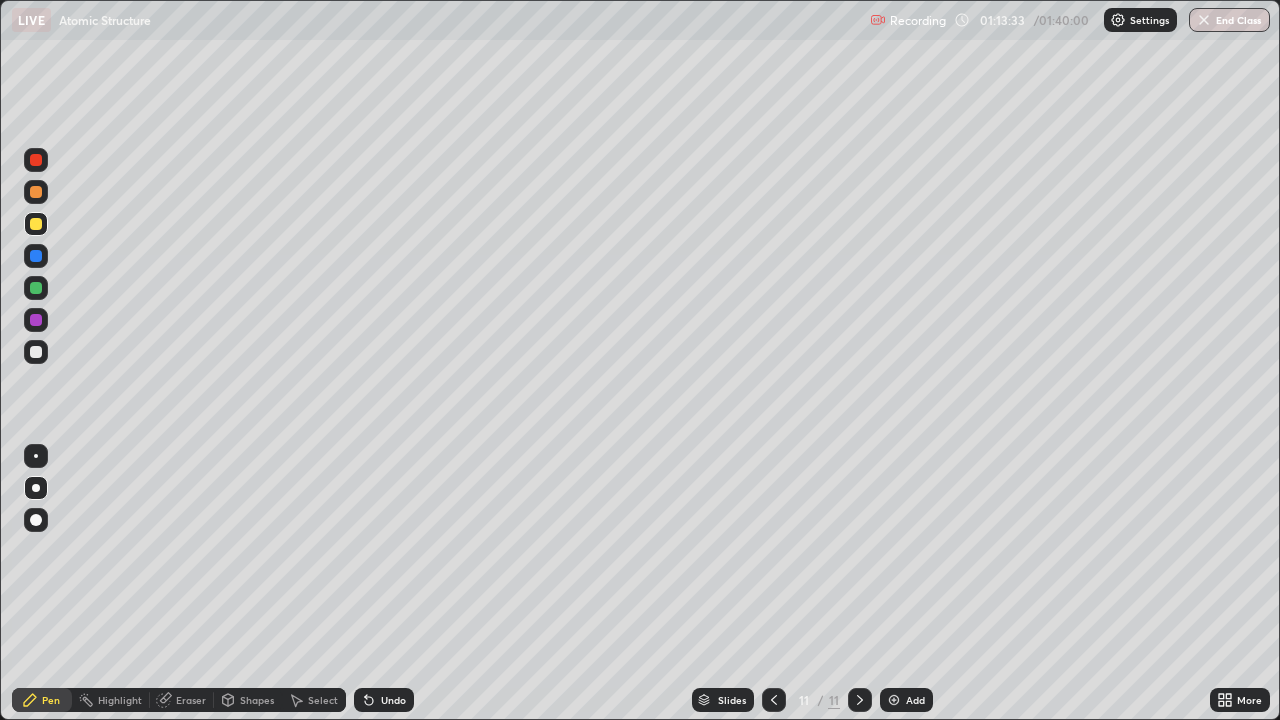 click at bounding box center [36, 224] 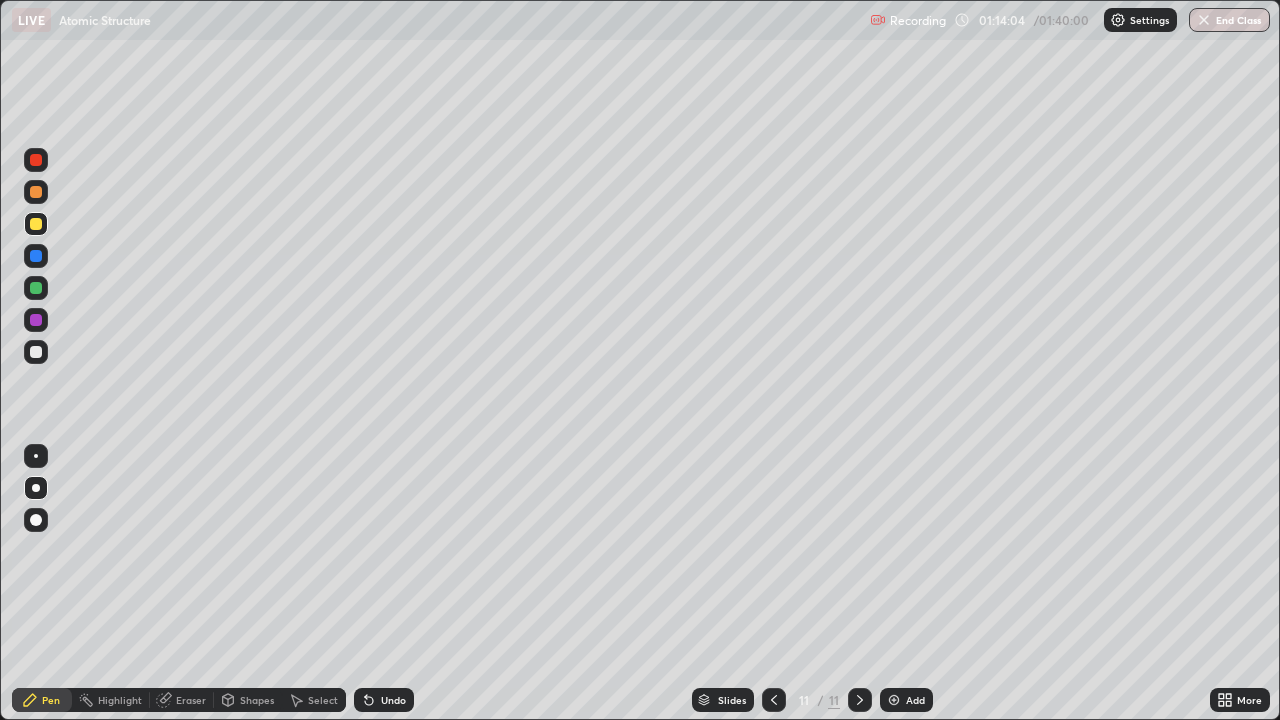 click on "Undo" at bounding box center [393, 700] 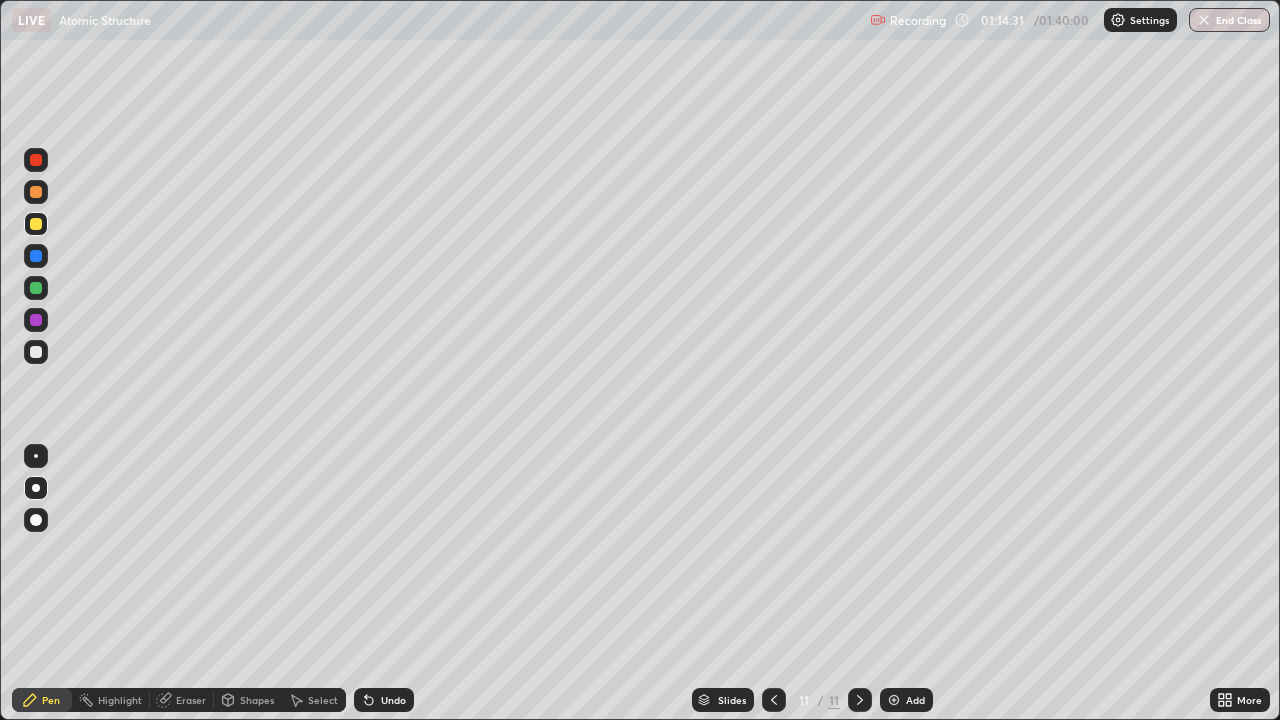 click 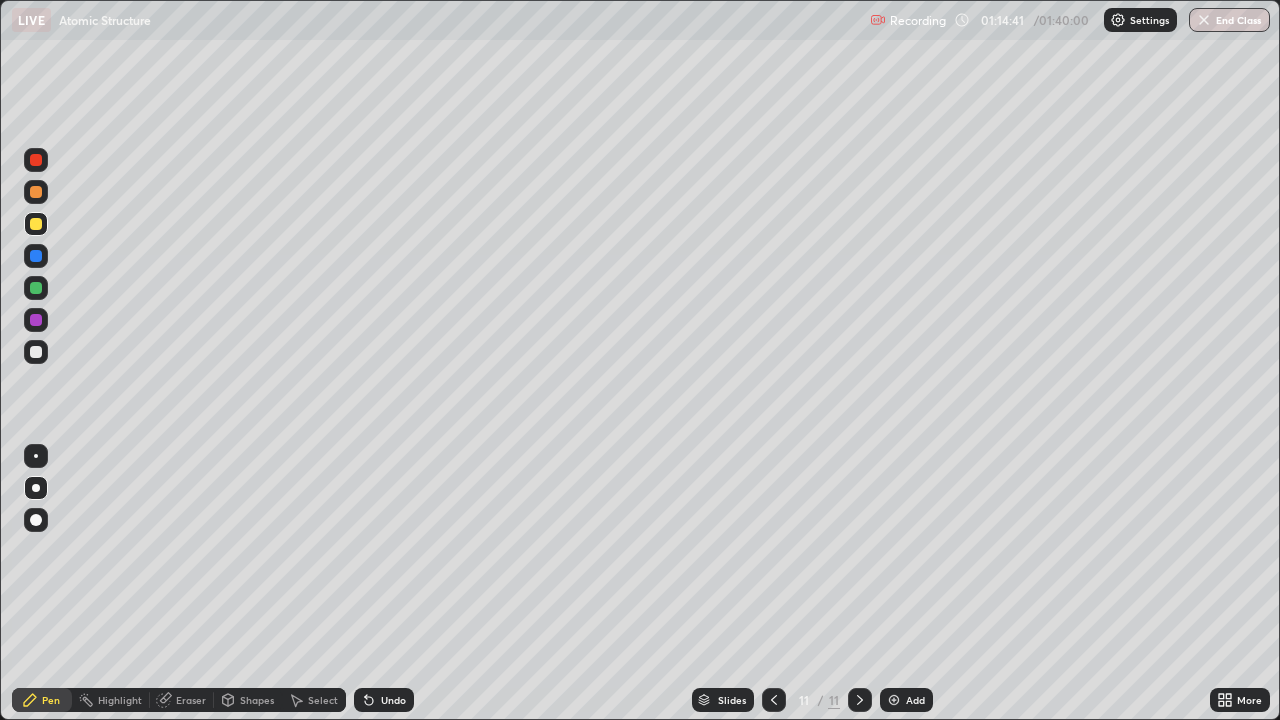click at bounding box center (36, 288) 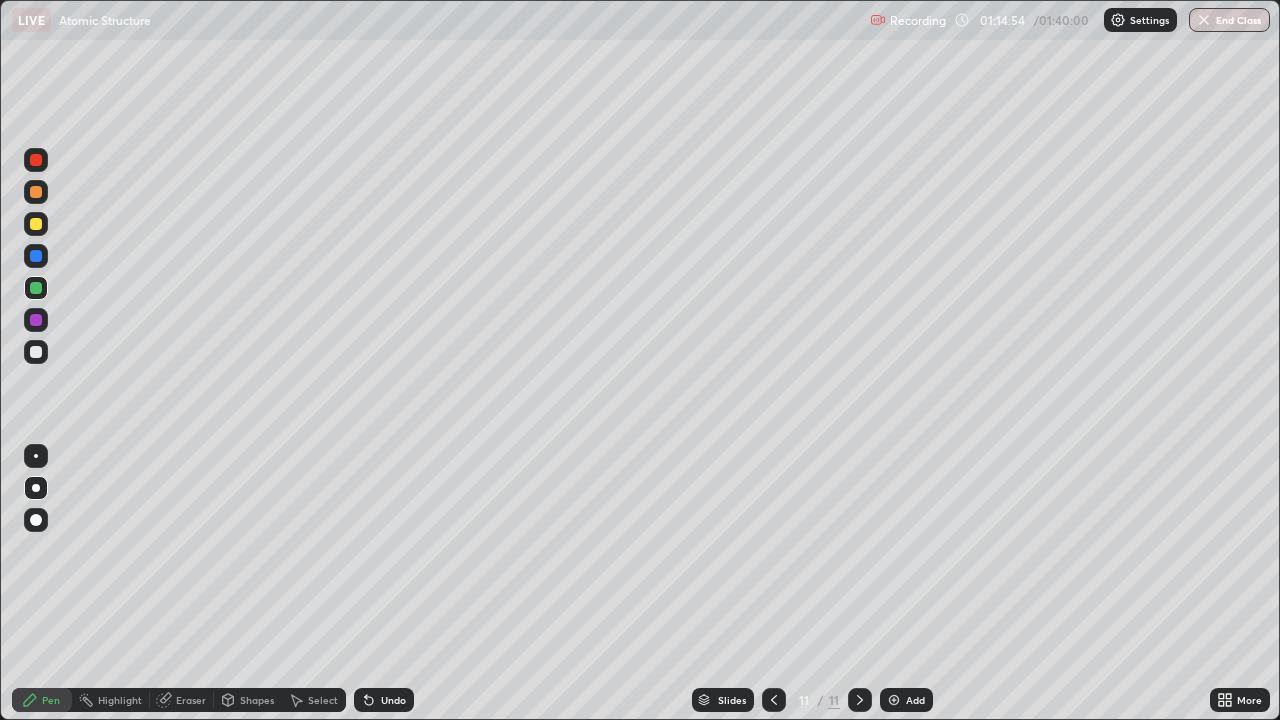 click at bounding box center [36, 352] 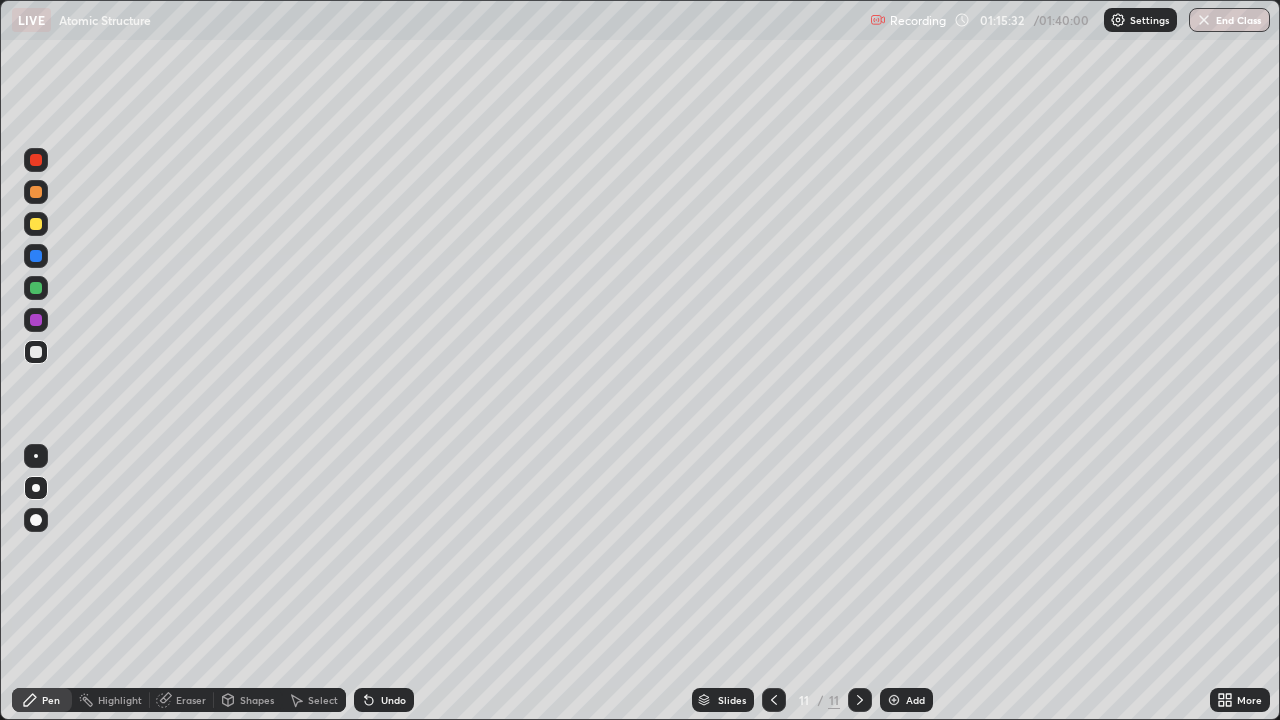 click at bounding box center [36, 320] 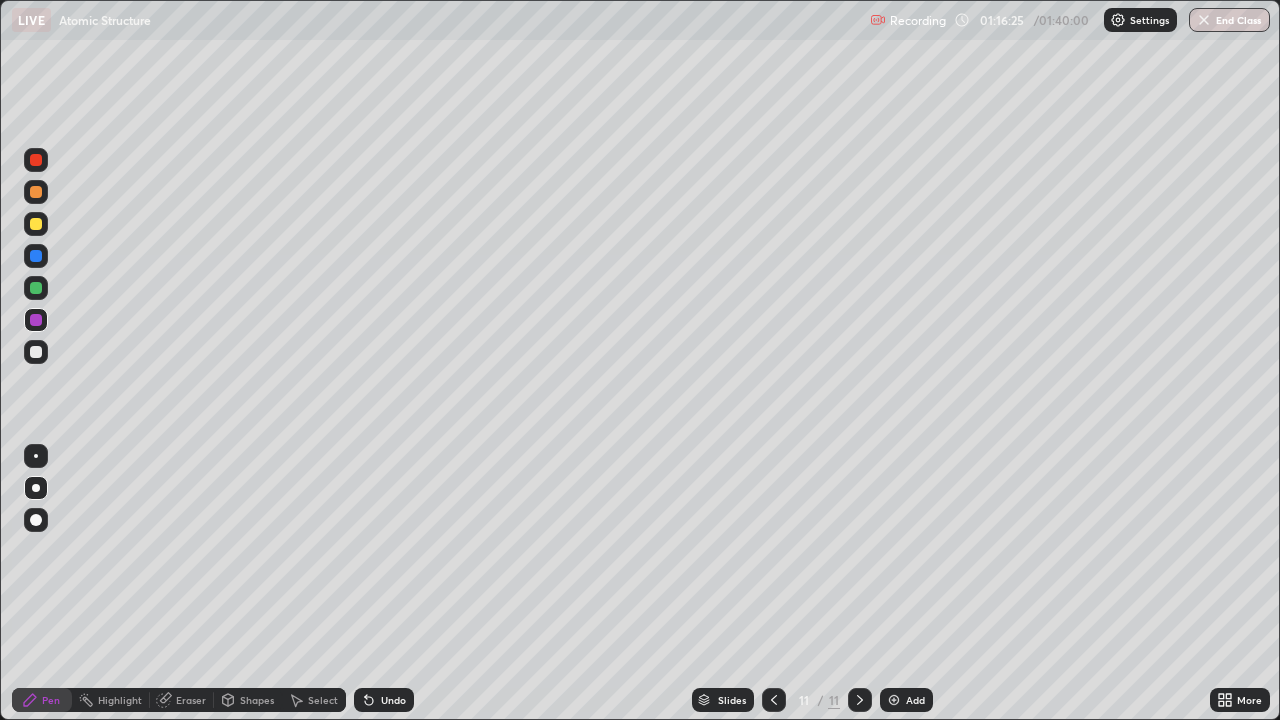 click on "Undo" at bounding box center (384, 700) 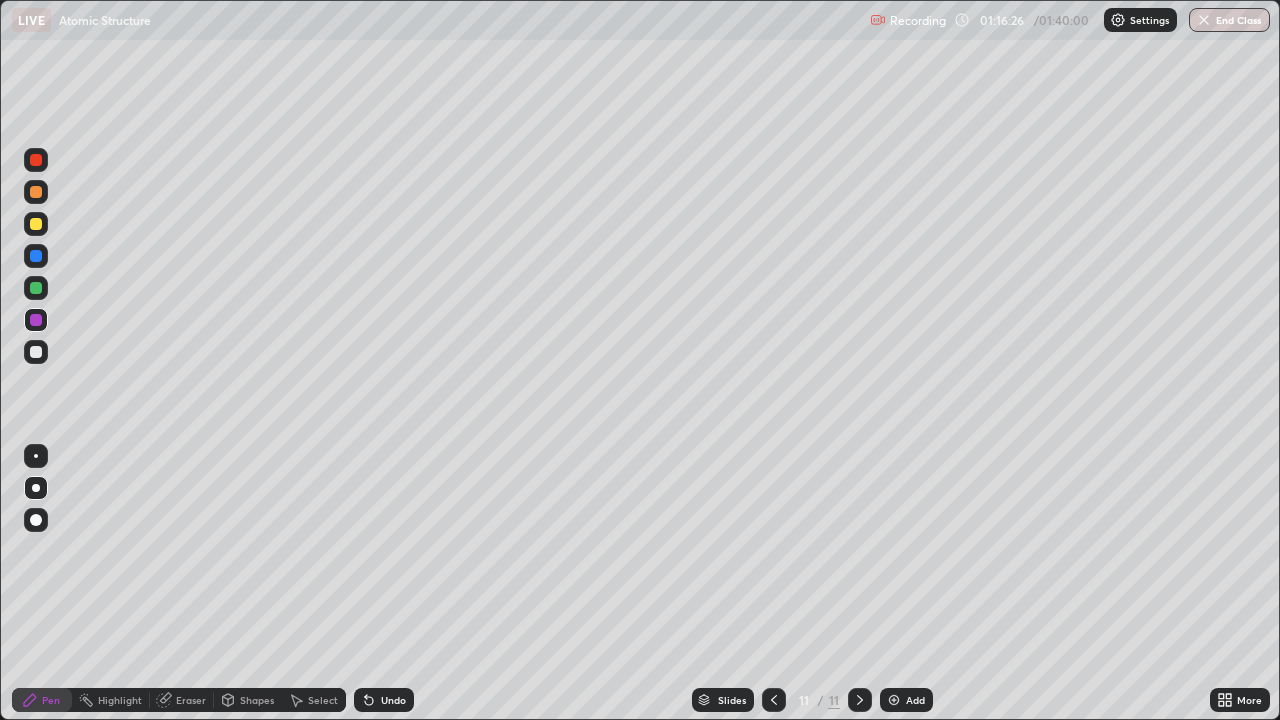 click on "Slides 11 / 11 Add" at bounding box center (812, 700) 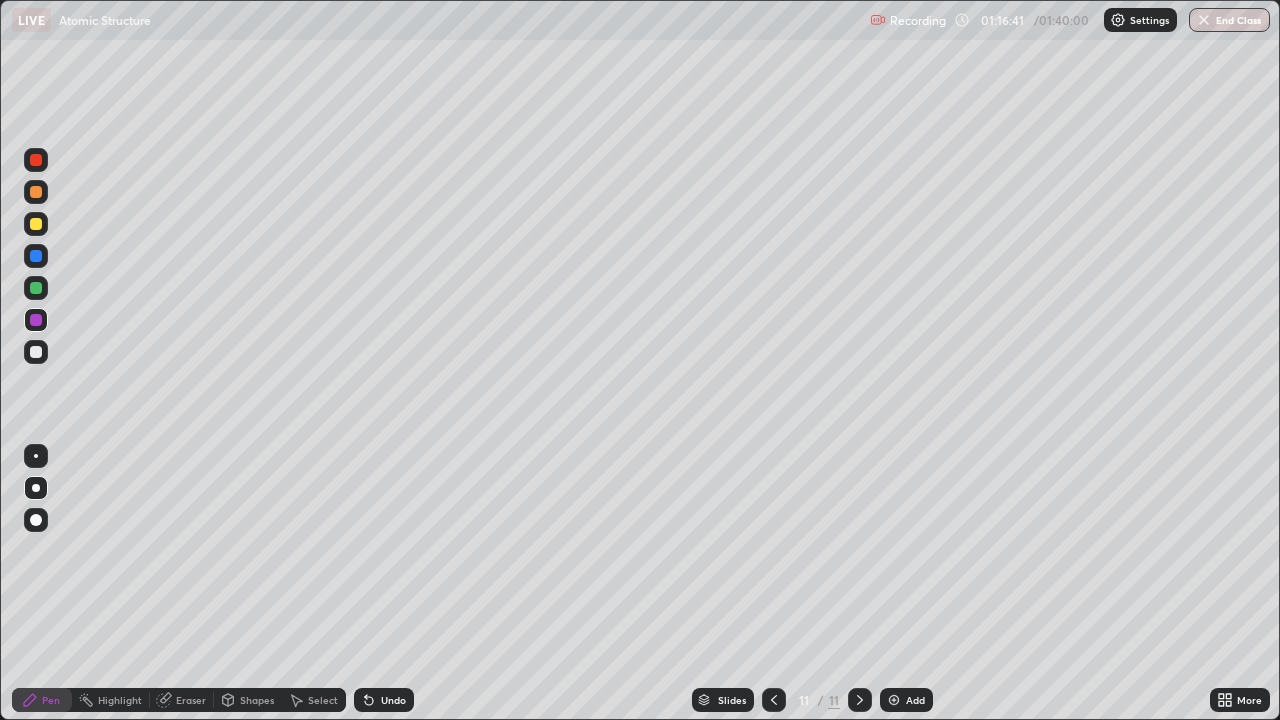 click on "Undo" at bounding box center (384, 700) 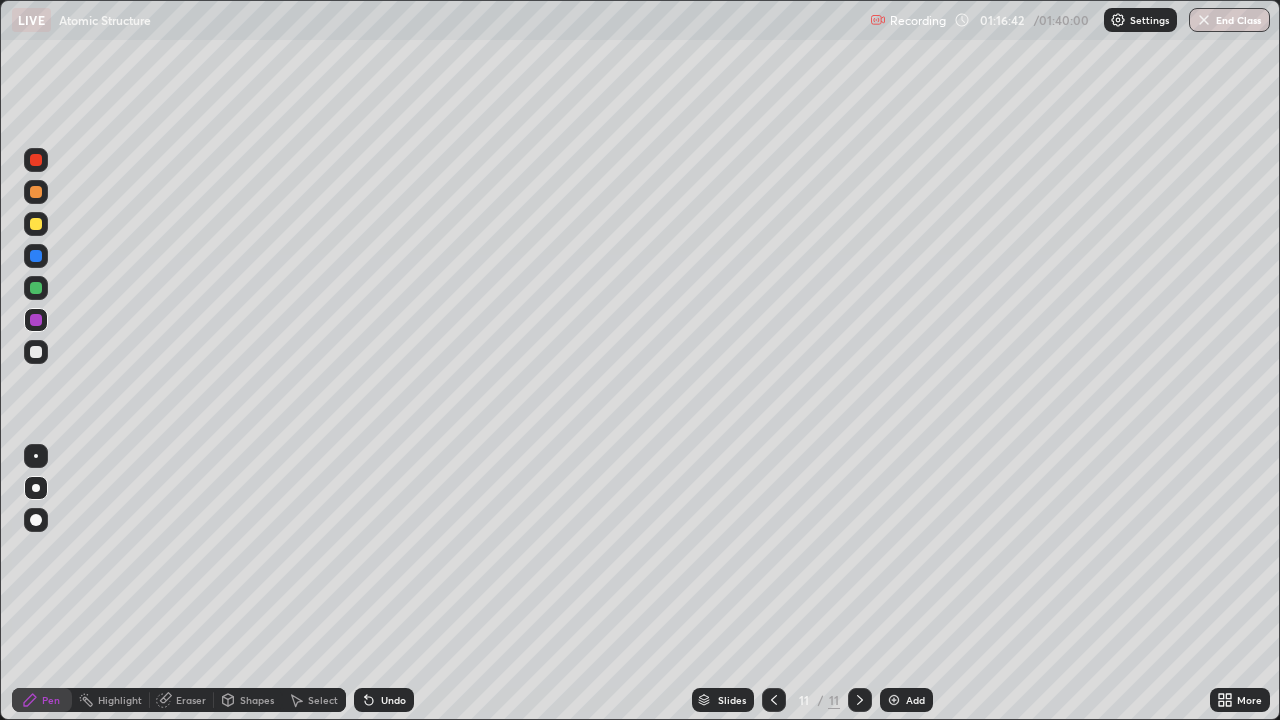click on "Undo" at bounding box center (384, 700) 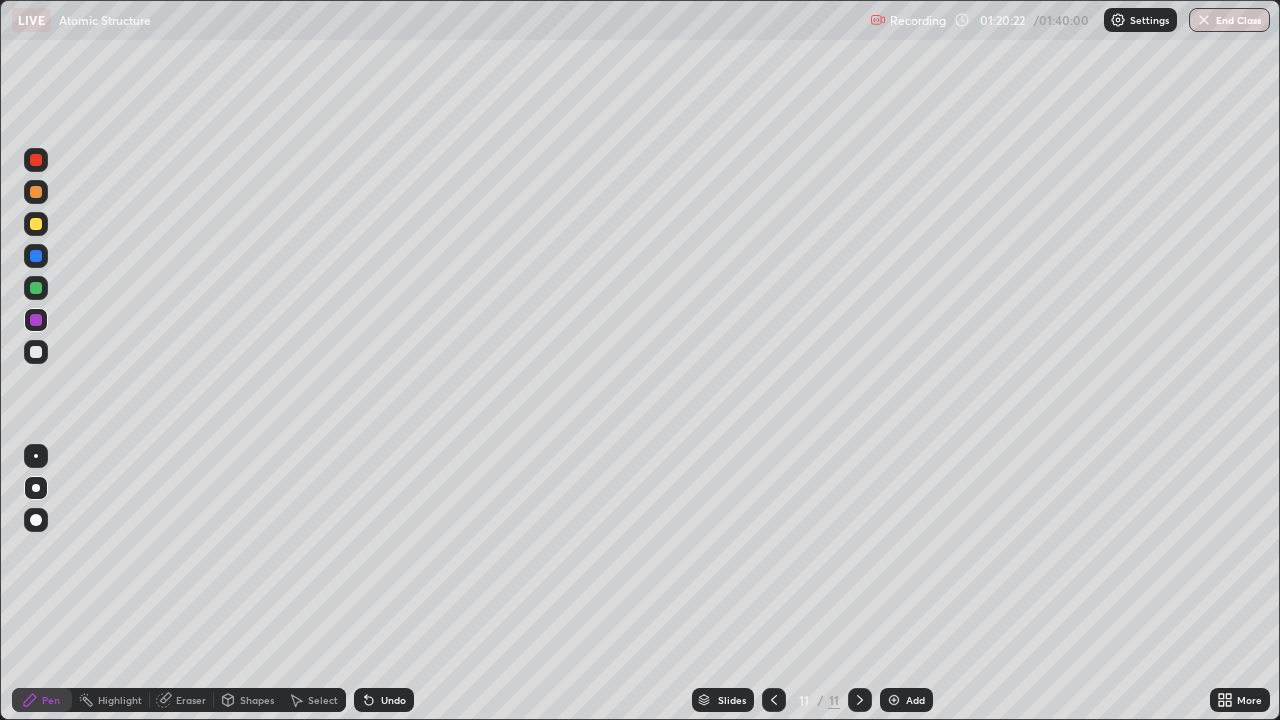 click on "Add" at bounding box center (906, 700) 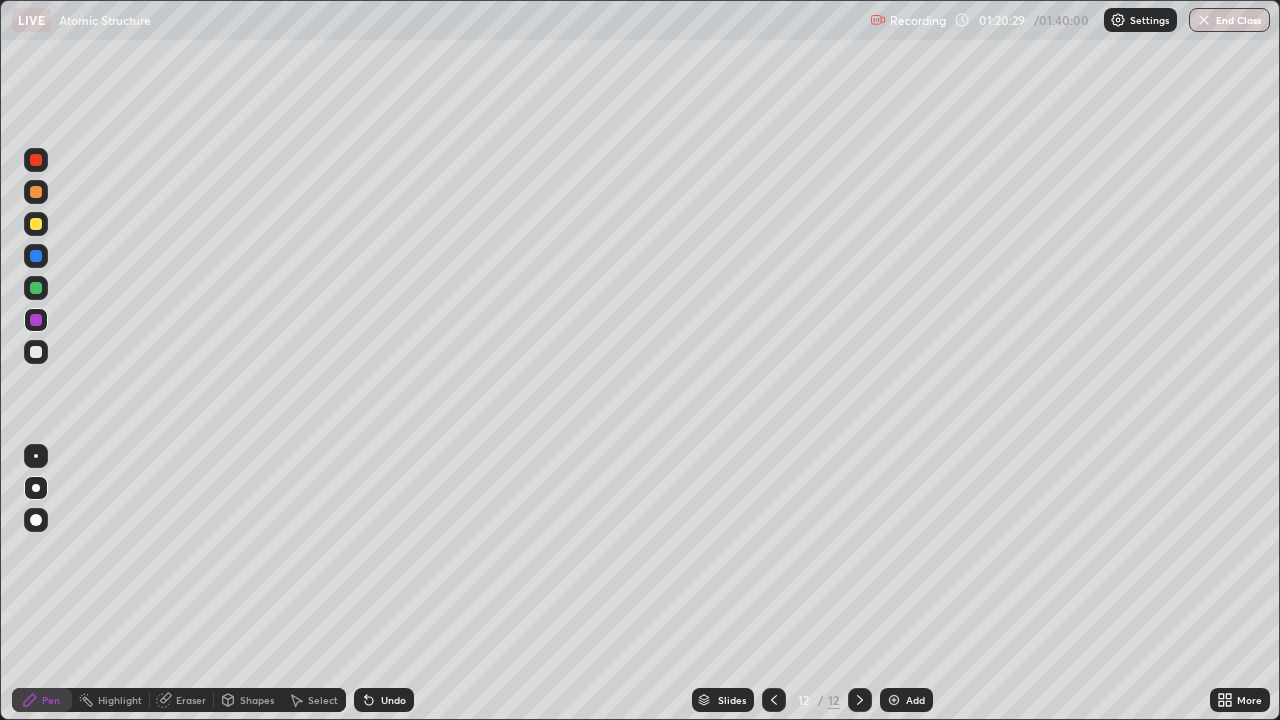 click at bounding box center [36, 352] 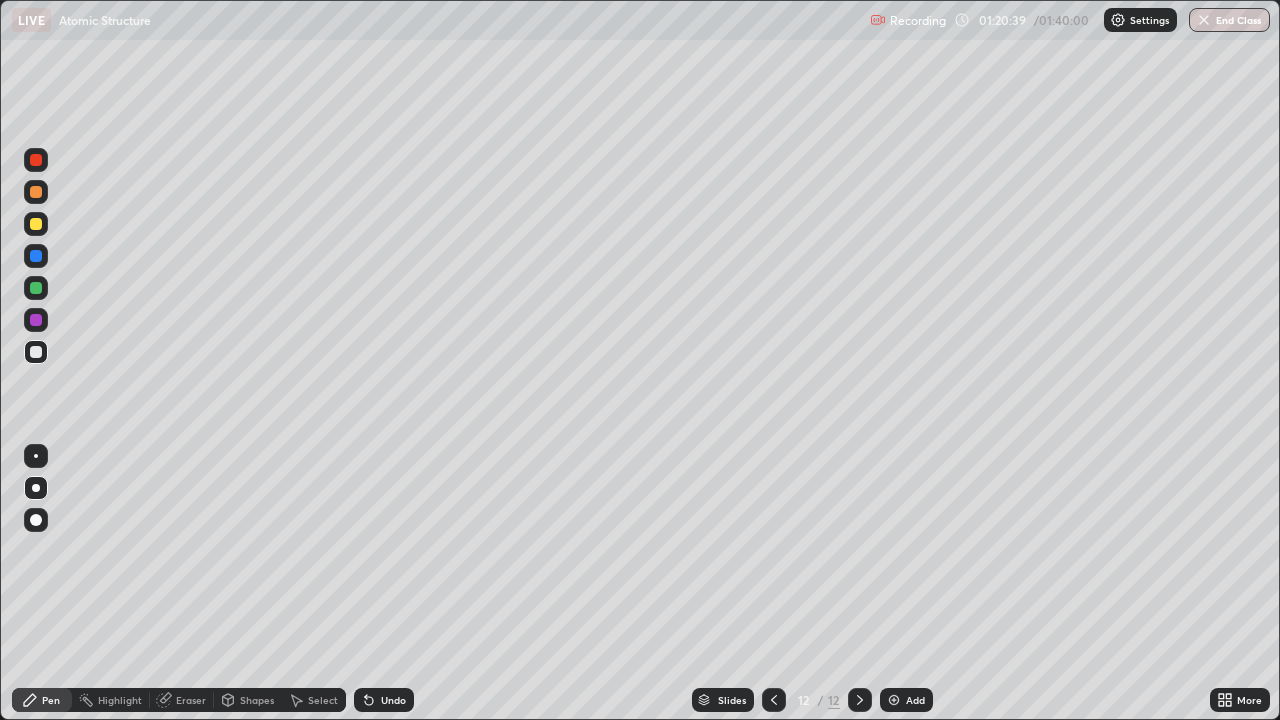 click on "Undo" at bounding box center [384, 700] 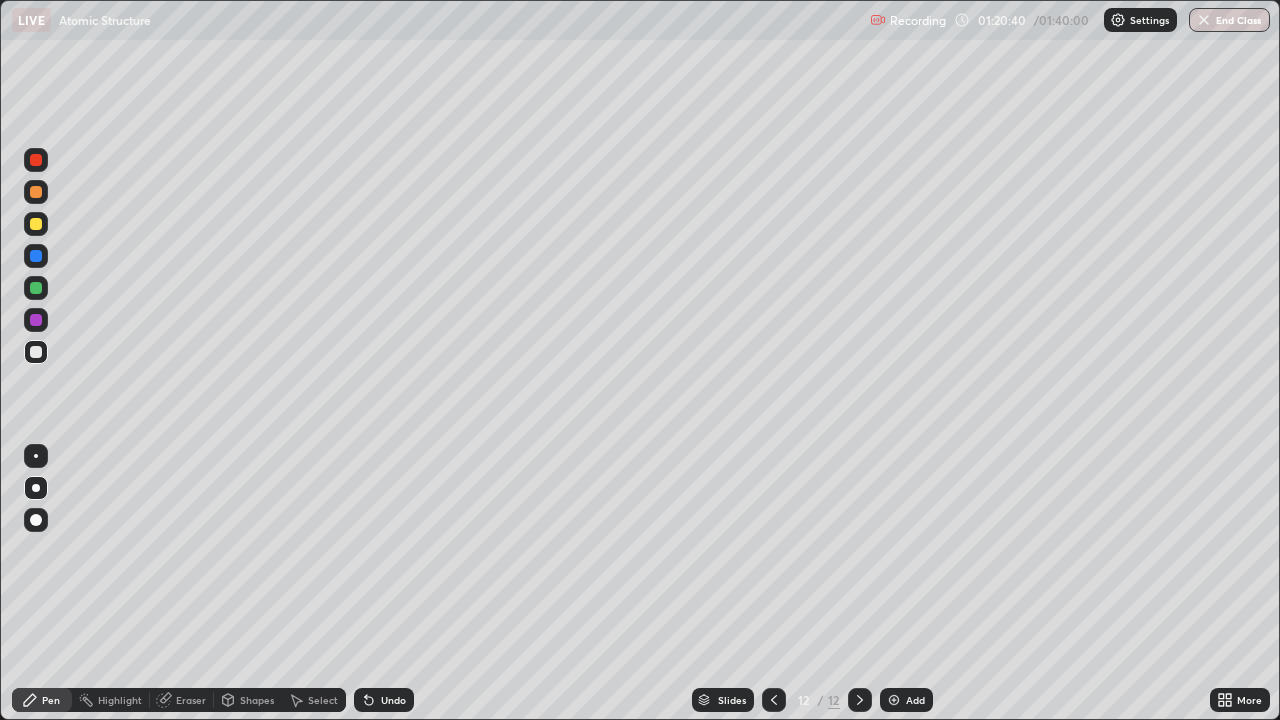 click on "Undo" at bounding box center [384, 700] 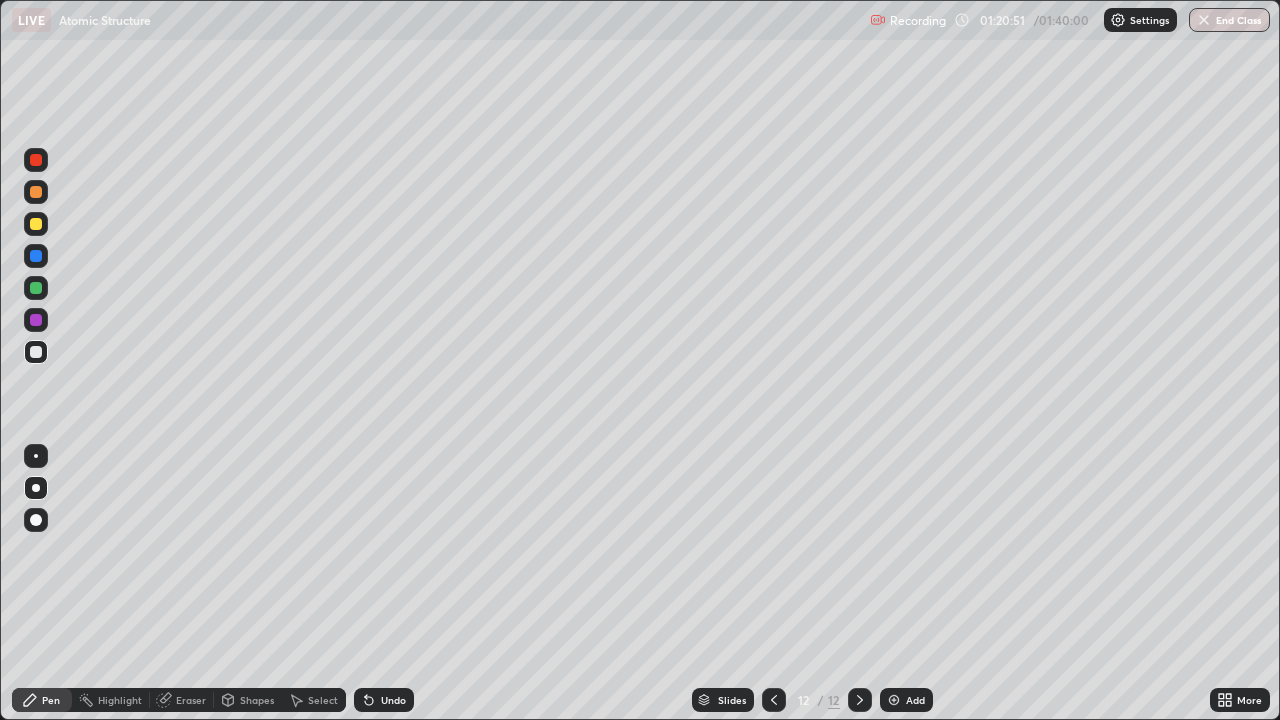 click on "Undo" at bounding box center (393, 700) 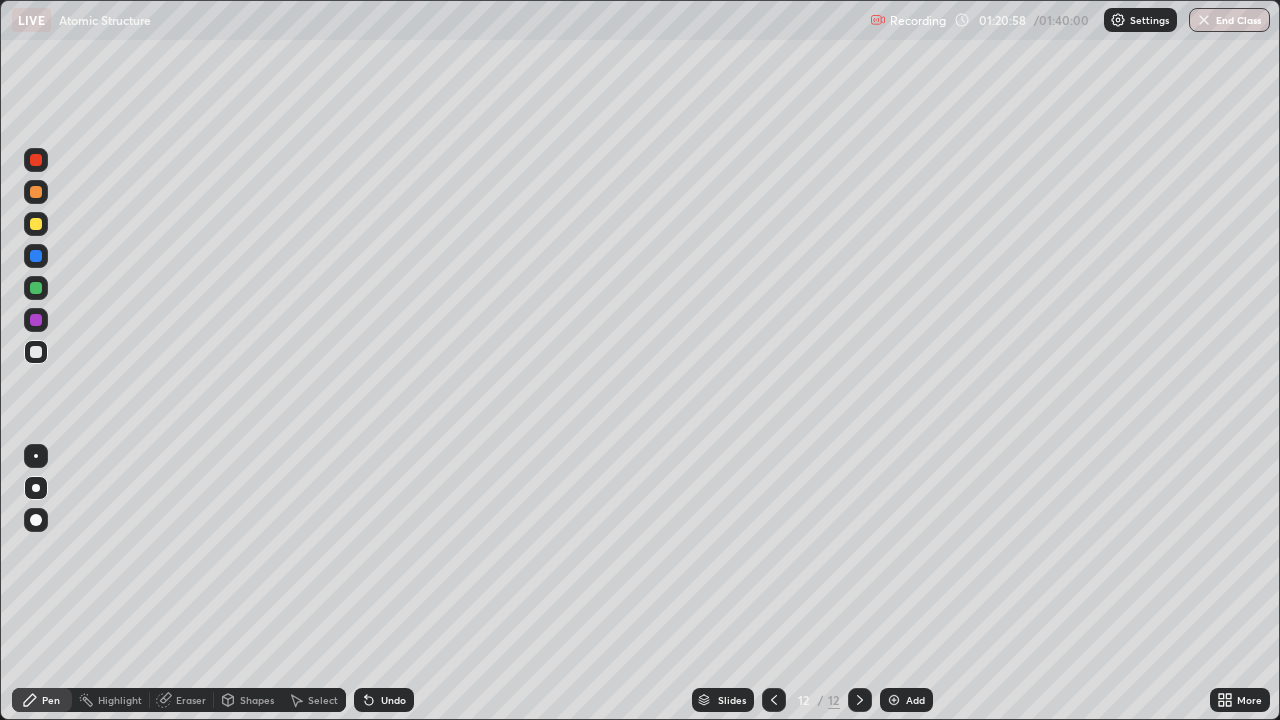click at bounding box center (36, 224) 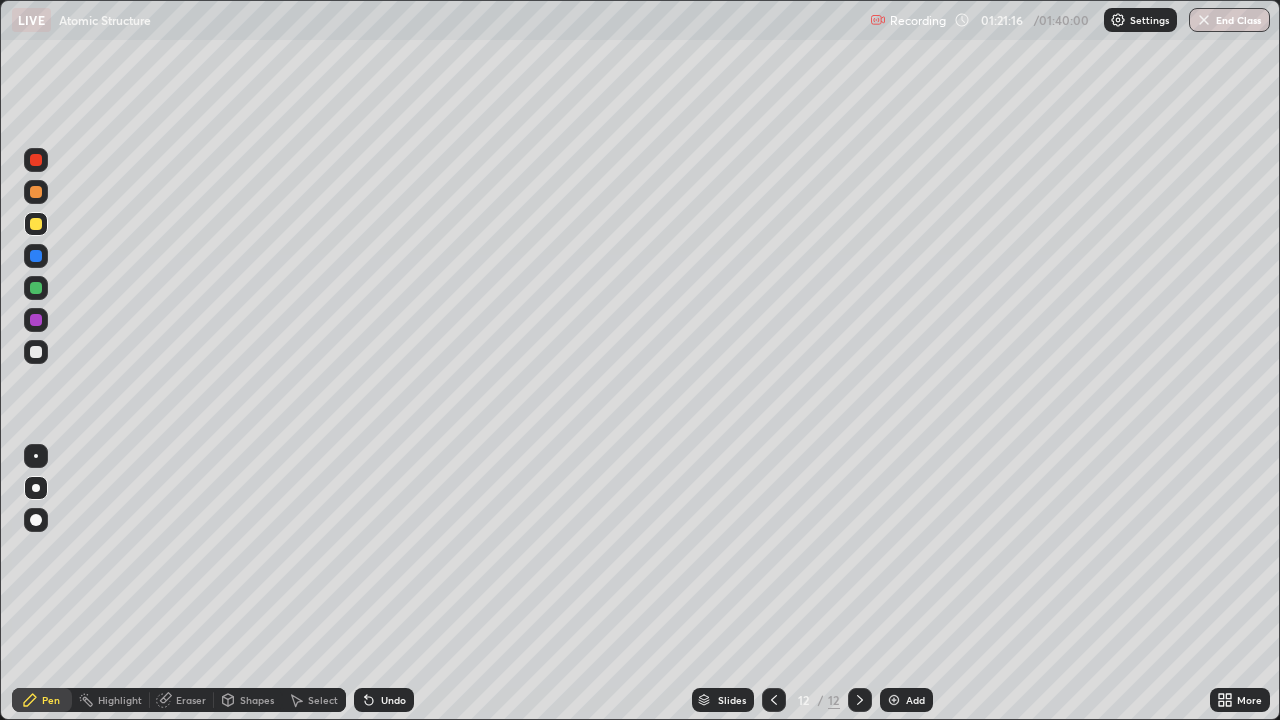 click 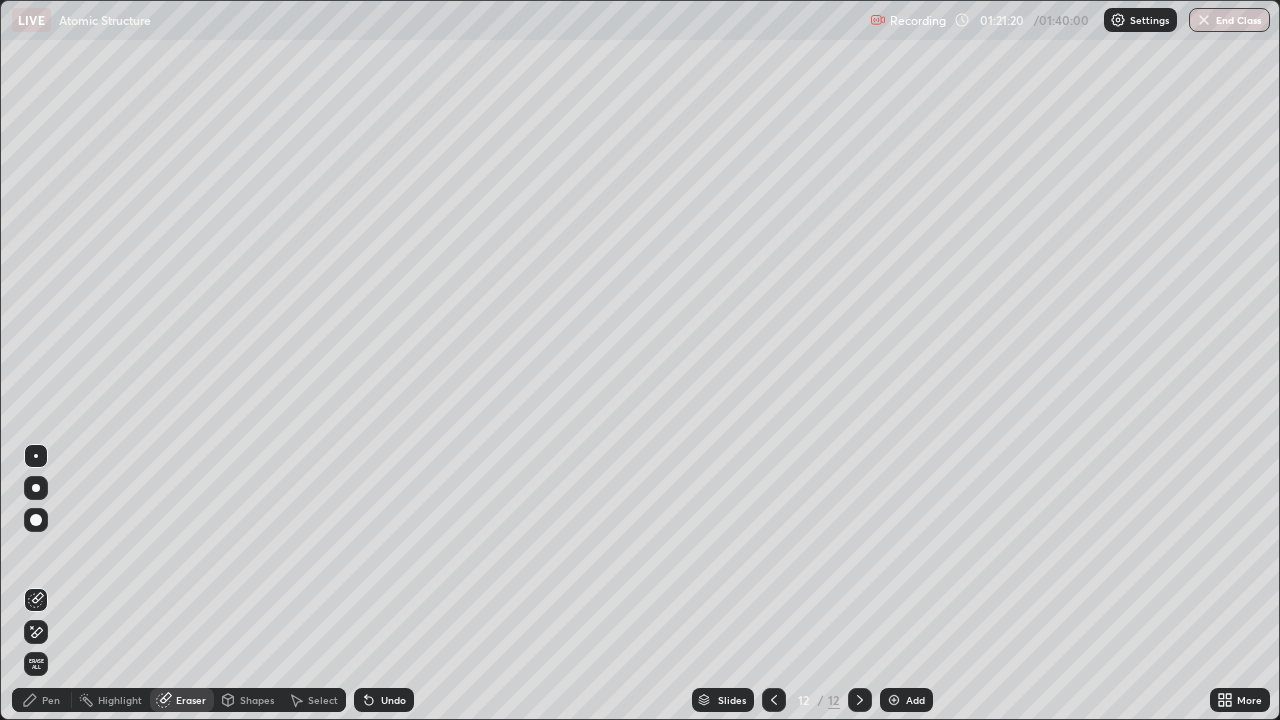 click on "Pen" at bounding box center (51, 700) 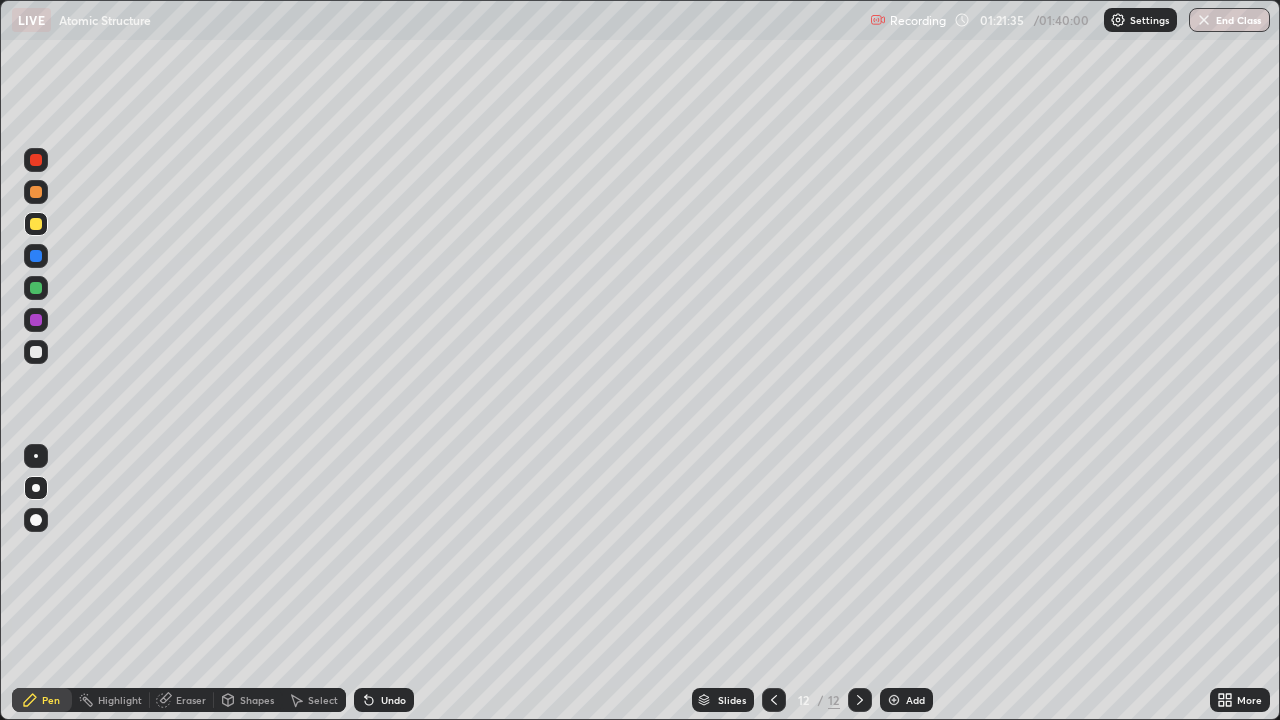 click on "Undo" at bounding box center (384, 700) 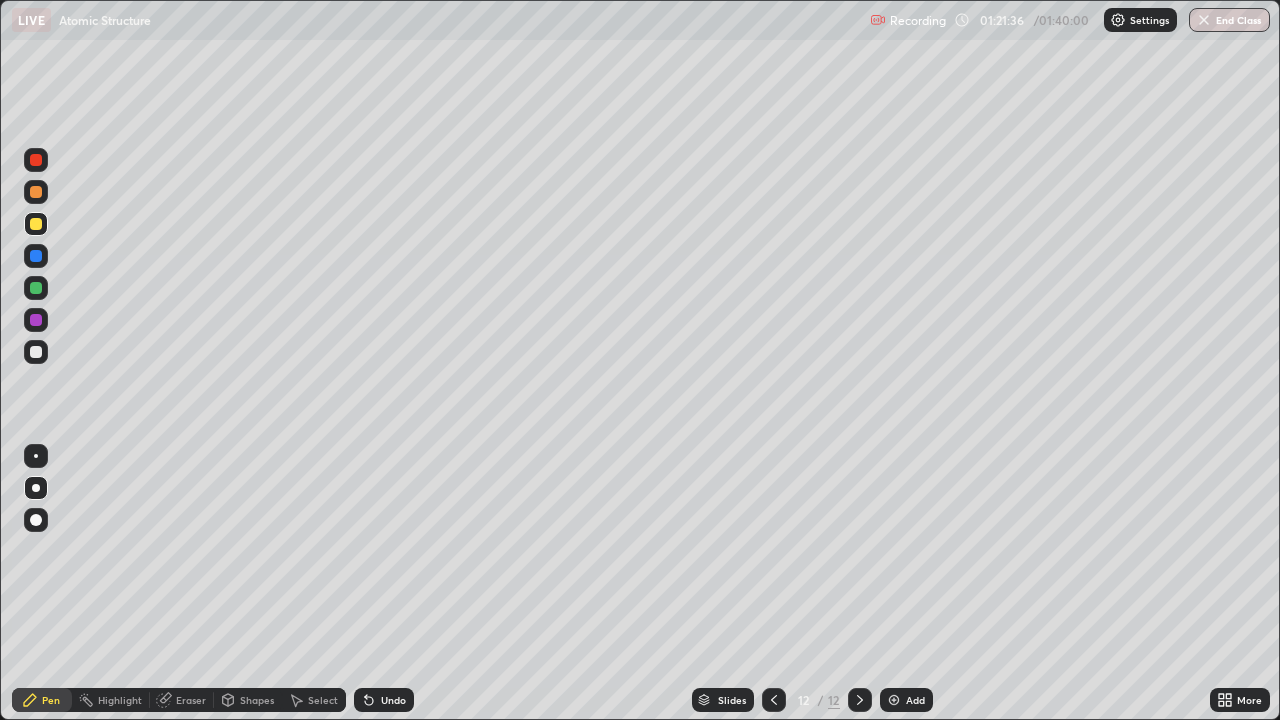 click on "Undo" at bounding box center (384, 700) 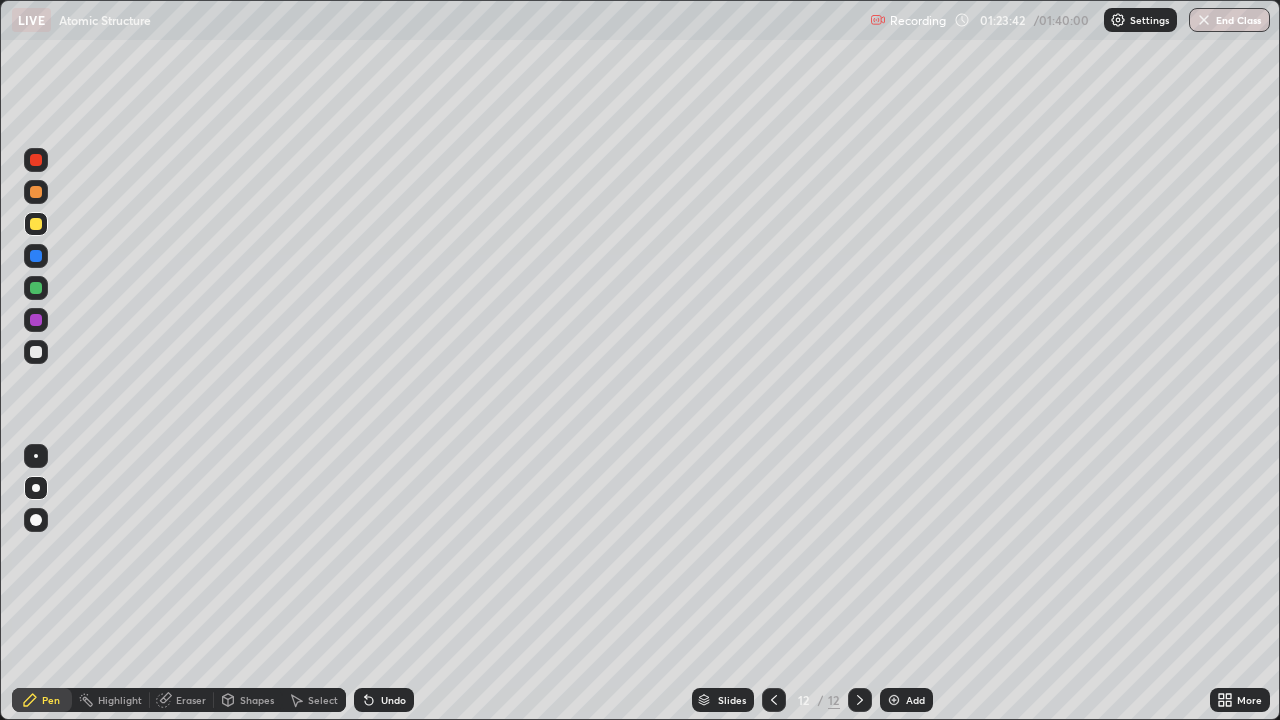 click at bounding box center (36, 320) 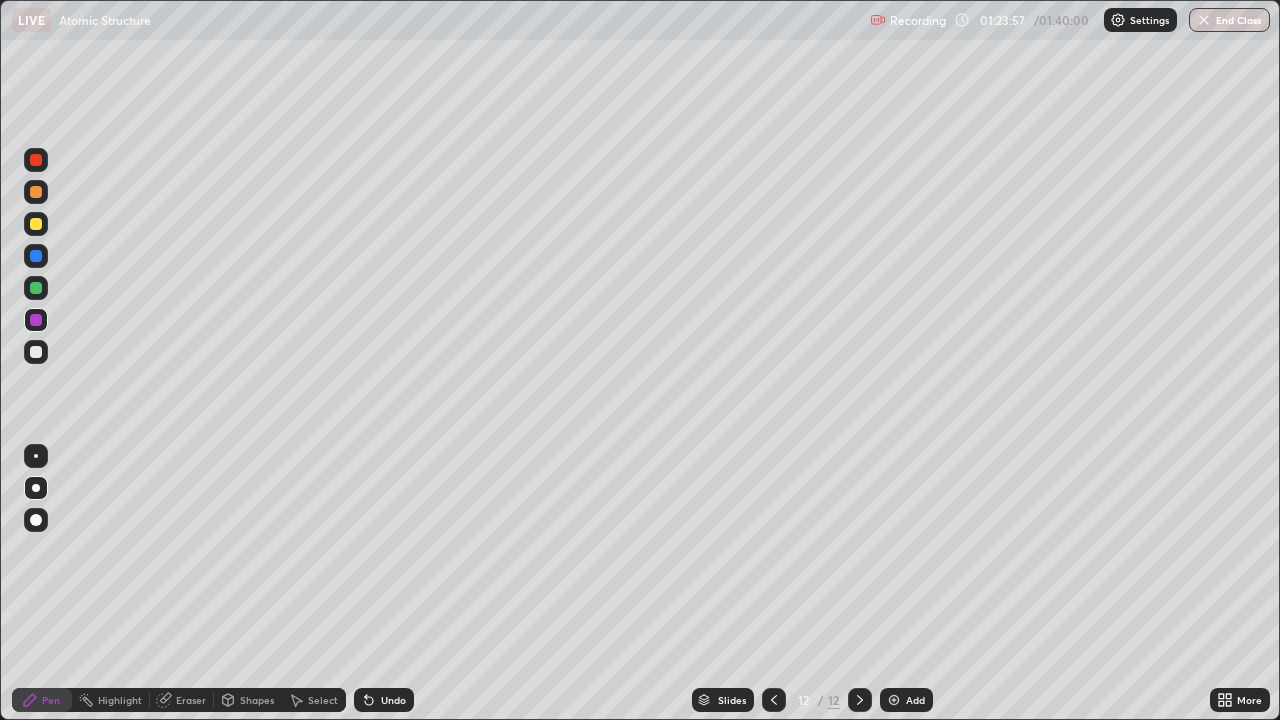 click on "Undo" at bounding box center (384, 700) 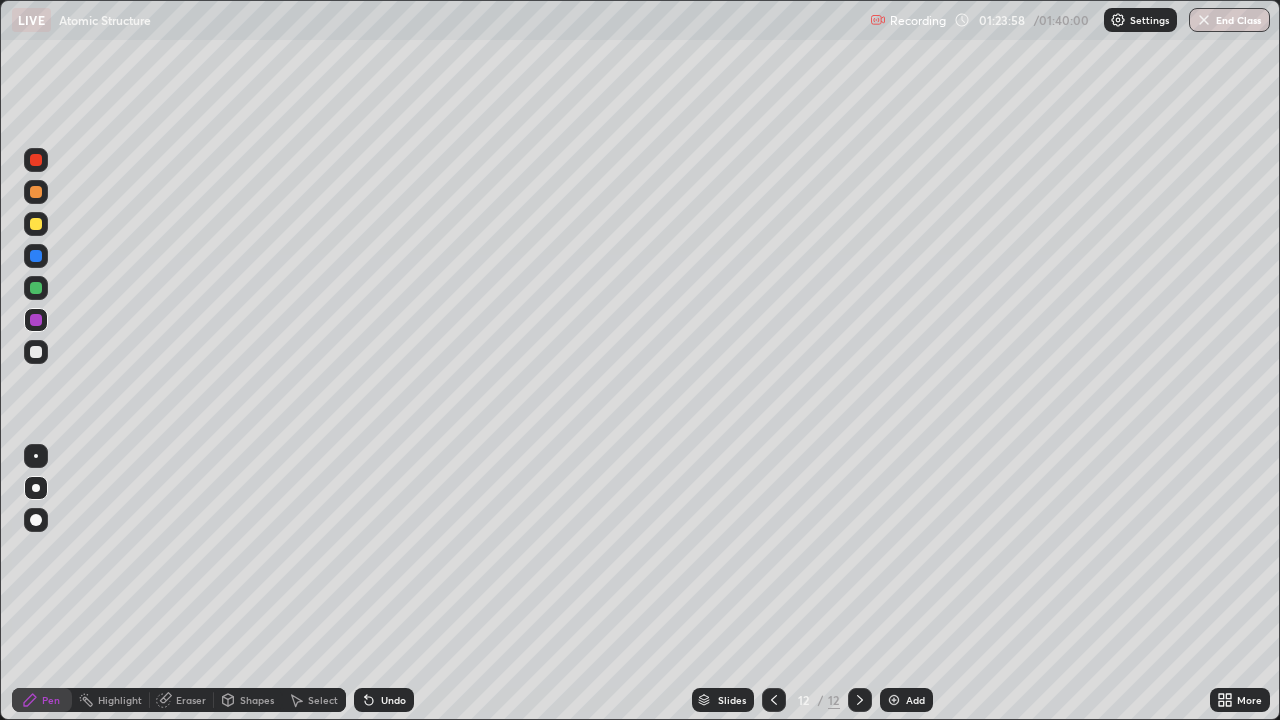click on "Undo" at bounding box center (384, 700) 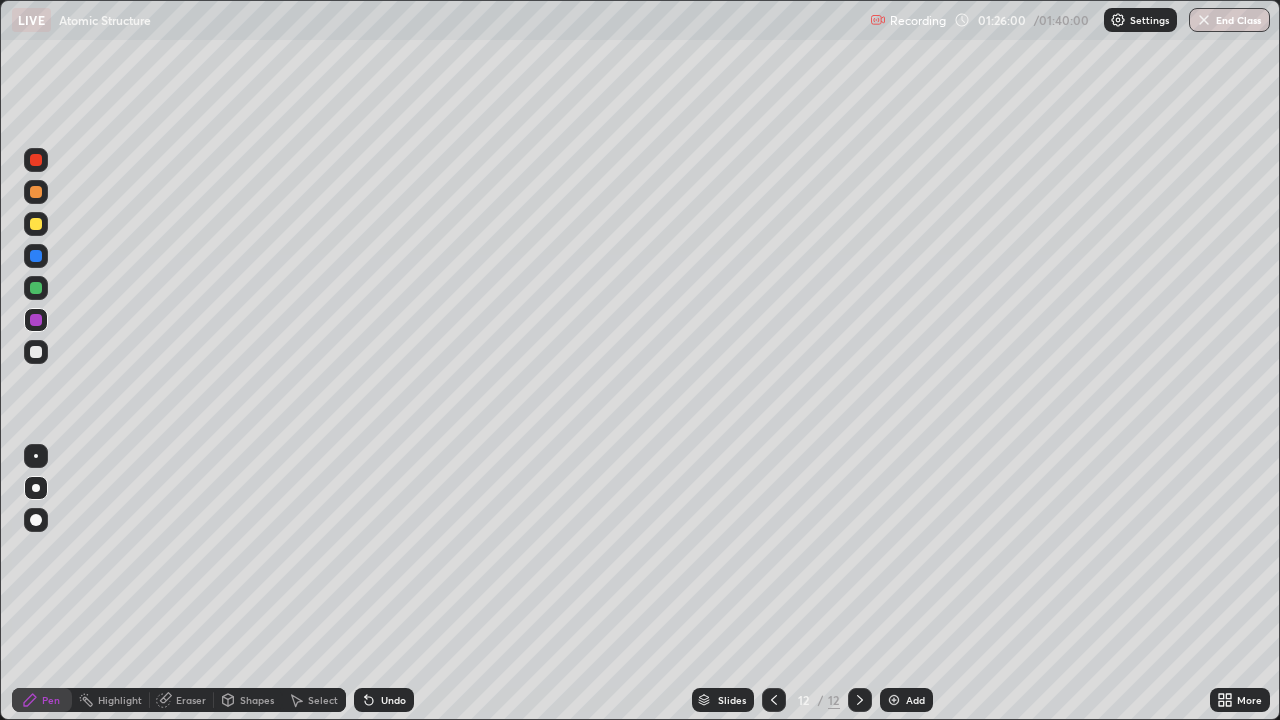 click at bounding box center [894, 700] 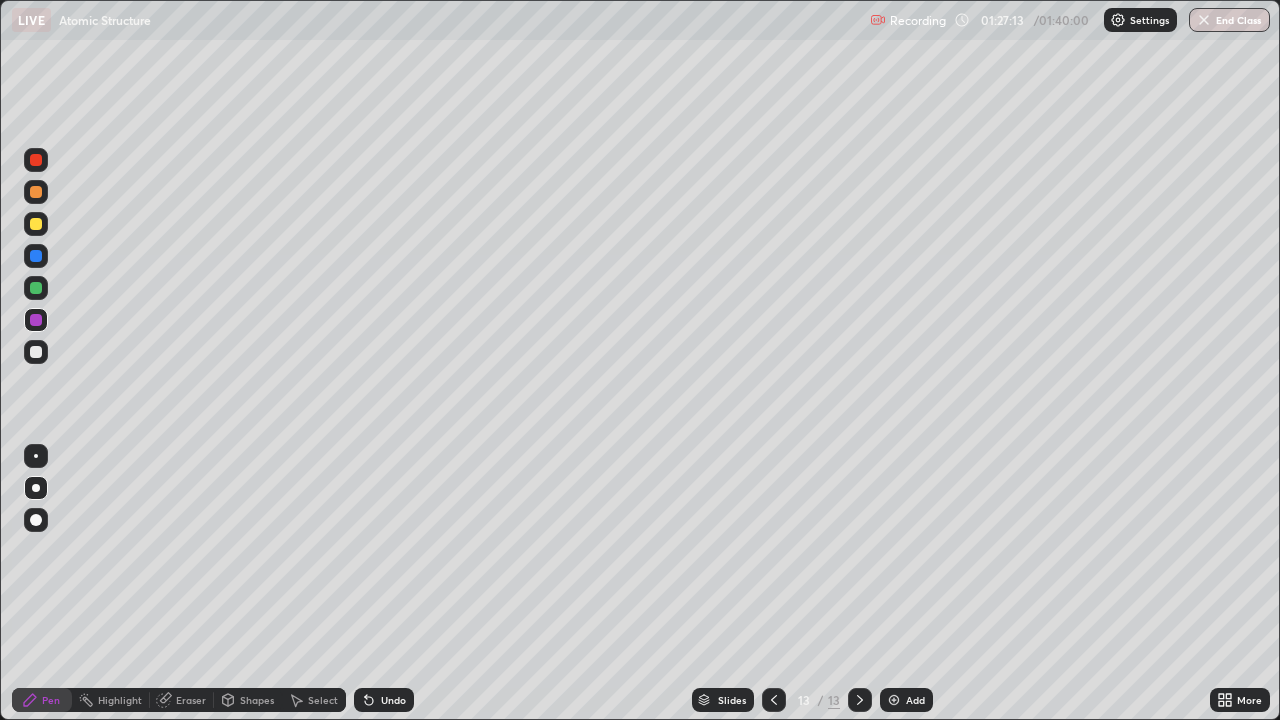 click at bounding box center (36, 352) 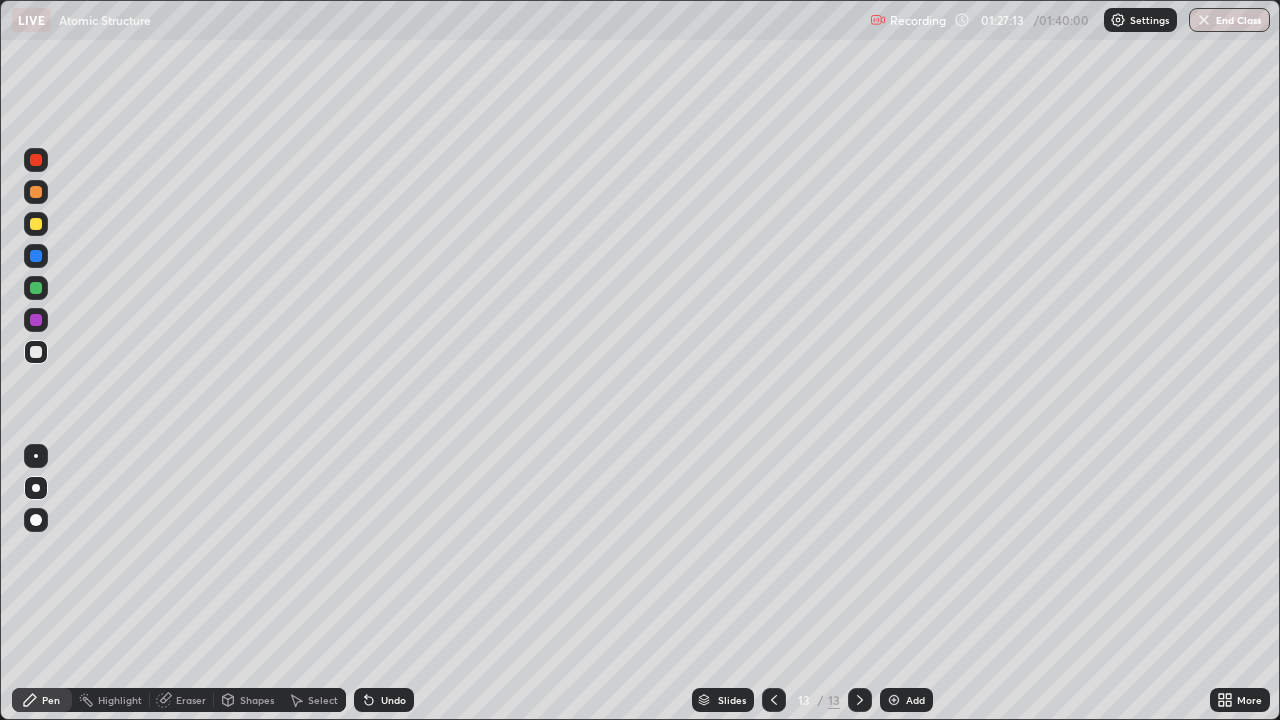 click at bounding box center [36, 352] 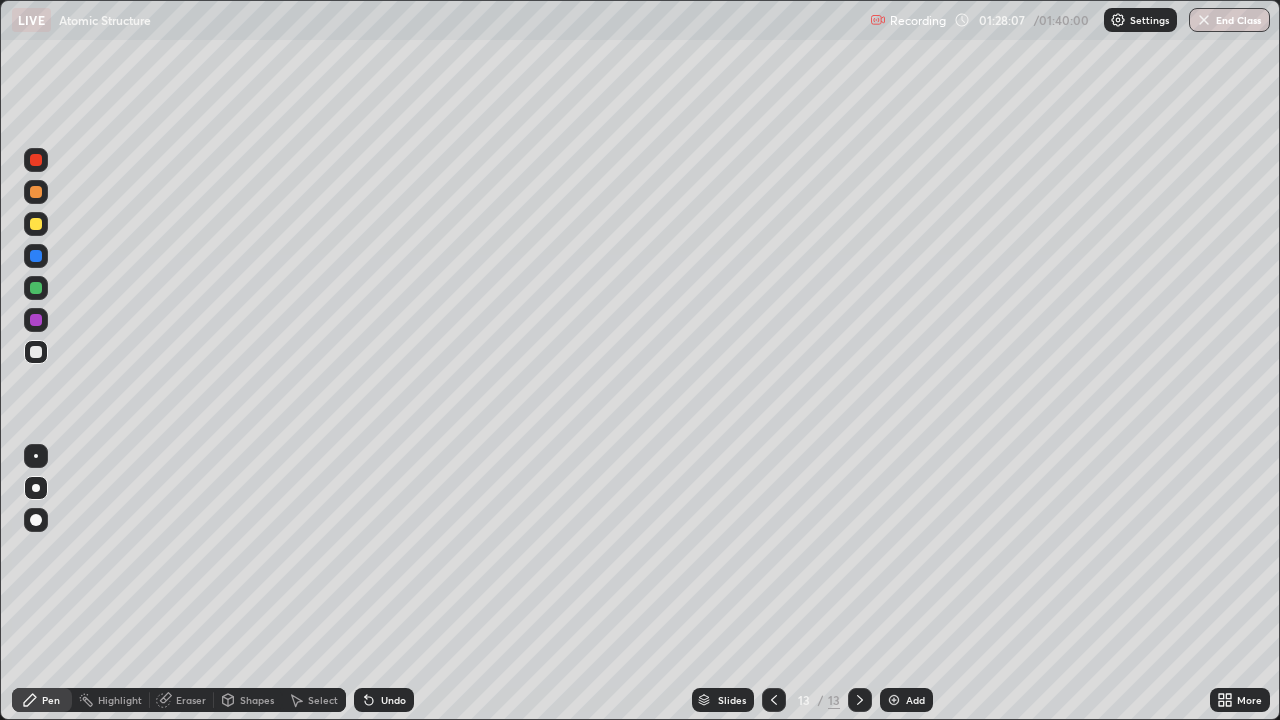 click at bounding box center [36, 352] 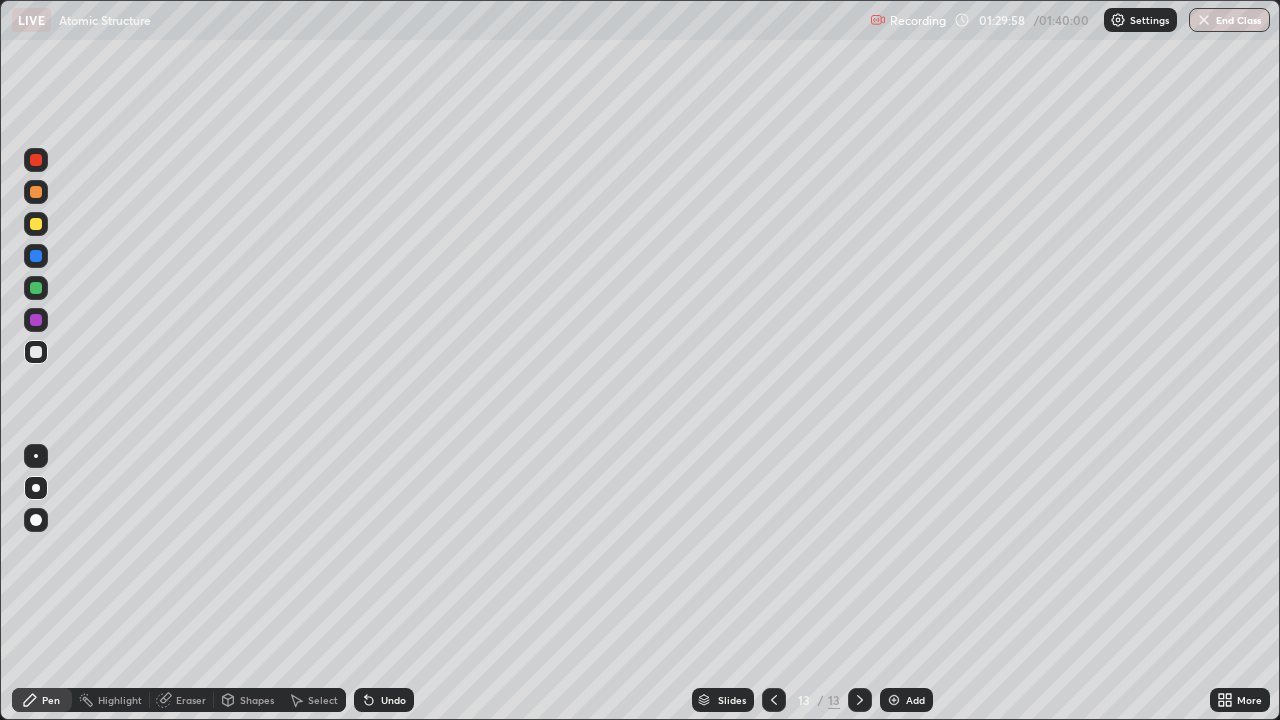 click on "Undo" at bounding box center [384, 700] 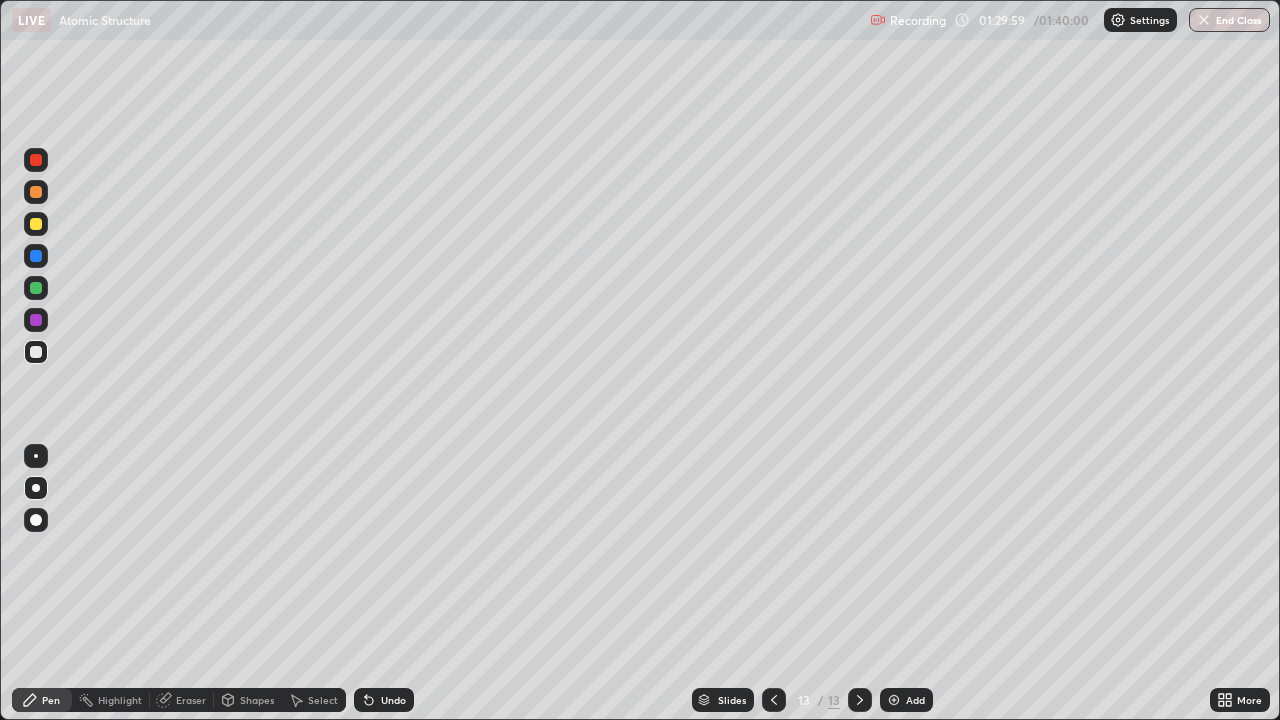 click on "Undo" at bounding box center (384, 700) 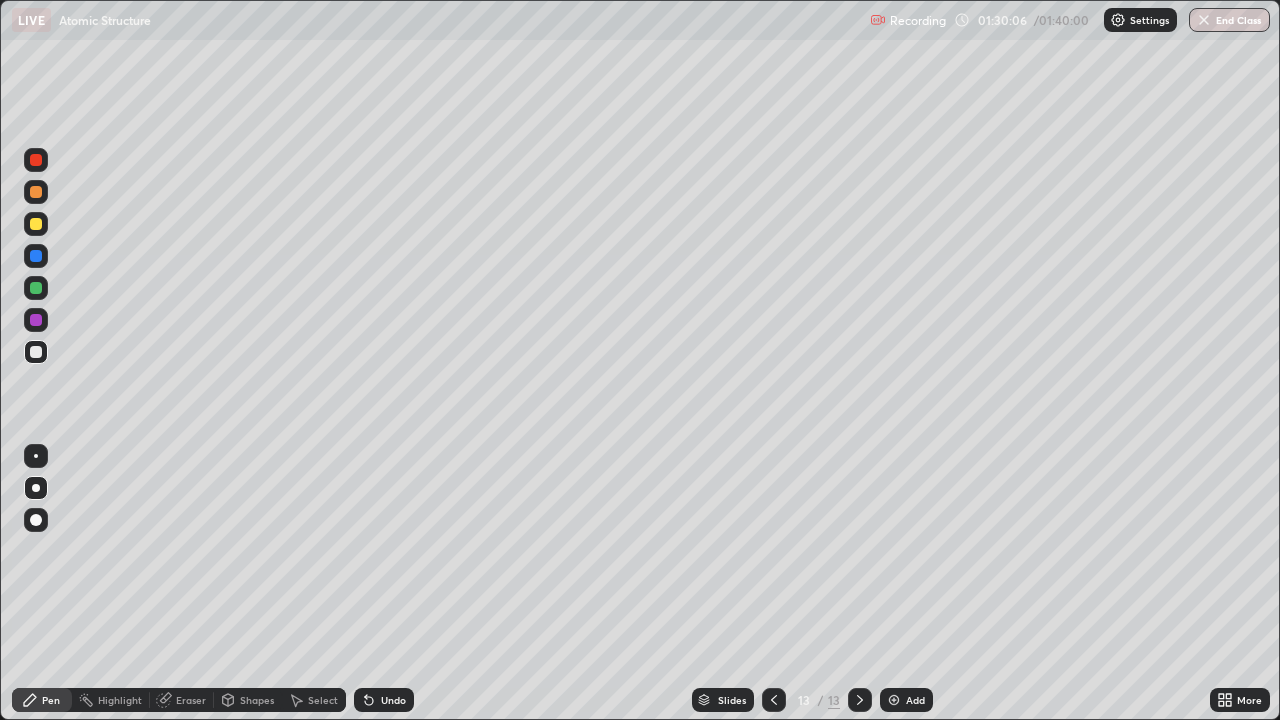 click at bounding box center [36, 320] 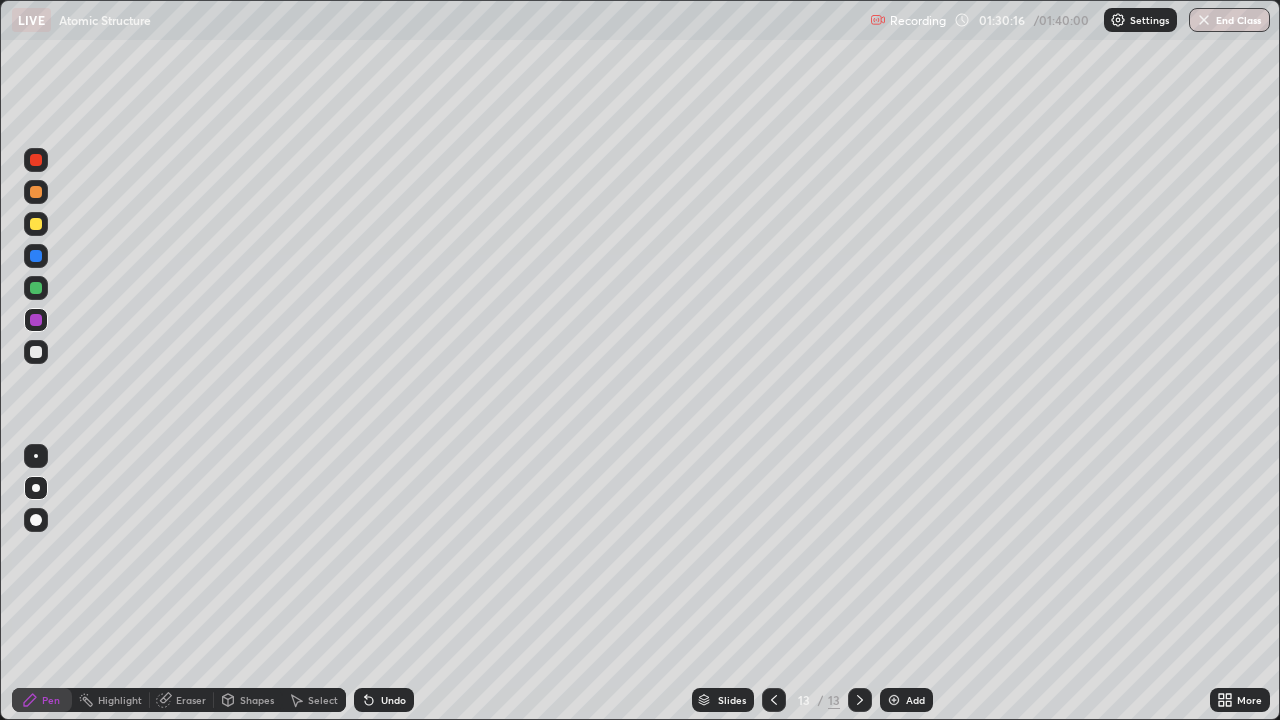 click on "Undo" at bounding box center [393, 700] 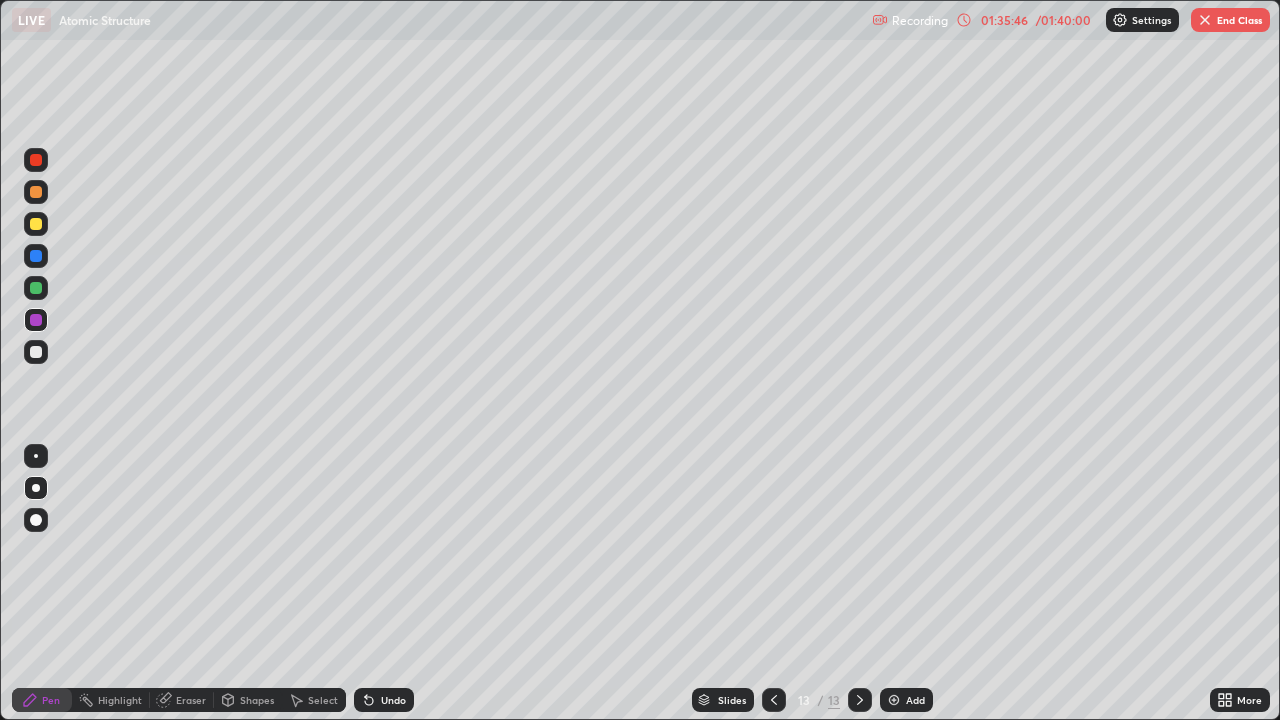 click at bounding box center (894, 700) 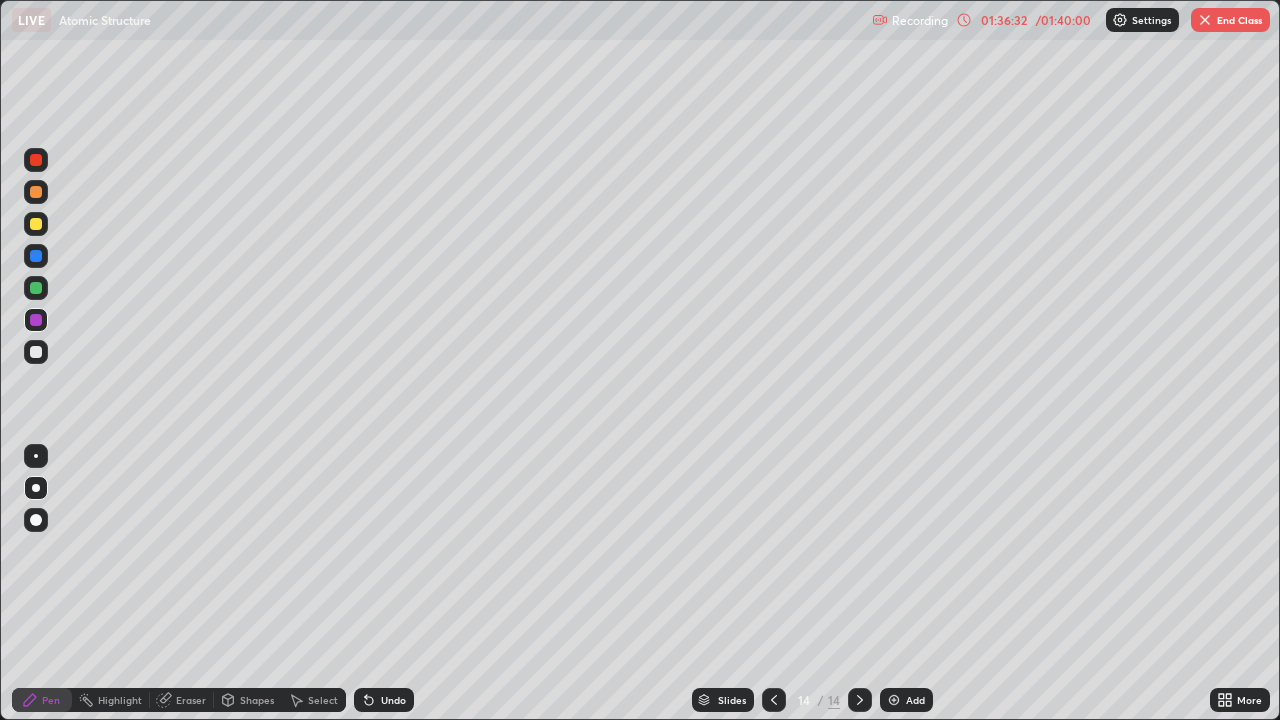 click at bounding box center (36, 352) 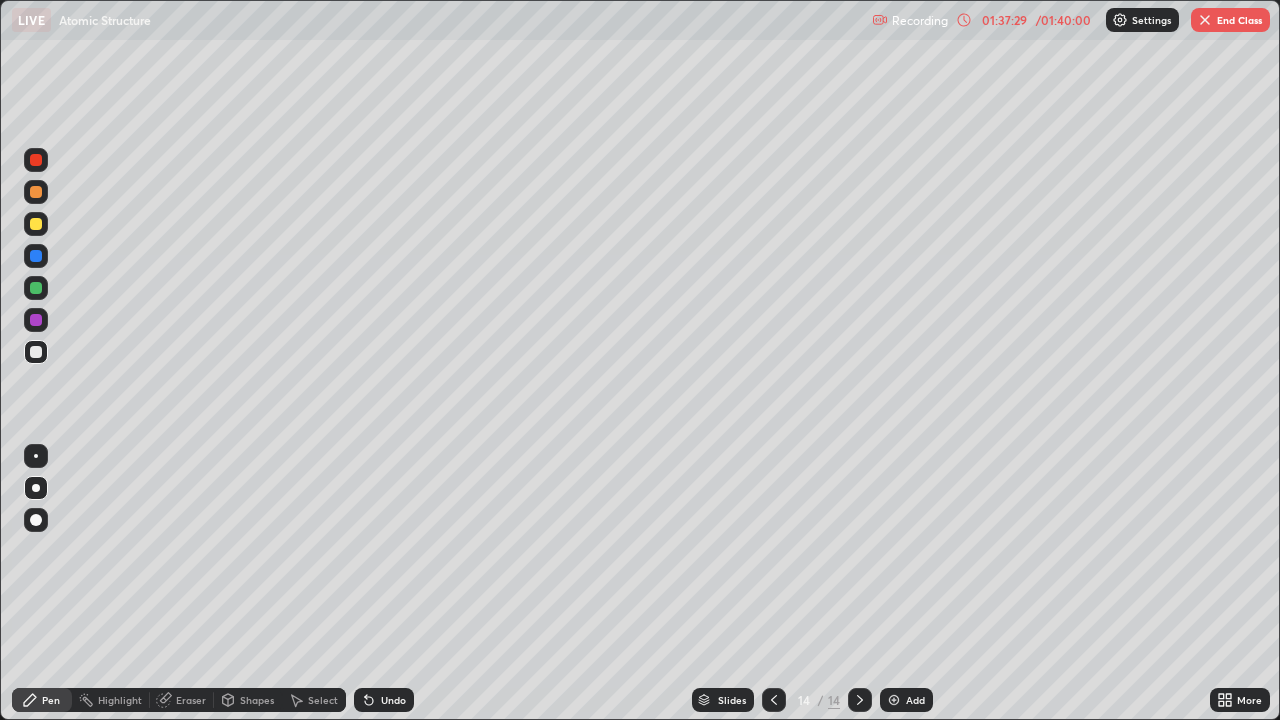 click at bounding box center [36, 352] 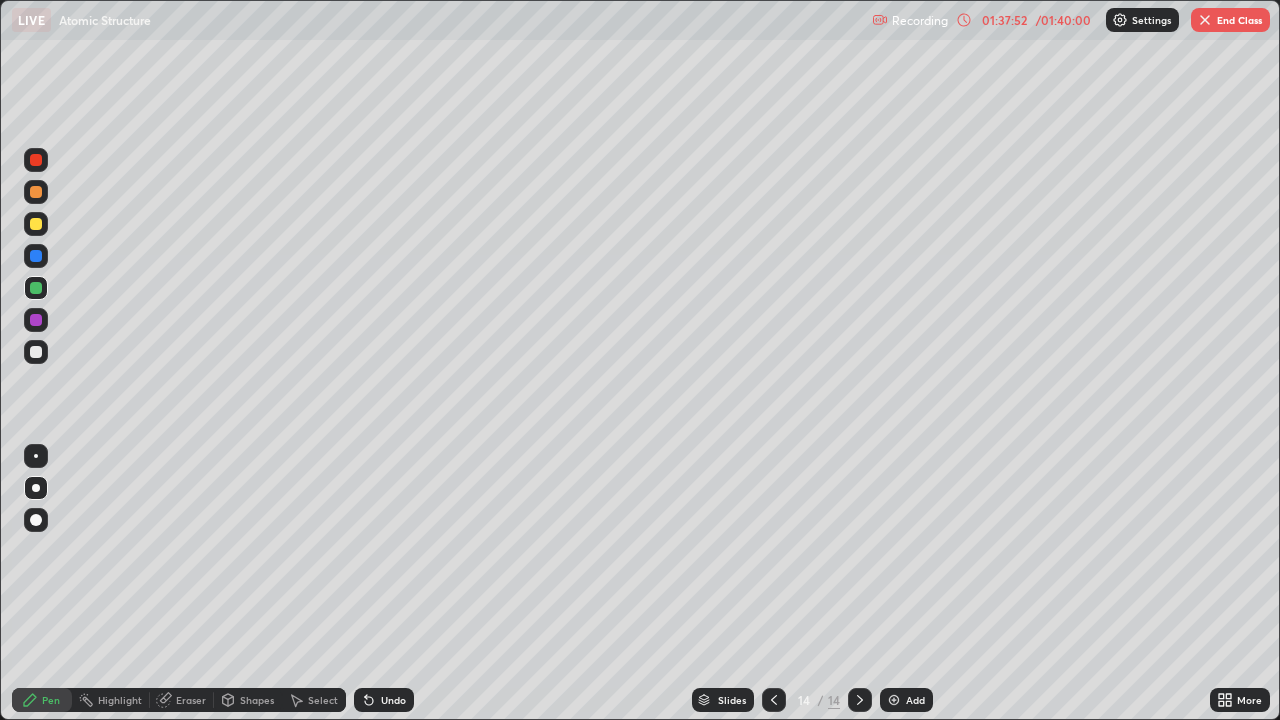 click on "Undo" at bounding box center [393, 700] 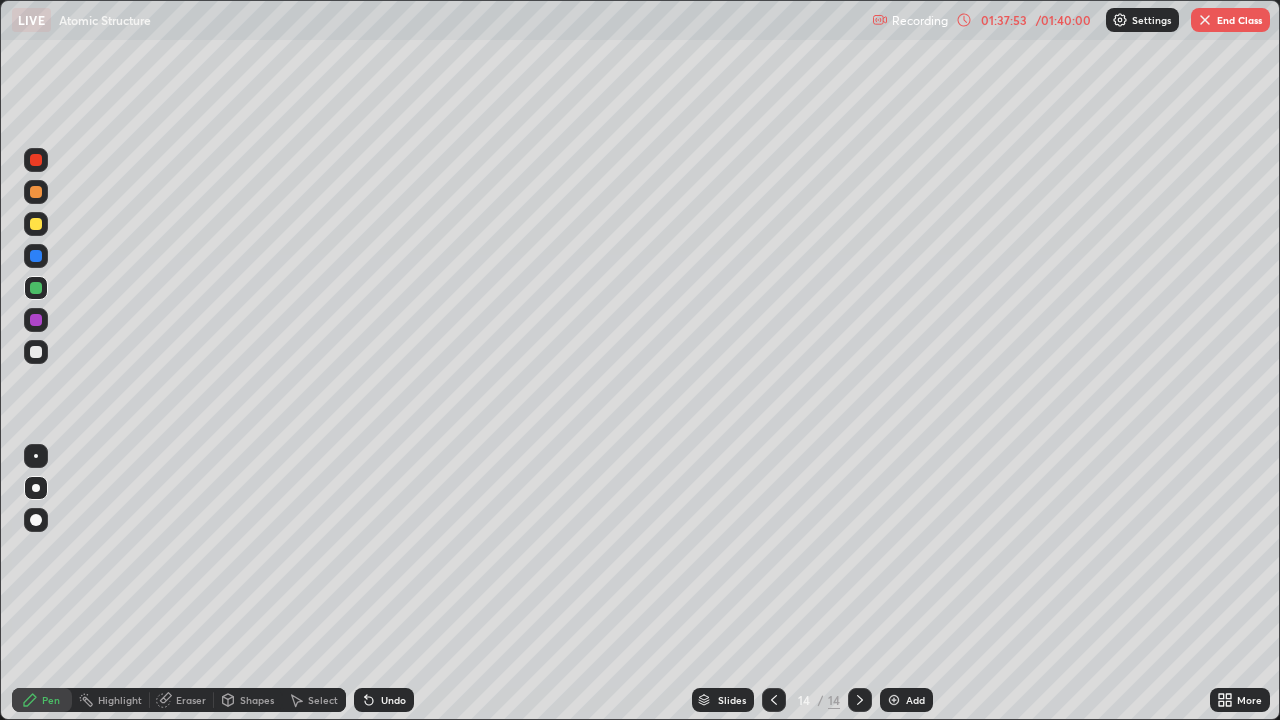 click on "Undo" at bounding box center (393, 700) 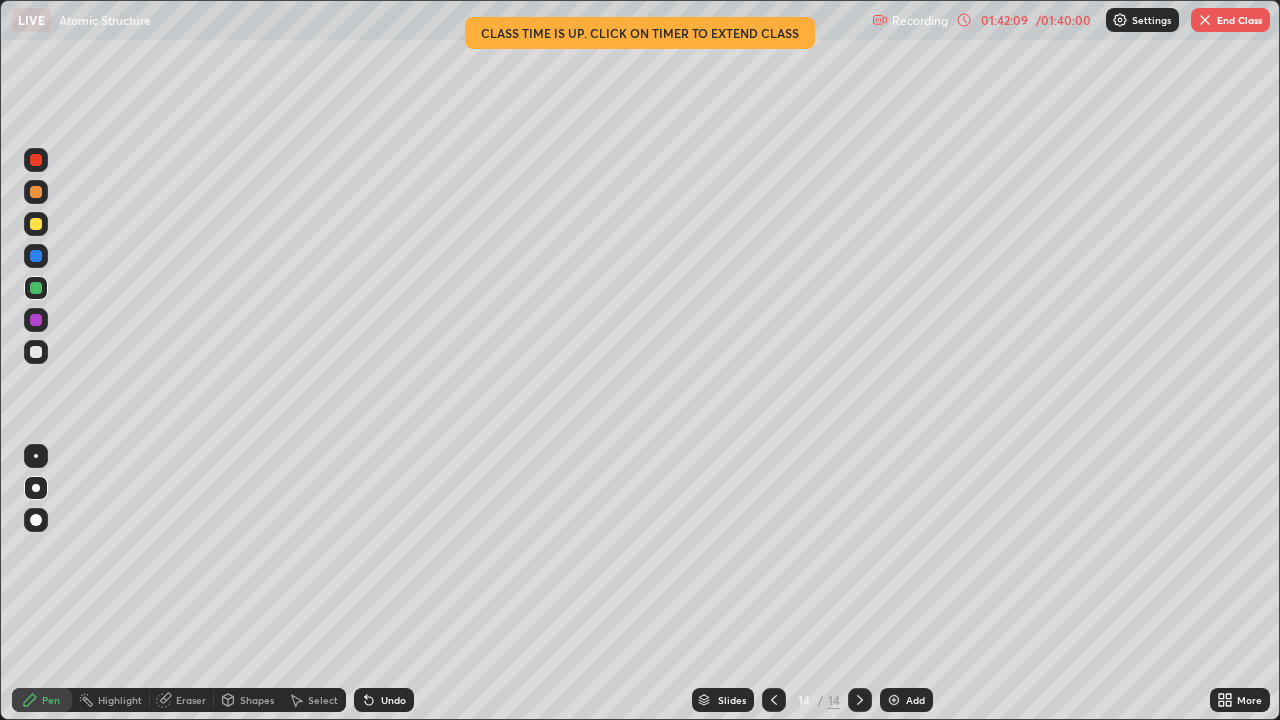 click on "End Class" at bounding box center [1230, 20] 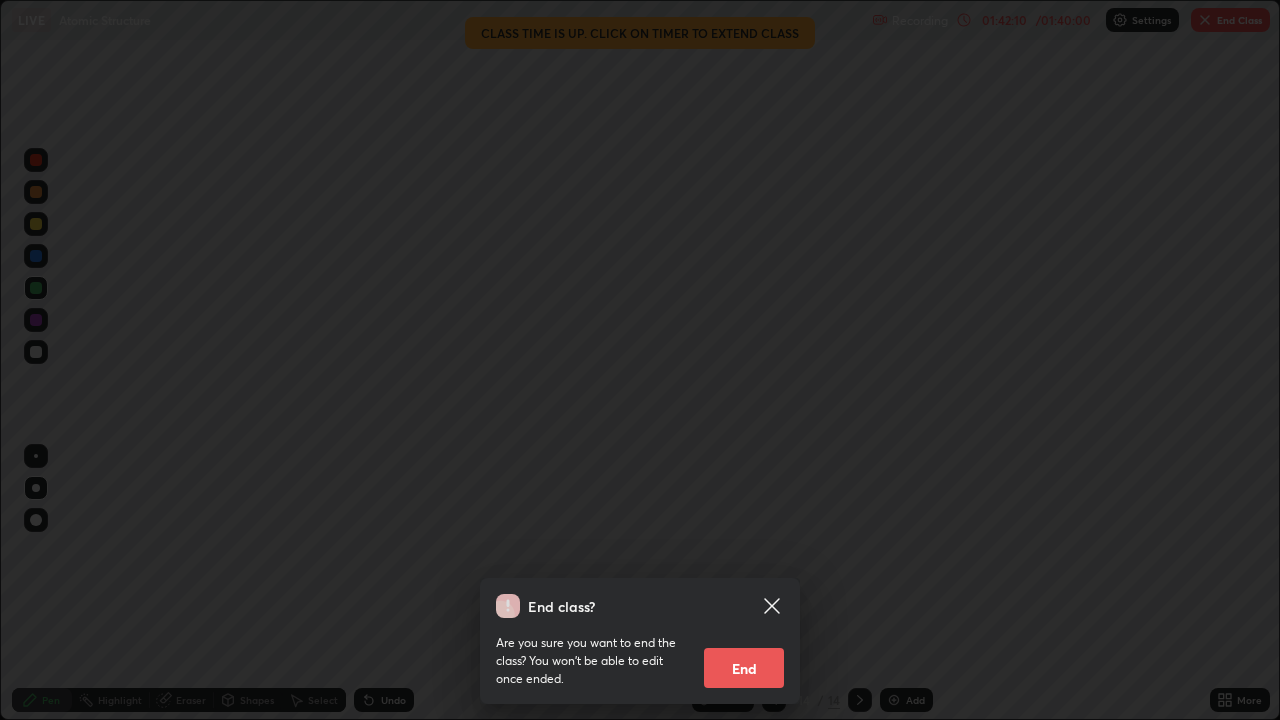 click on "End" at bounding box center (744, 668) 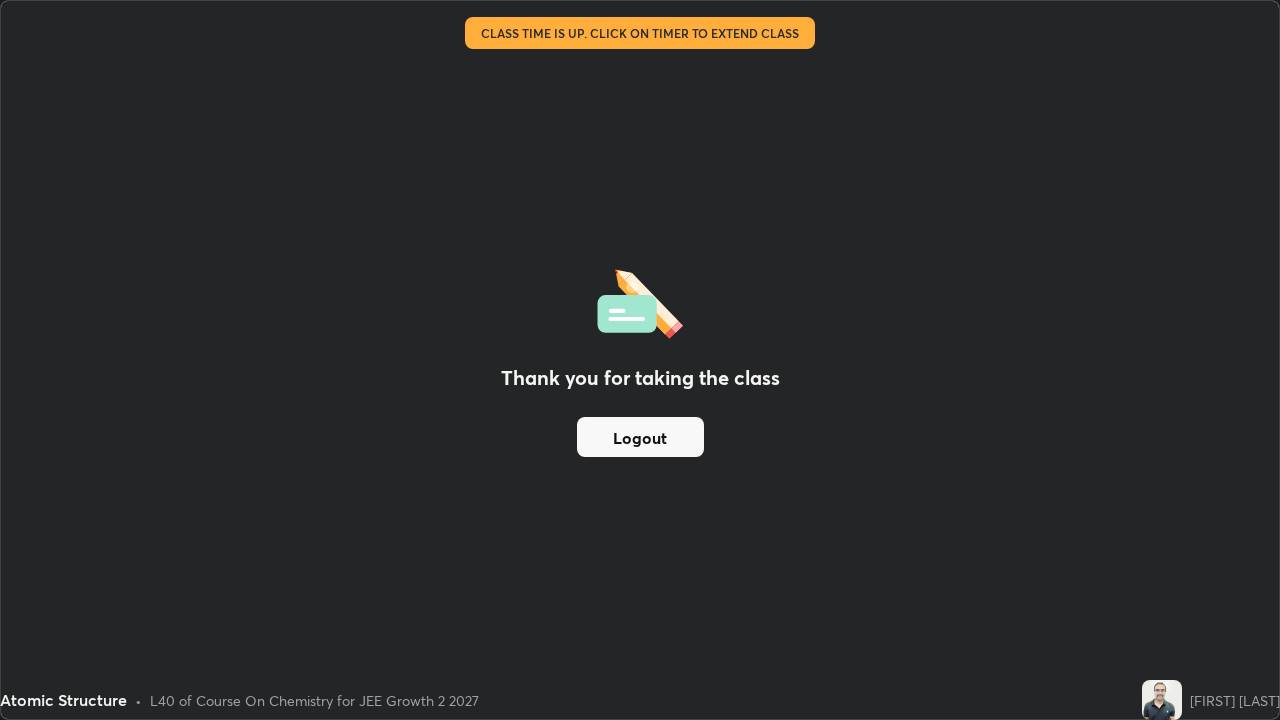 click on "Logout" at bounding box center [640, 437] 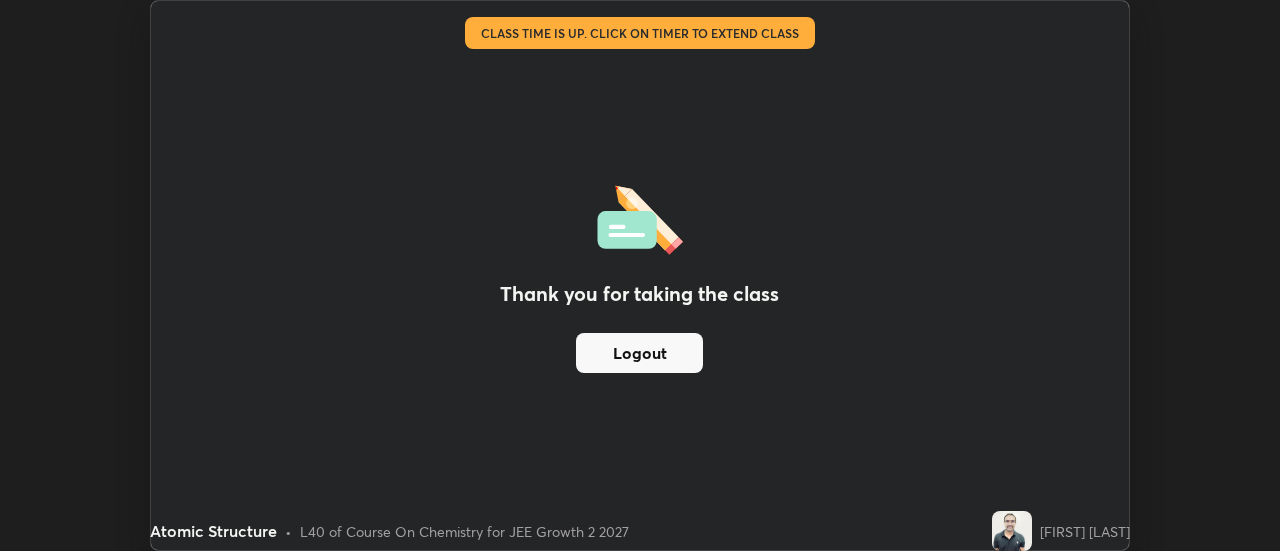 scroll, scrollTop: 551, scrollLeft: 1280, axis: both 